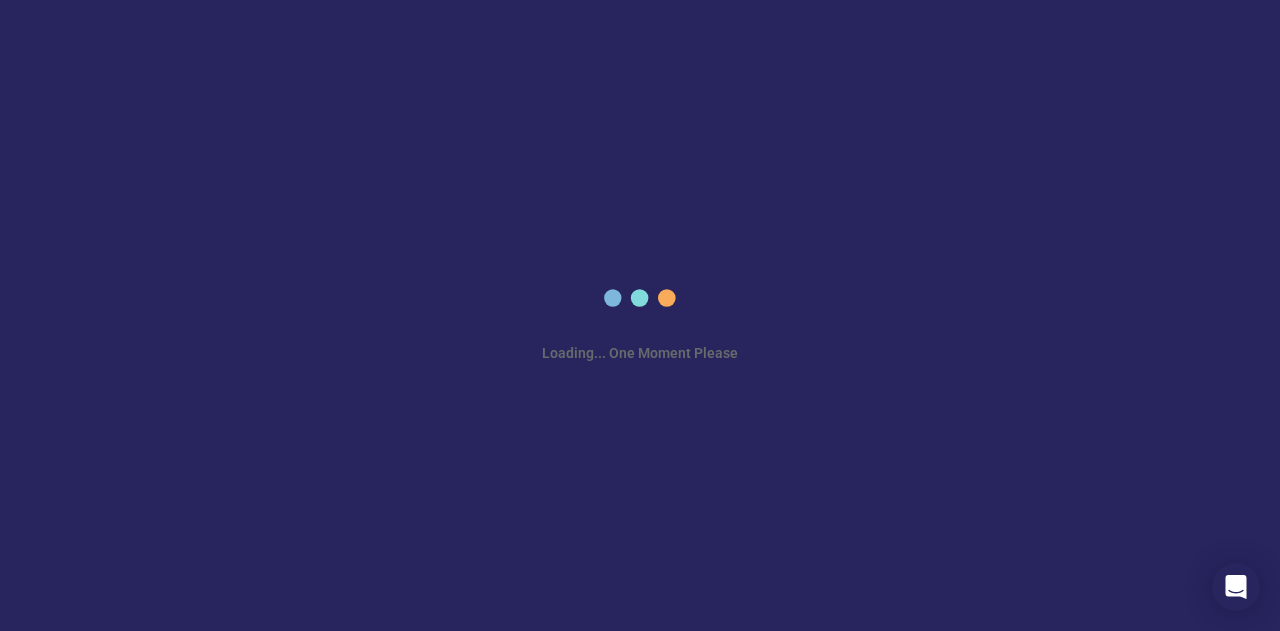 scroll, scrollTop: 0, scrollLeft: 0, axis: both 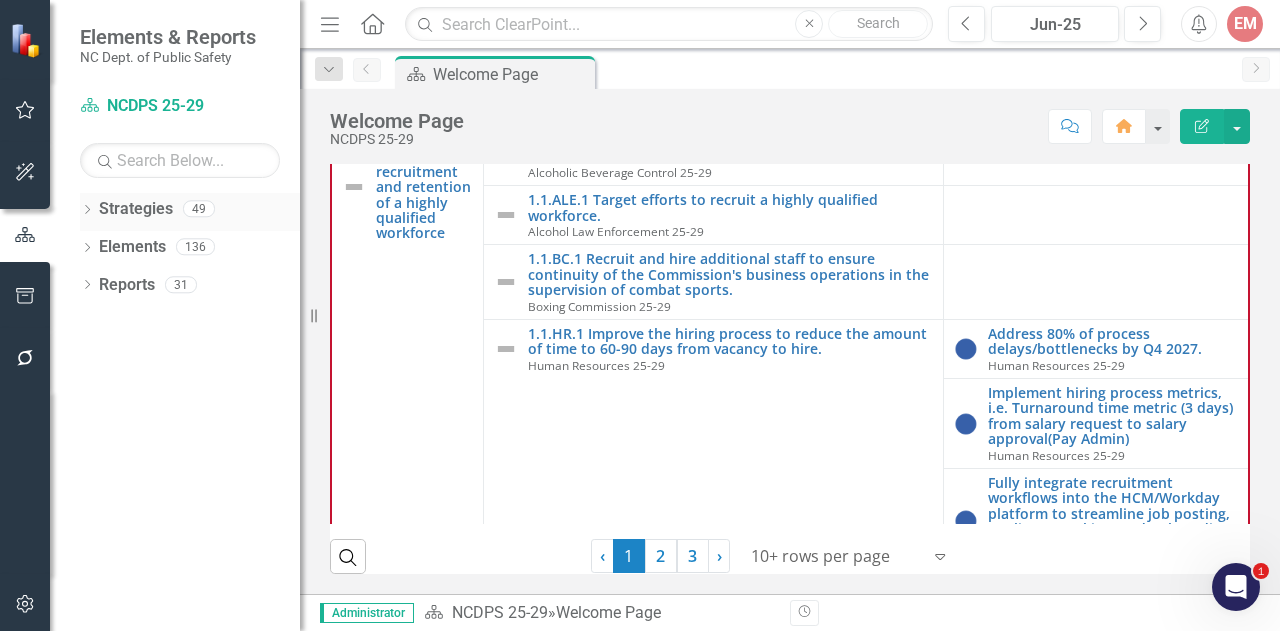 click 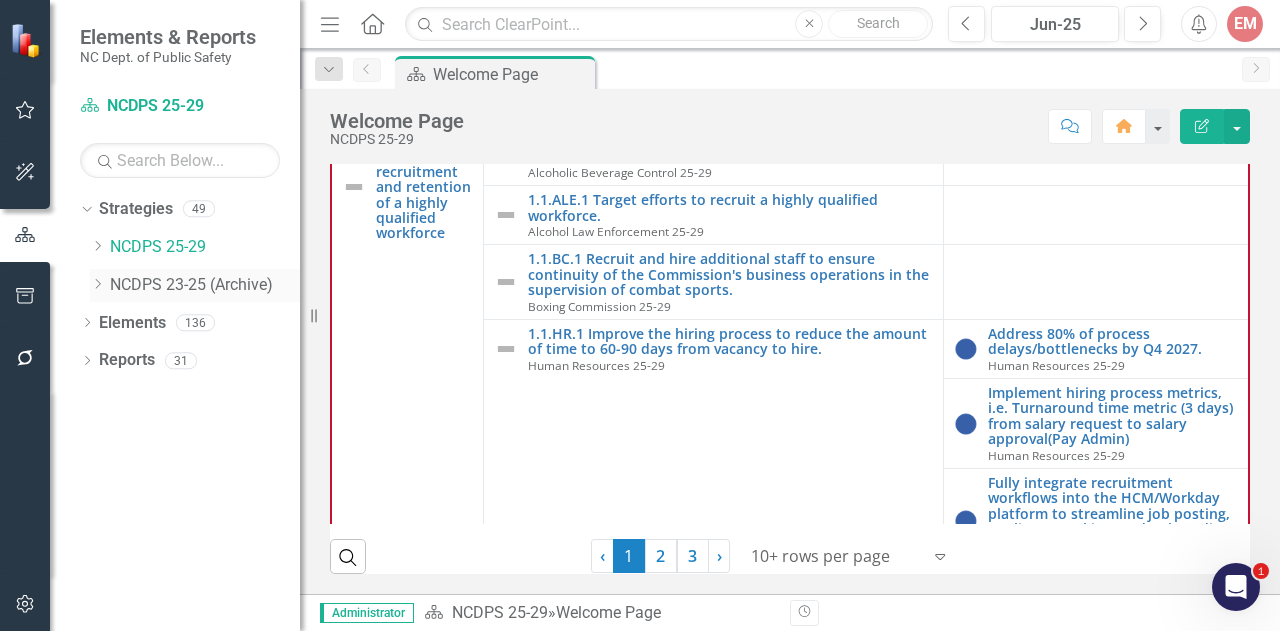 click on "NCDPS 23-25 (Archive)" at bounding box center (205, 285) 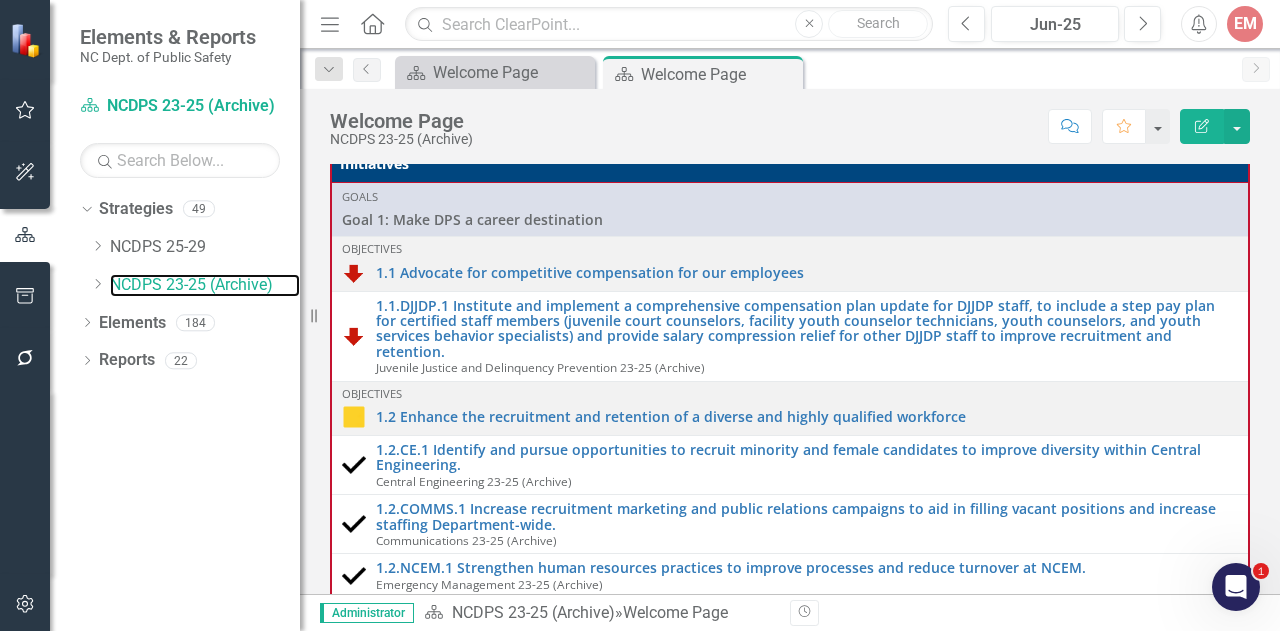 scroll, scrollTop: 728, scrollLeft: 0, axis: vertical 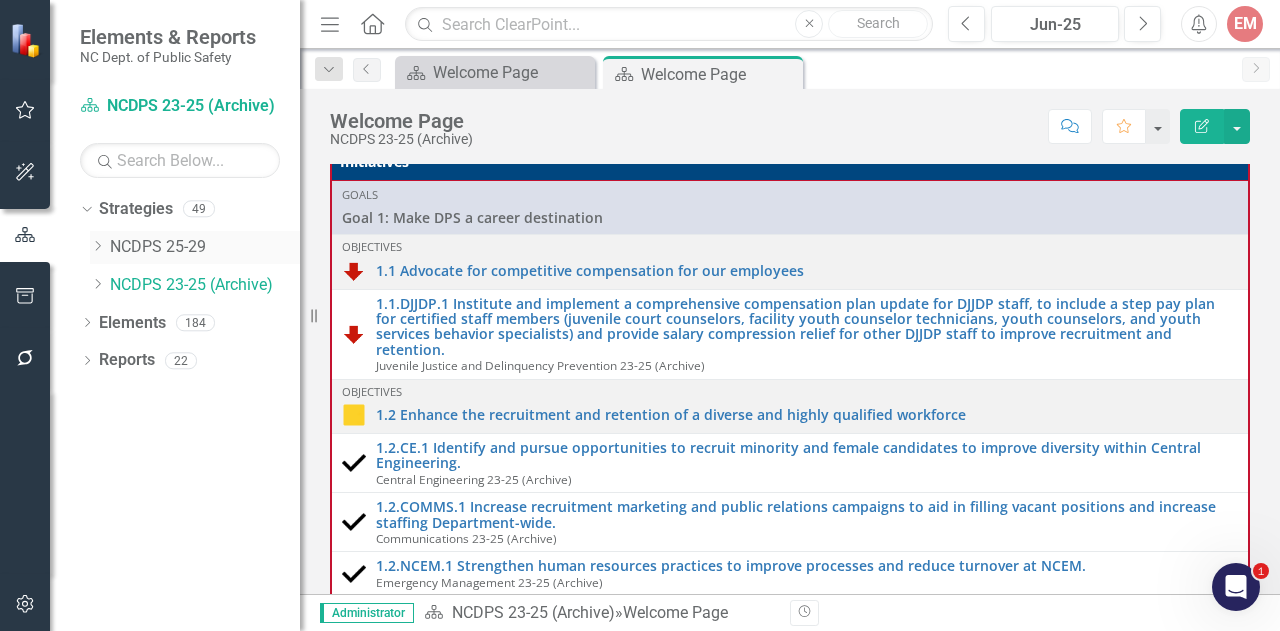 click on "NCDPS 25-29" at bounding box center (205, 247) 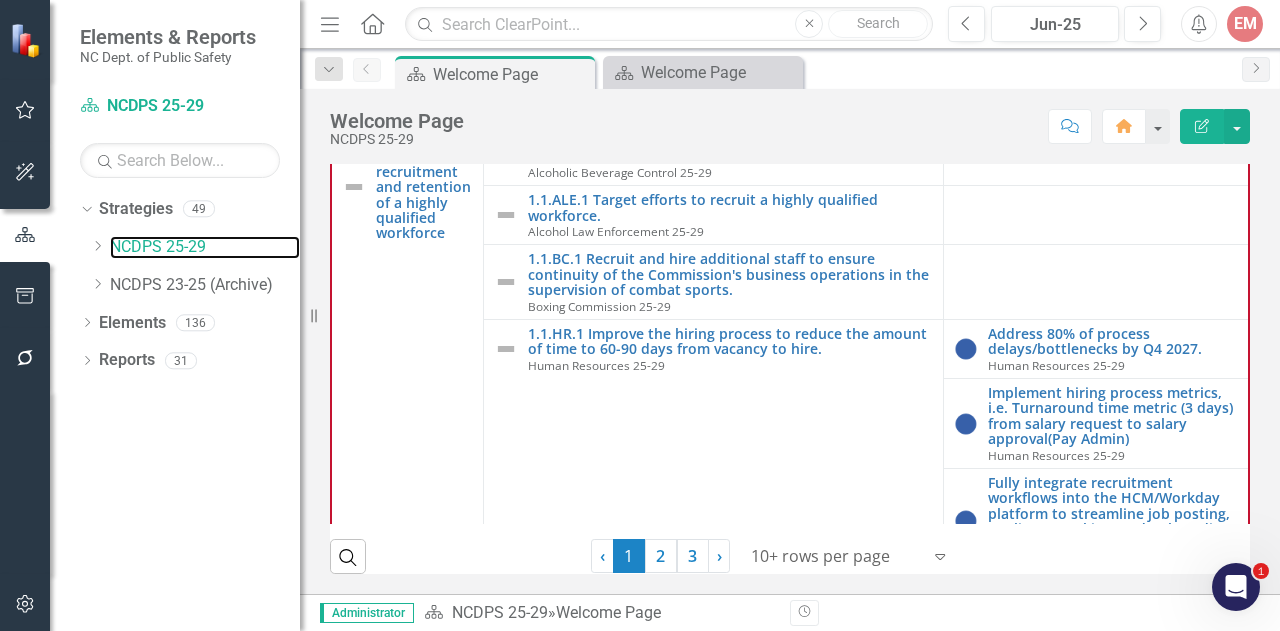 scroll, scrollTop: 525, scrollLeft: 0, axis: vertical 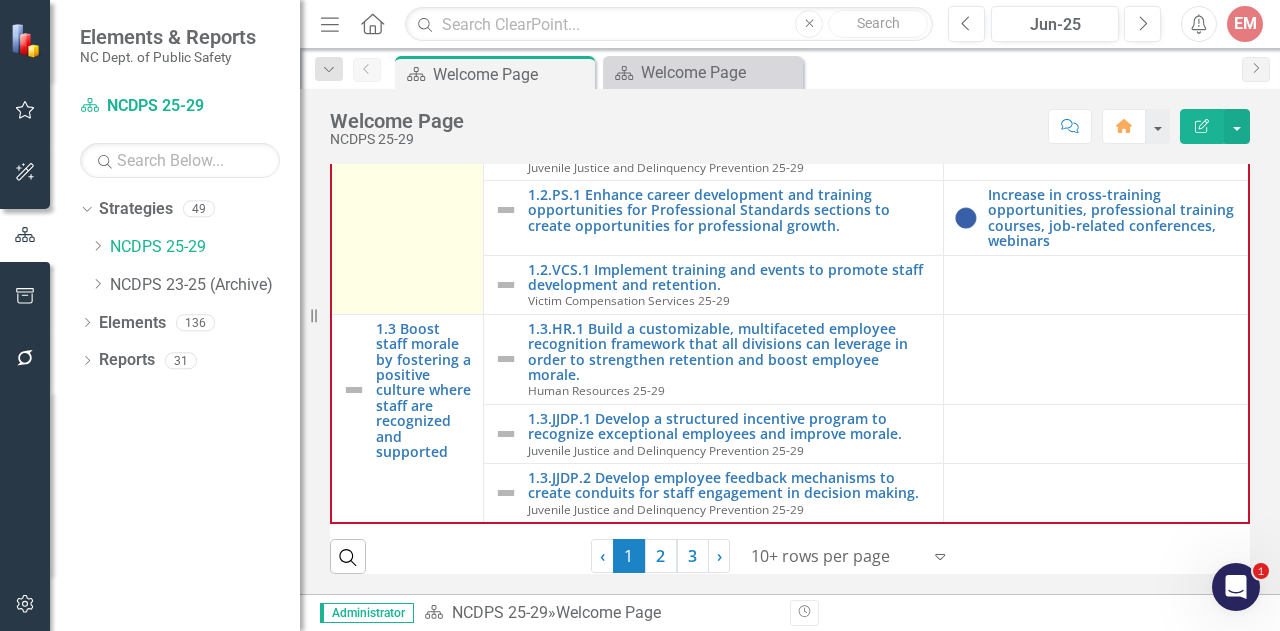 click on "1.2 Ensure the Department has a well-trained and professional workforce with opportunities for growth Link Map View Link Map Edit Edit Objective Link Open Element" at bounding box center (407, -355) 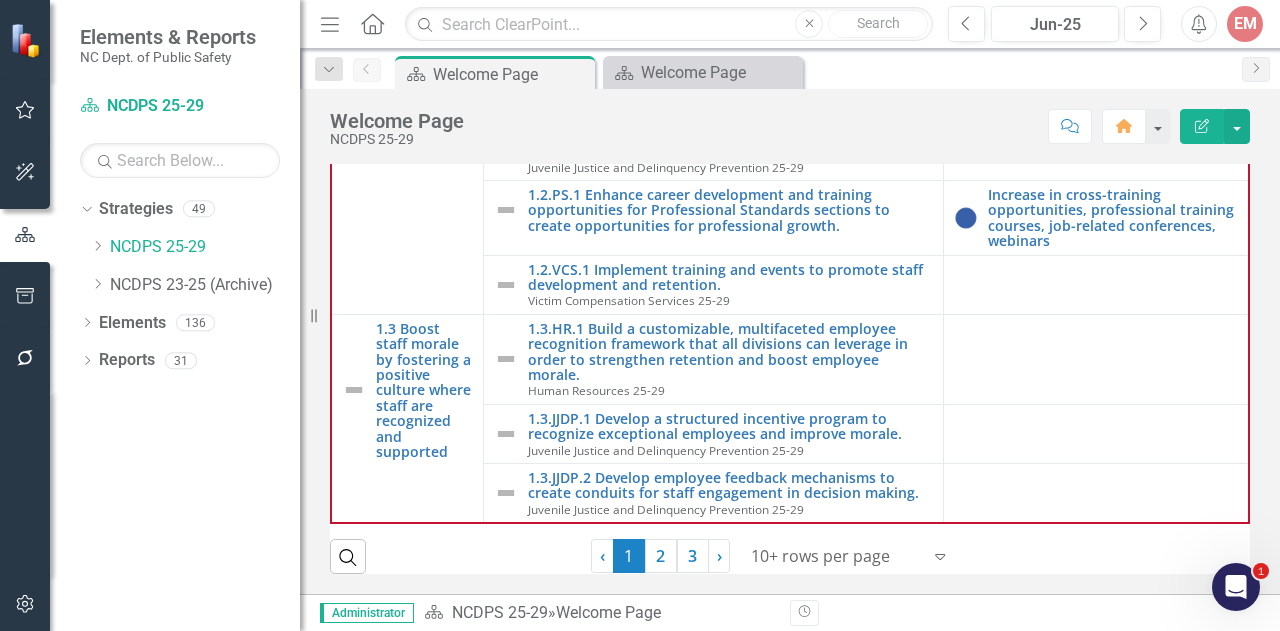 click on "Edit Report" 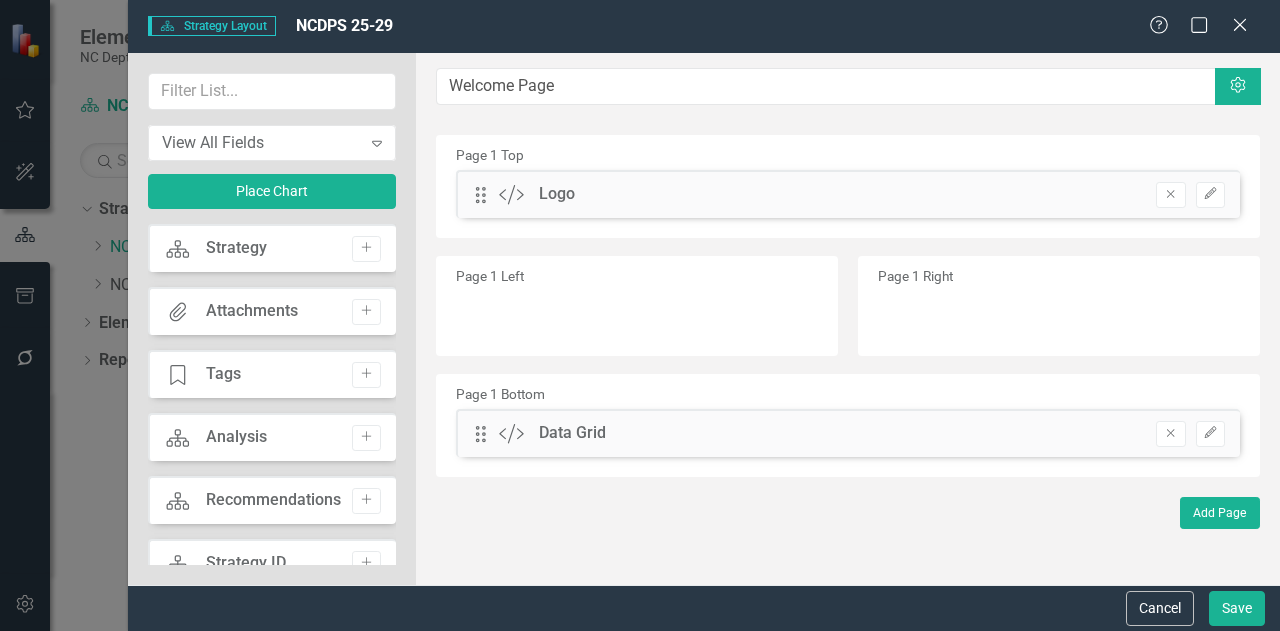 click on "Strategy Strategy Add" at bounding box center [272, 248] 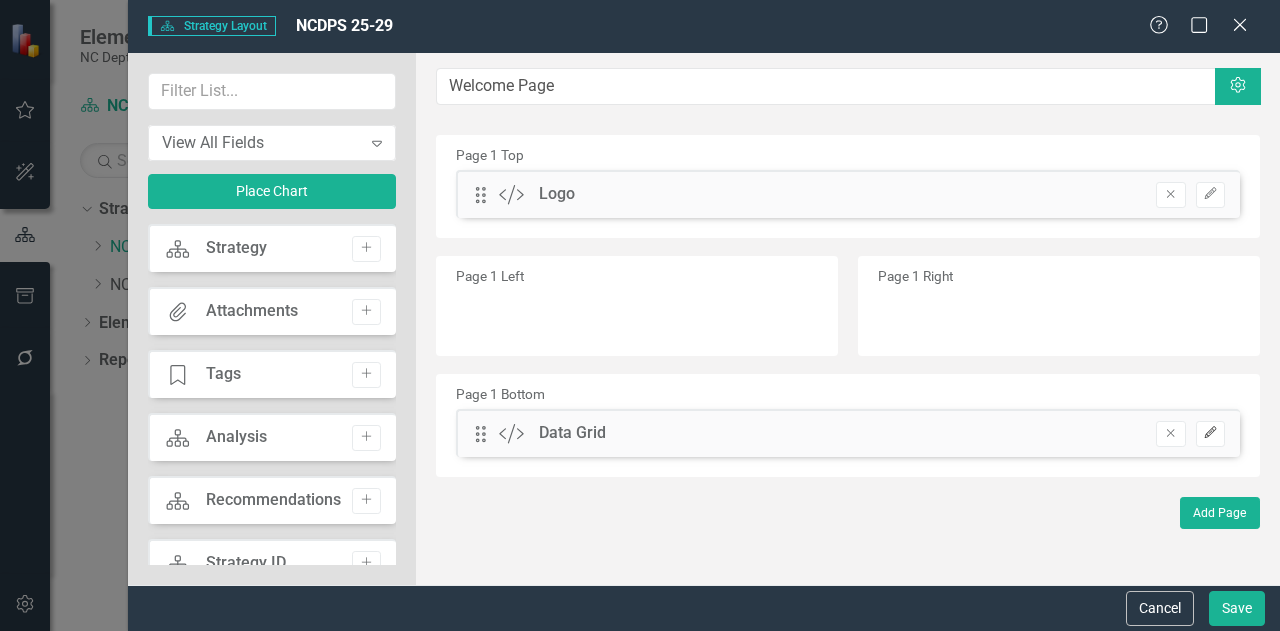 click on "Edit" at bounding box center [1210, 434] 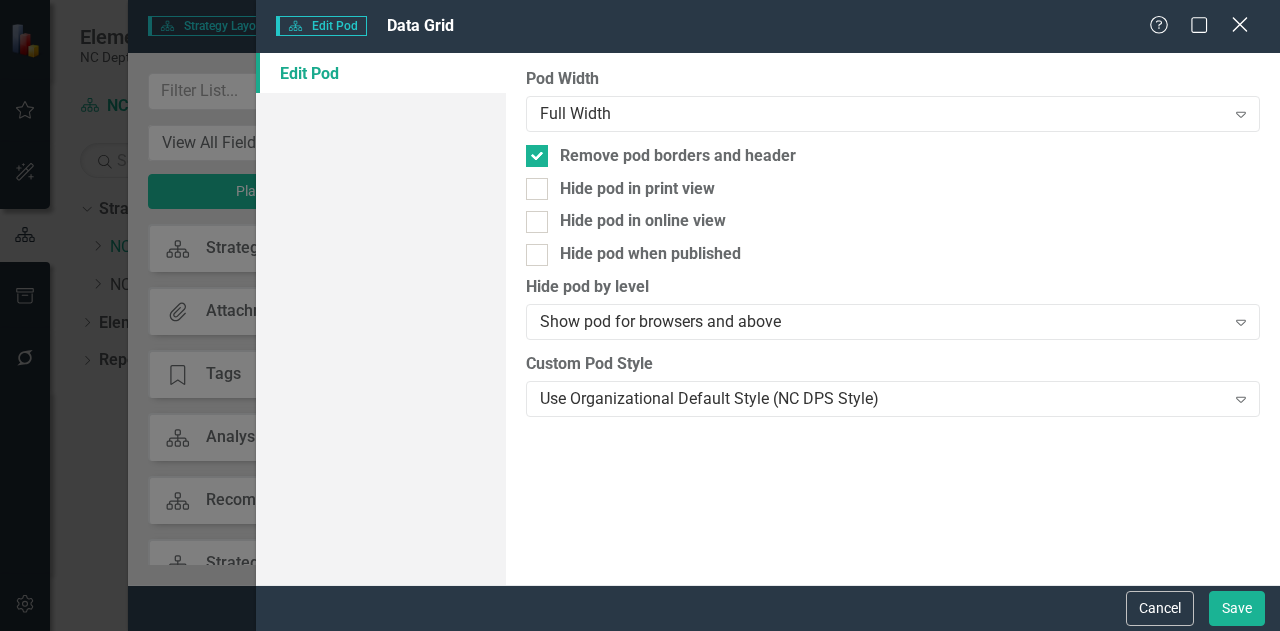 click on "Close" 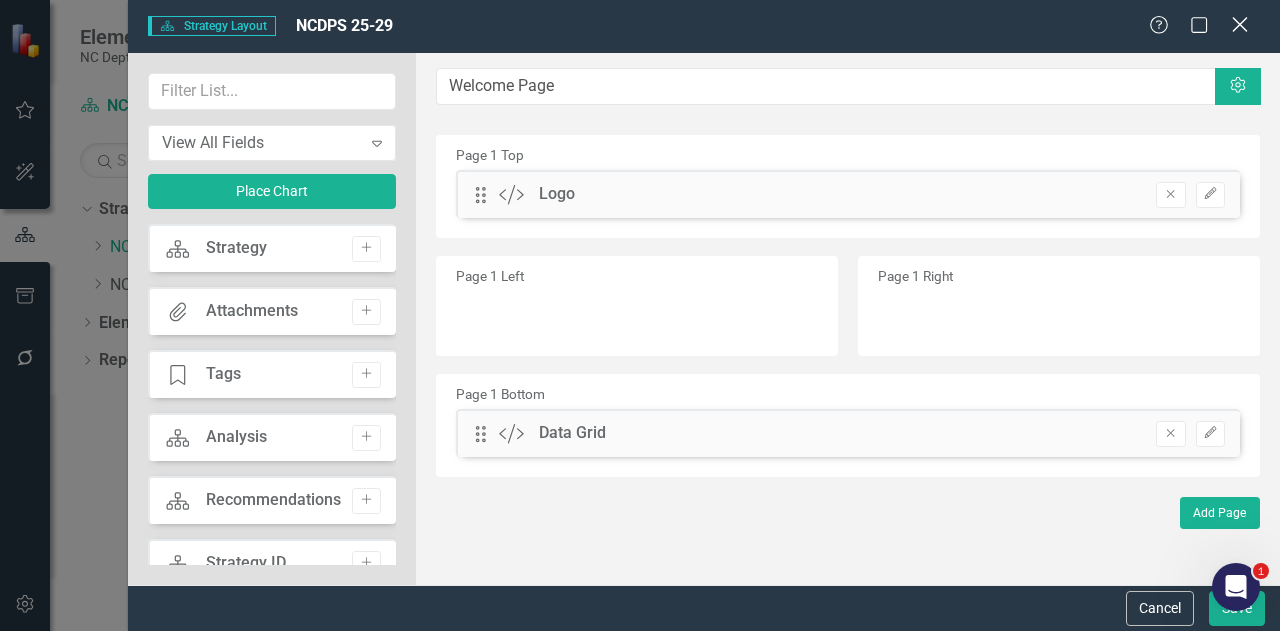 click on "Close" 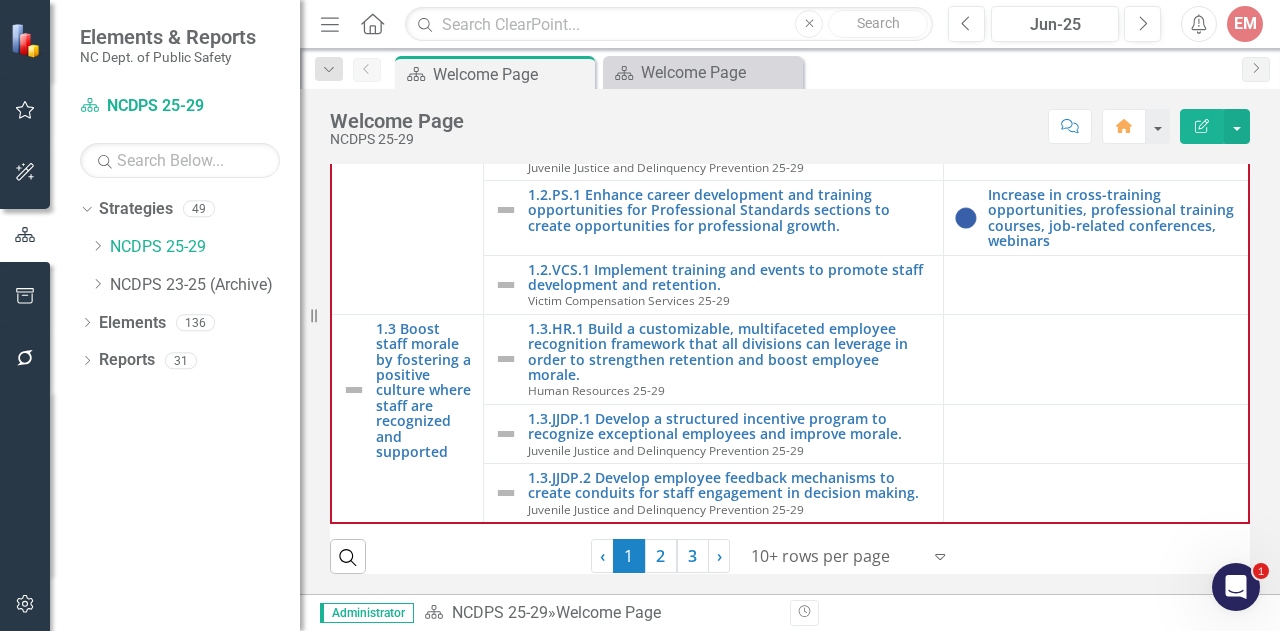 scroll, scrollTop: 491, scrollLeft: 0, axis: vertical 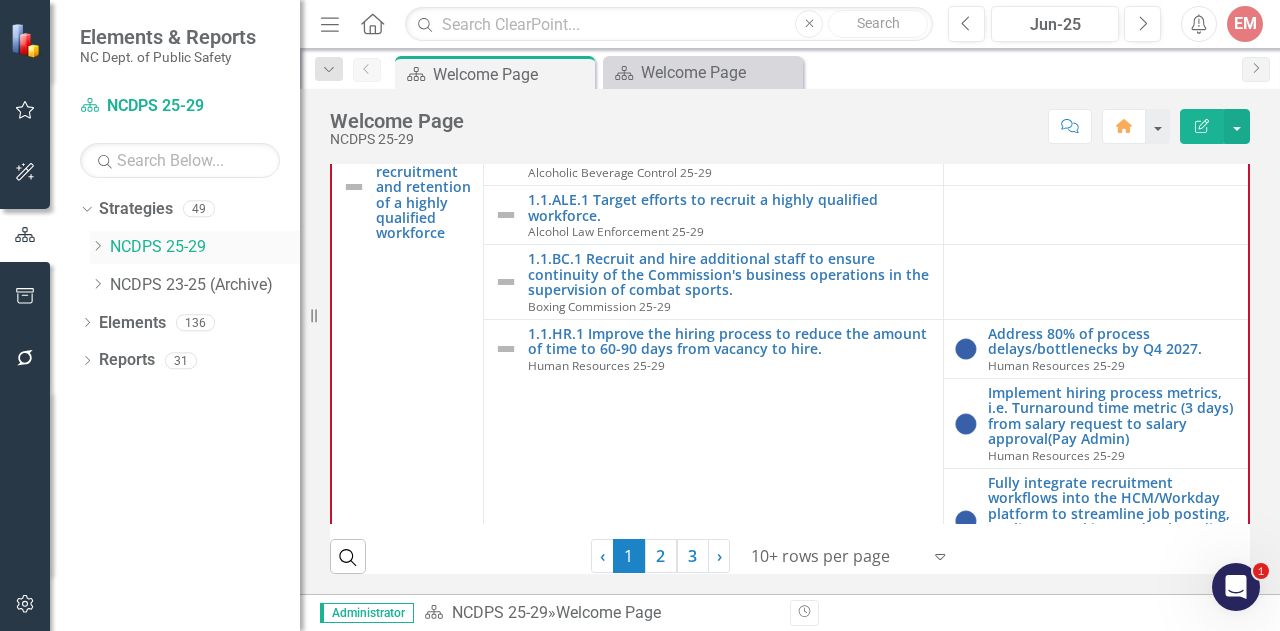 click on "Dropdown" 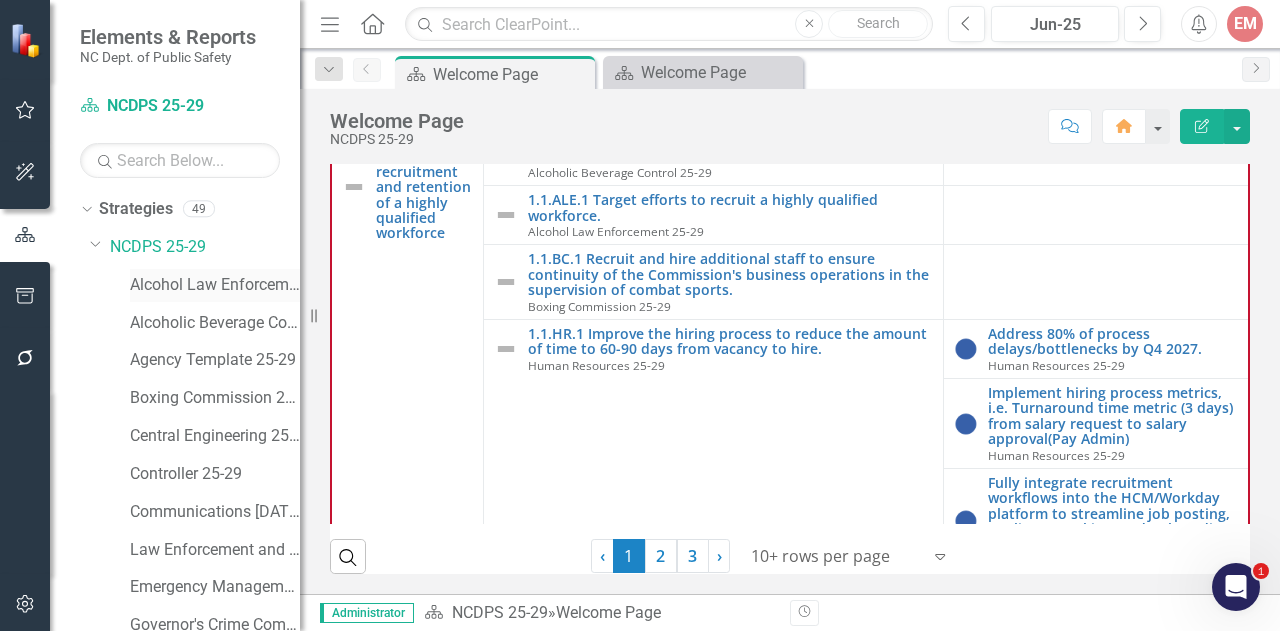 click on "Alcohol Law Enforcement 25-29" at bounding box center (215, 285) 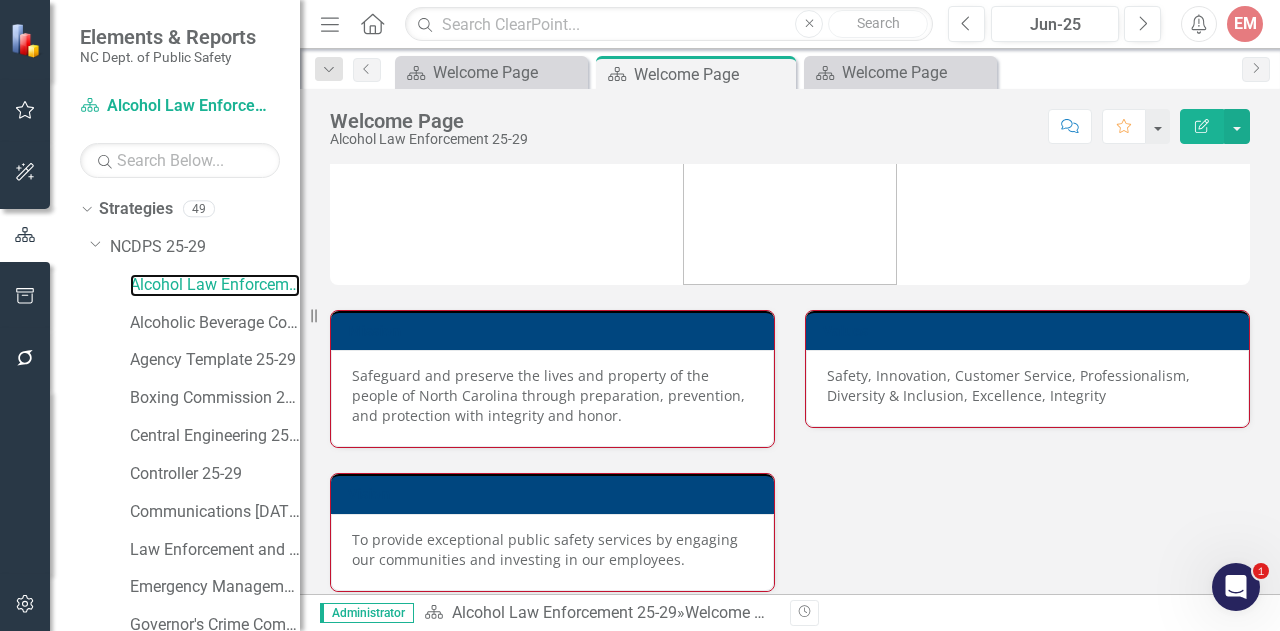 scroll, scrollTop: 108, scrollLeft: 0, axis: vertical 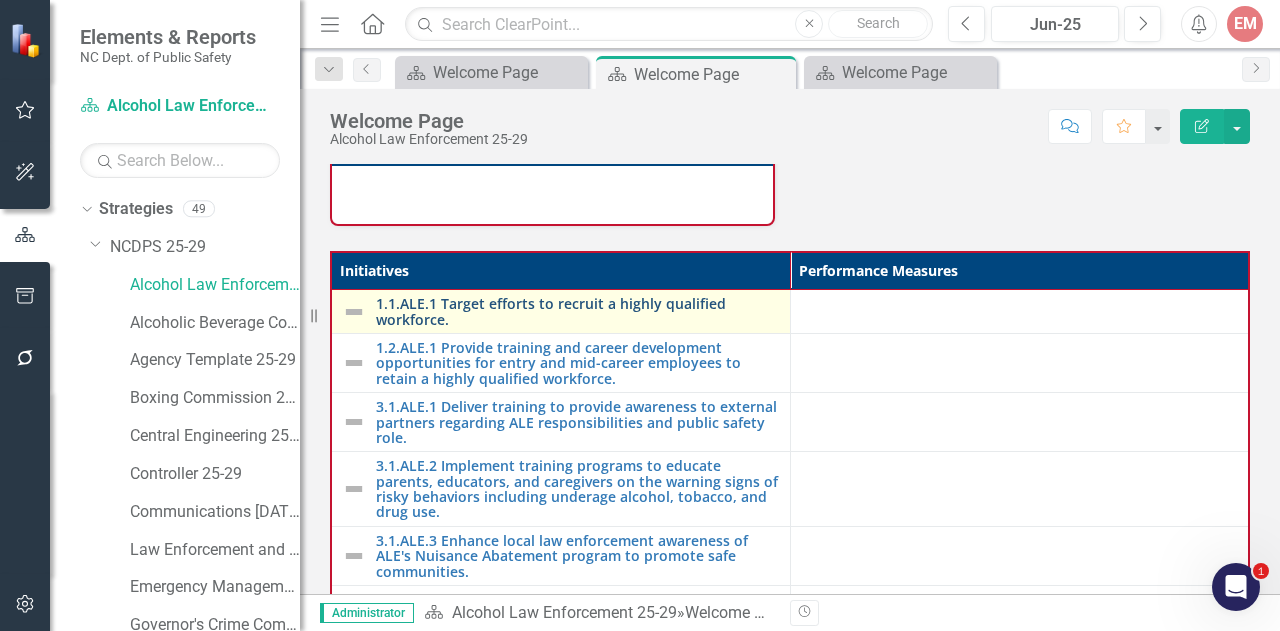 click on "1.1.ALE.1 Target efforts to recruit a highly qualified workforce." at bounding box center [578, 311] 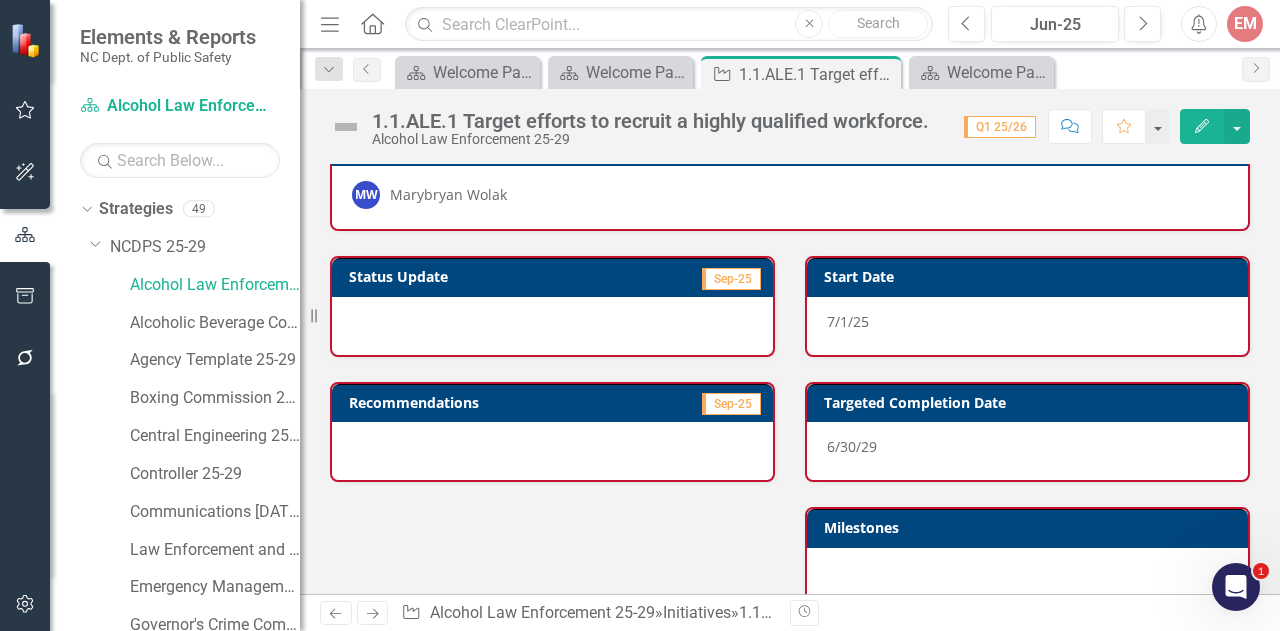 scroll, scrollTop: 38, scrollLeft: 0, axis: vertical 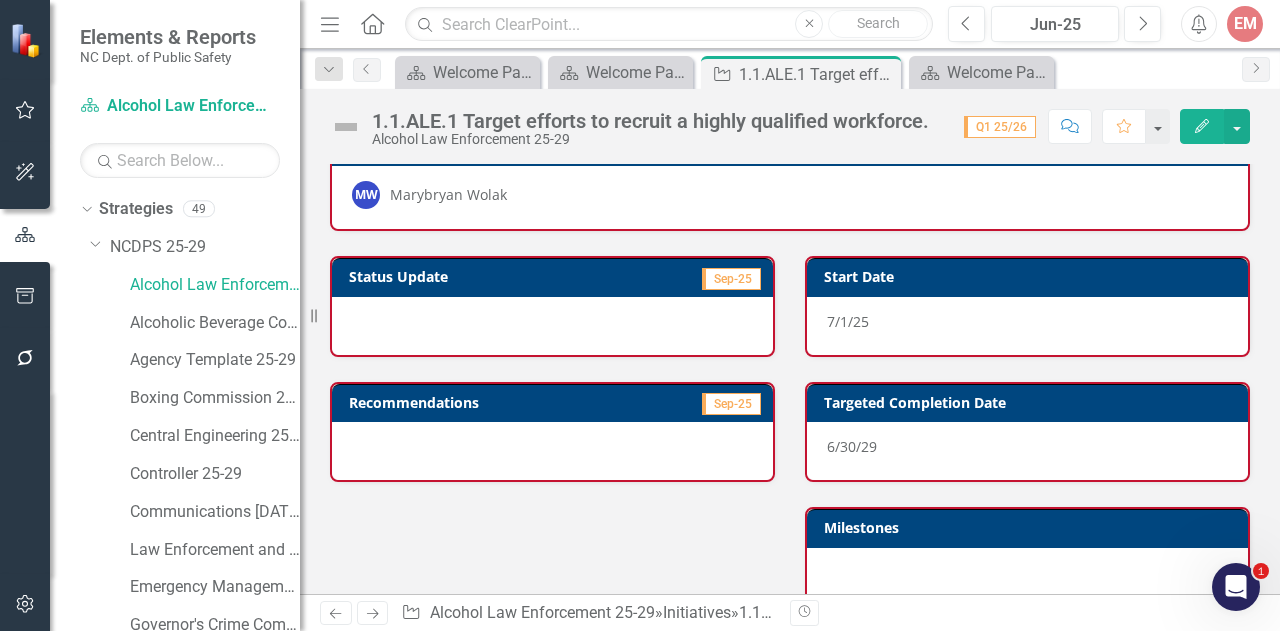 click on "Sep-25" at bounding box center (731, 279) 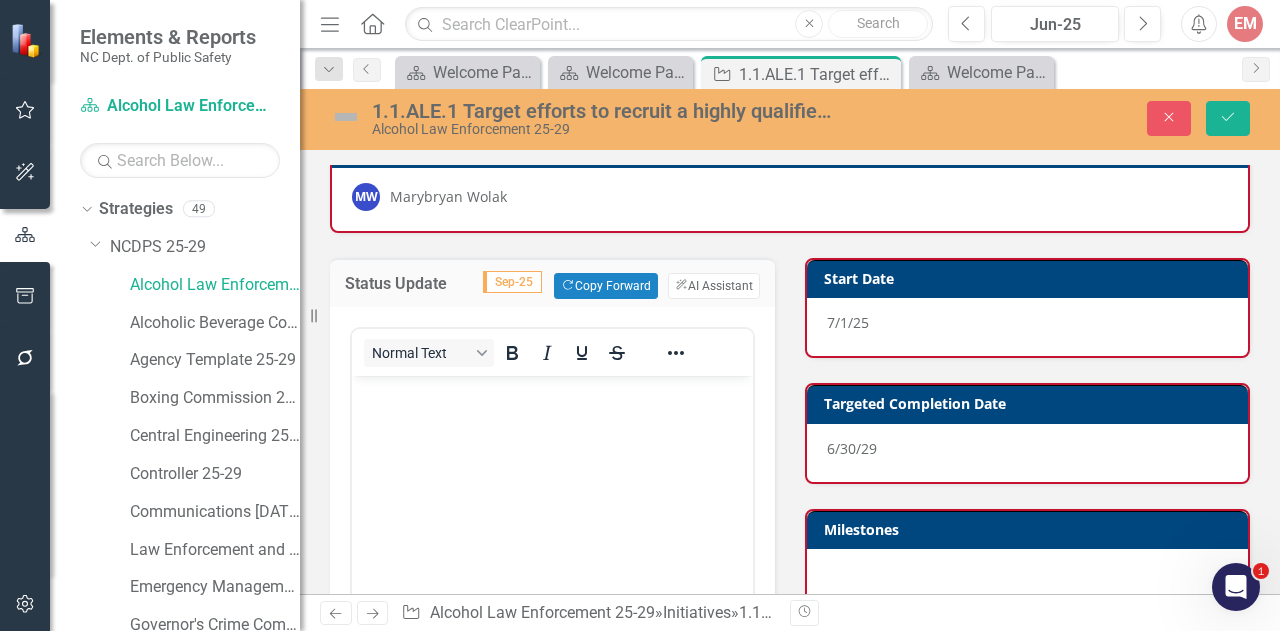 scroll, scrollTop: 0, scrollLeft: 0, axis: both 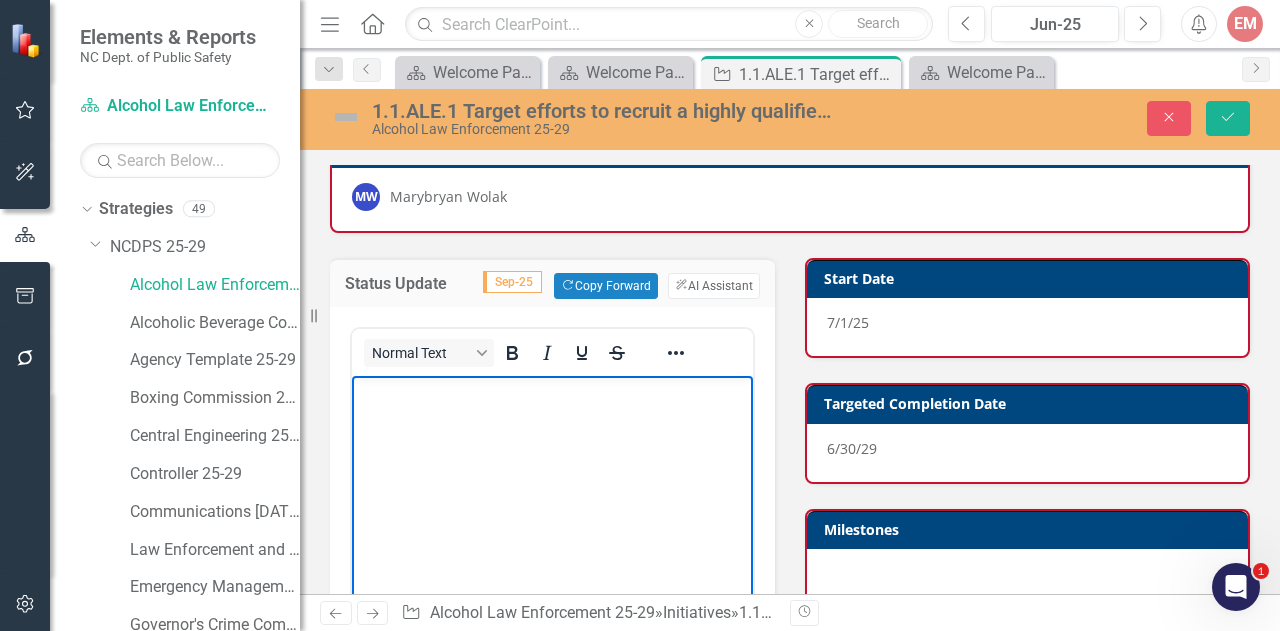click at bounding box center (552, 525) 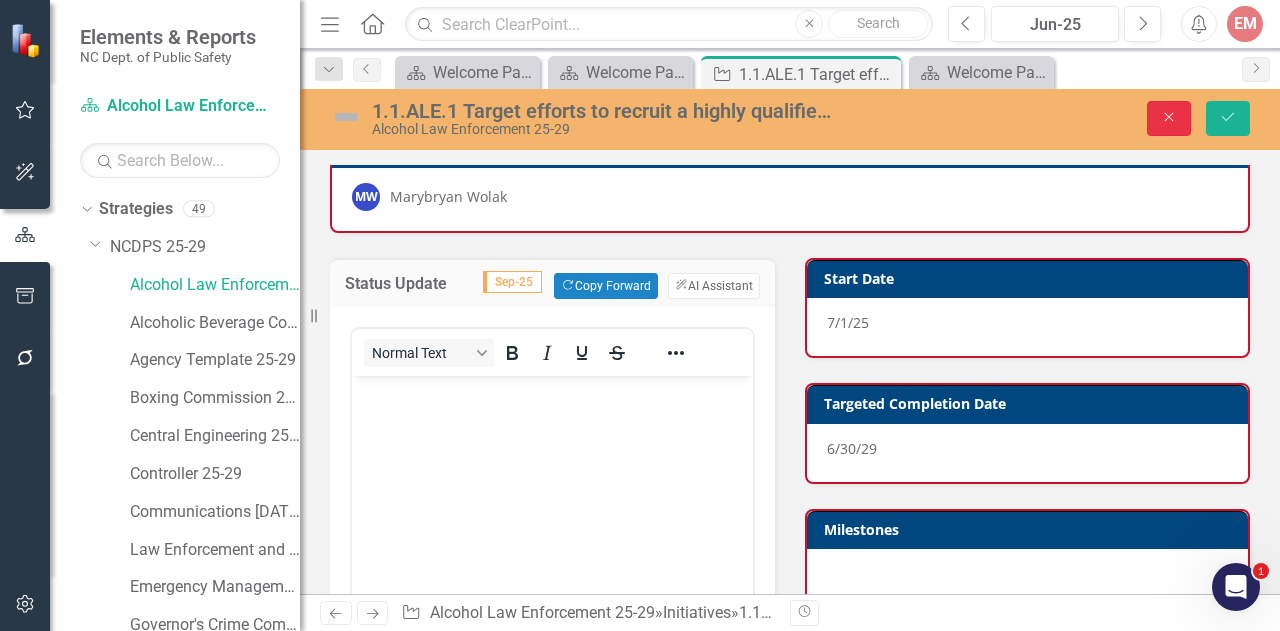 click on "Close" at bounding box center [1169, 118] 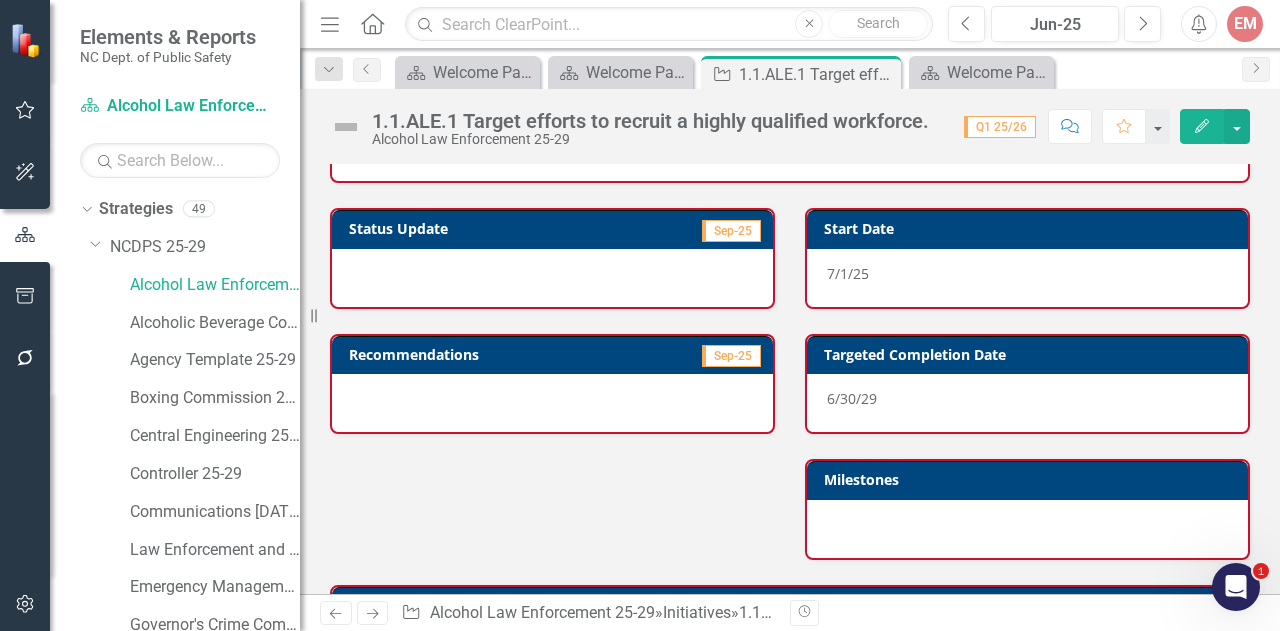 scroll, scrollTop: 30, scrollLeft: 0, axis: vertical 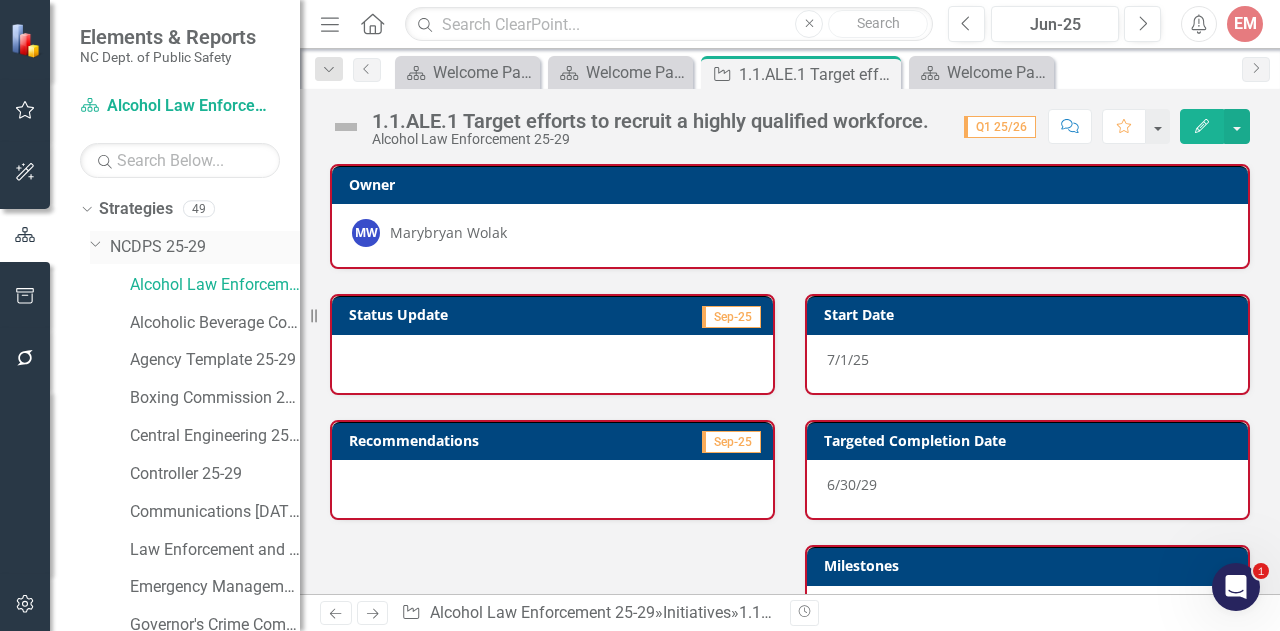 click 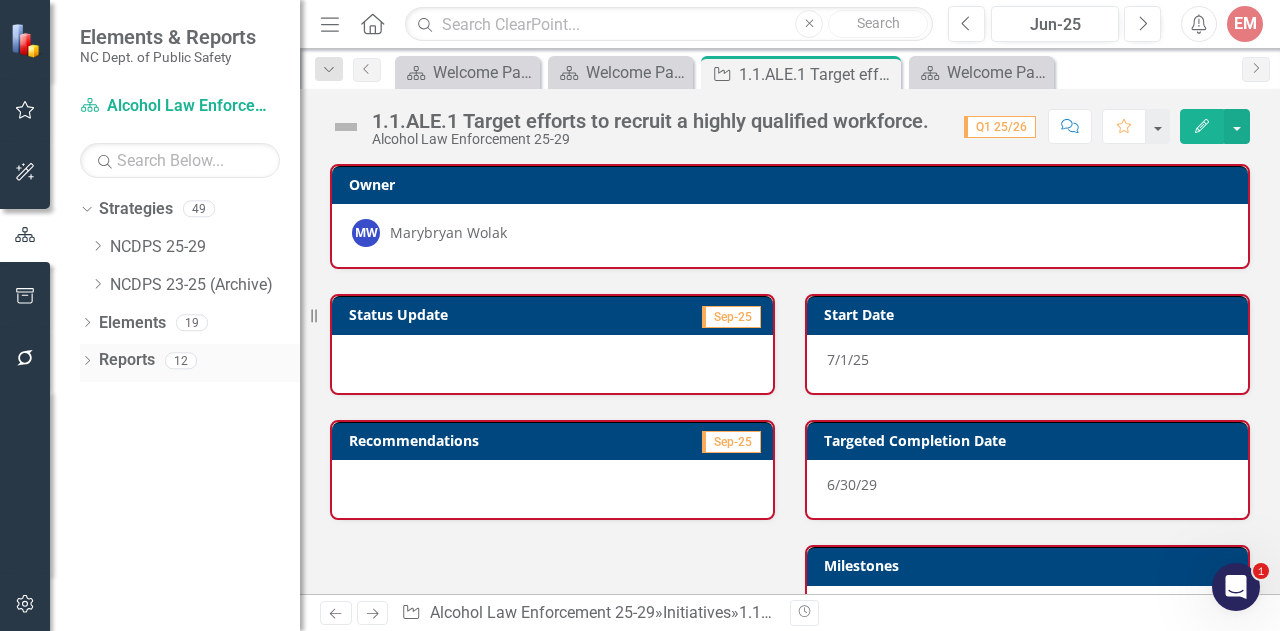 click on "Dropdown" 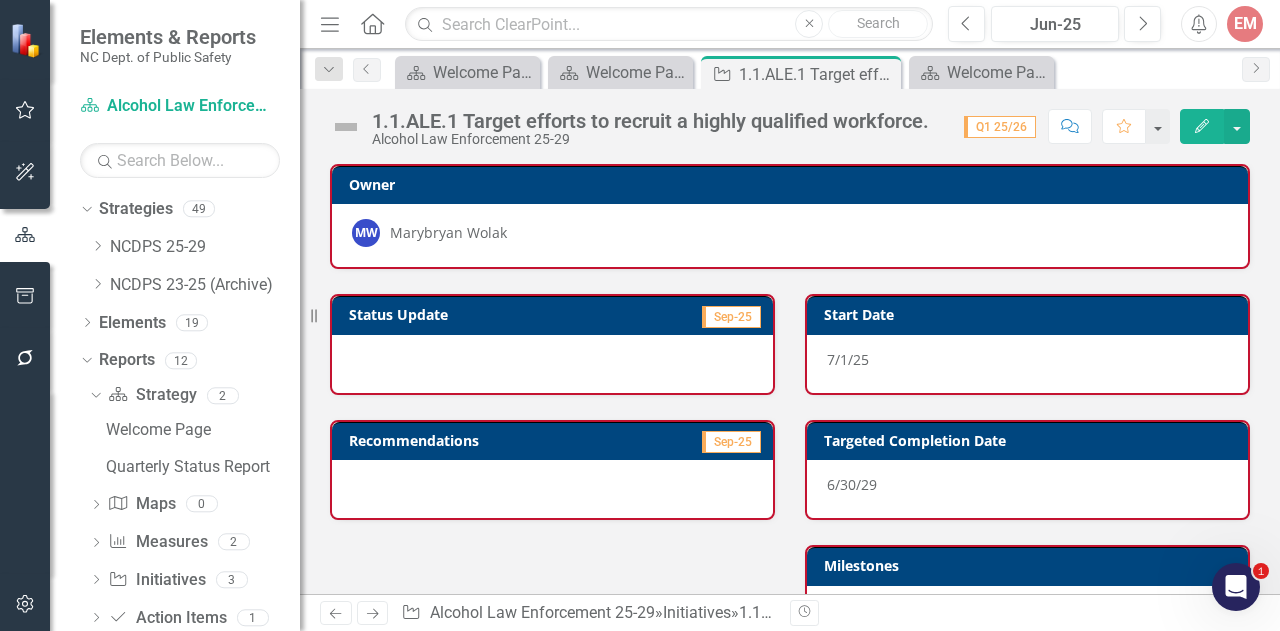 scroll, scrollTop: 37, scrollLeft: 0, axis: vertical 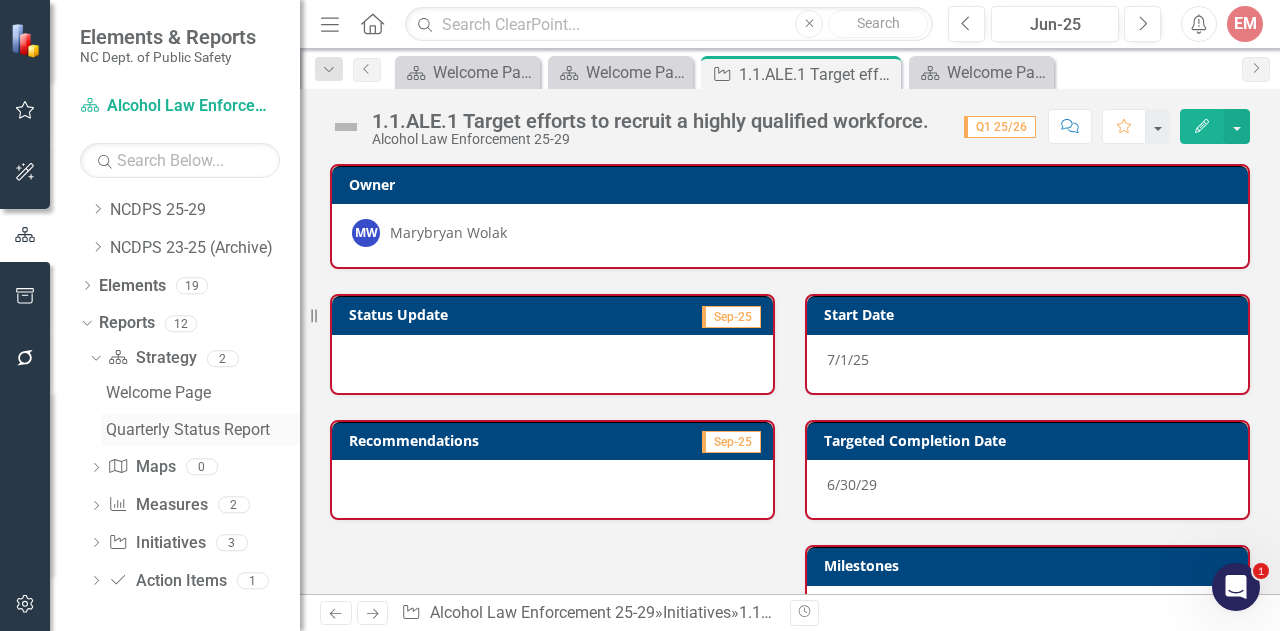 click on "Quarterly Status Report" at bounding box center (200, 430) 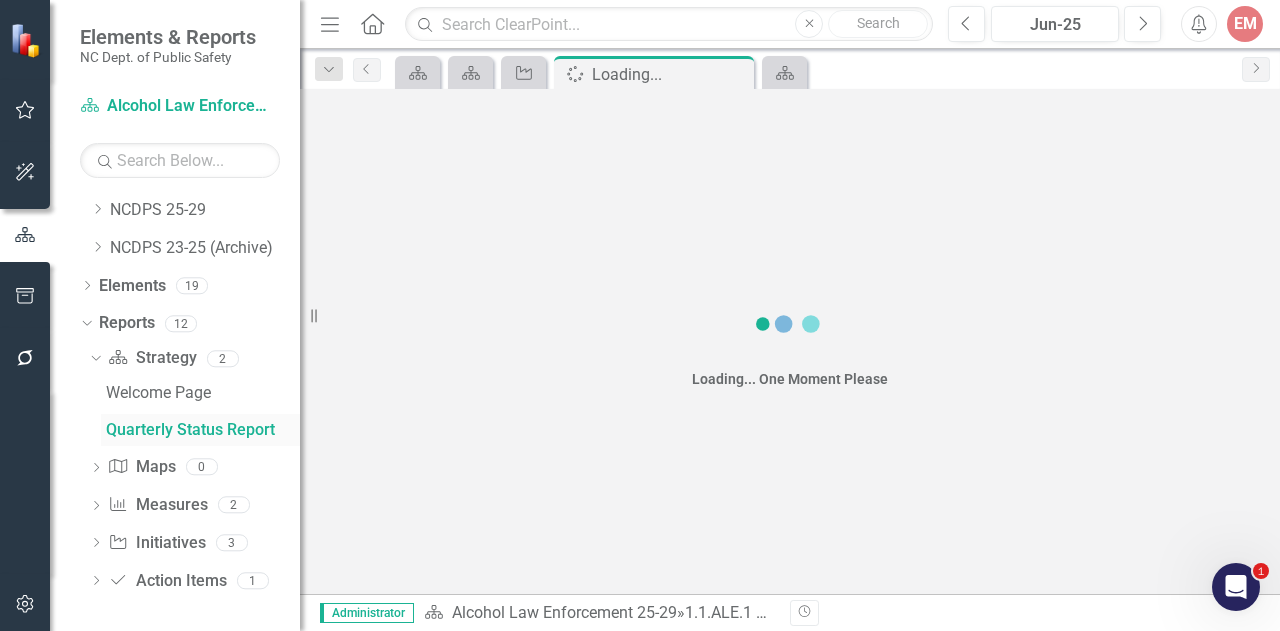 scroll, scrollTop: 0, scrollLeft: 0, axis: both 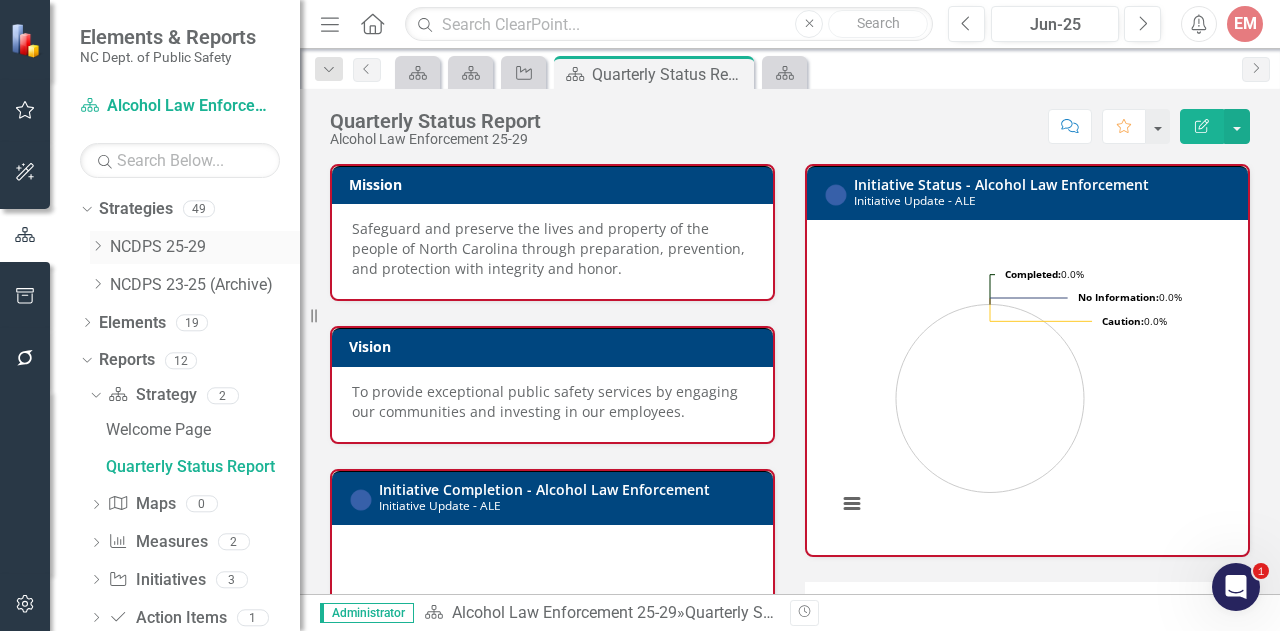 click on "Dropdown NCDPS 25-29" at bounding box center (195, 247) 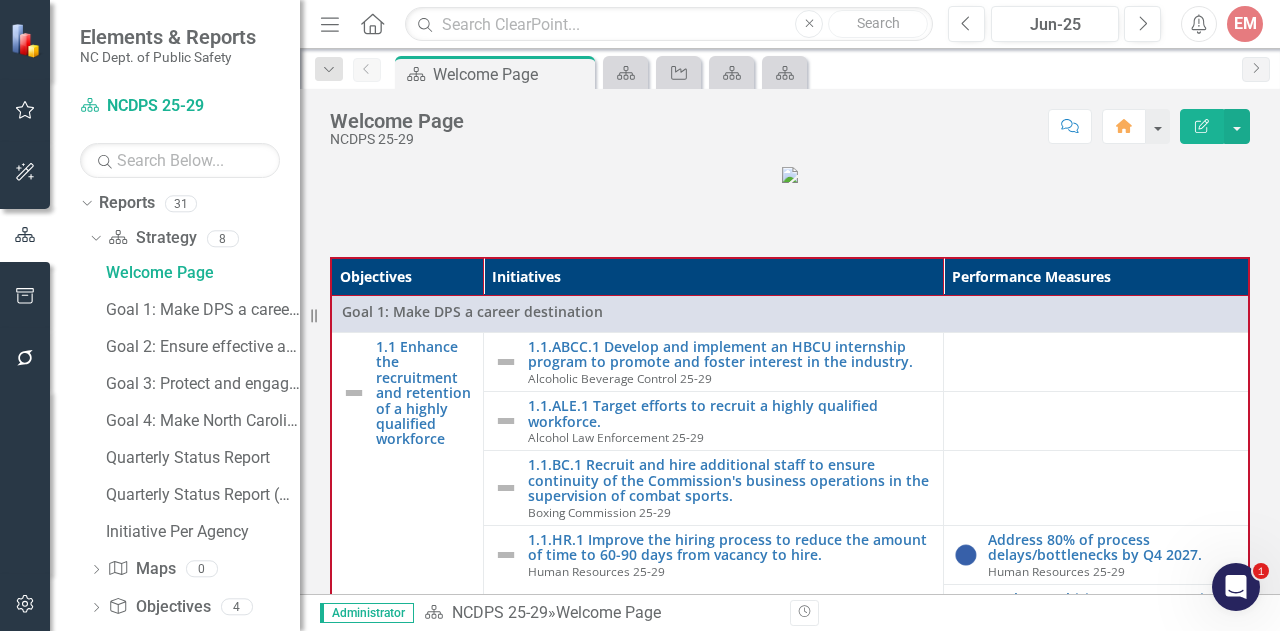 scroll, scrollTop: 178, scrollLeft: 0, axis: vertical 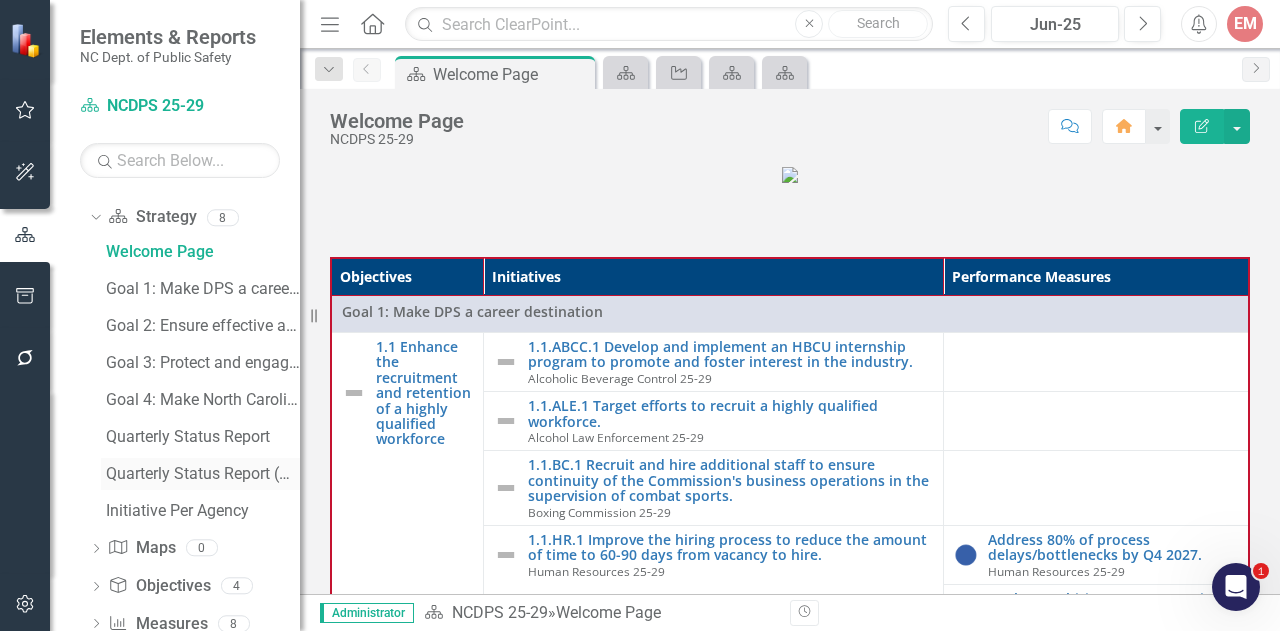 click on "Quarterly Status Report (Objective Measures)" at bounding box center (203, 474) 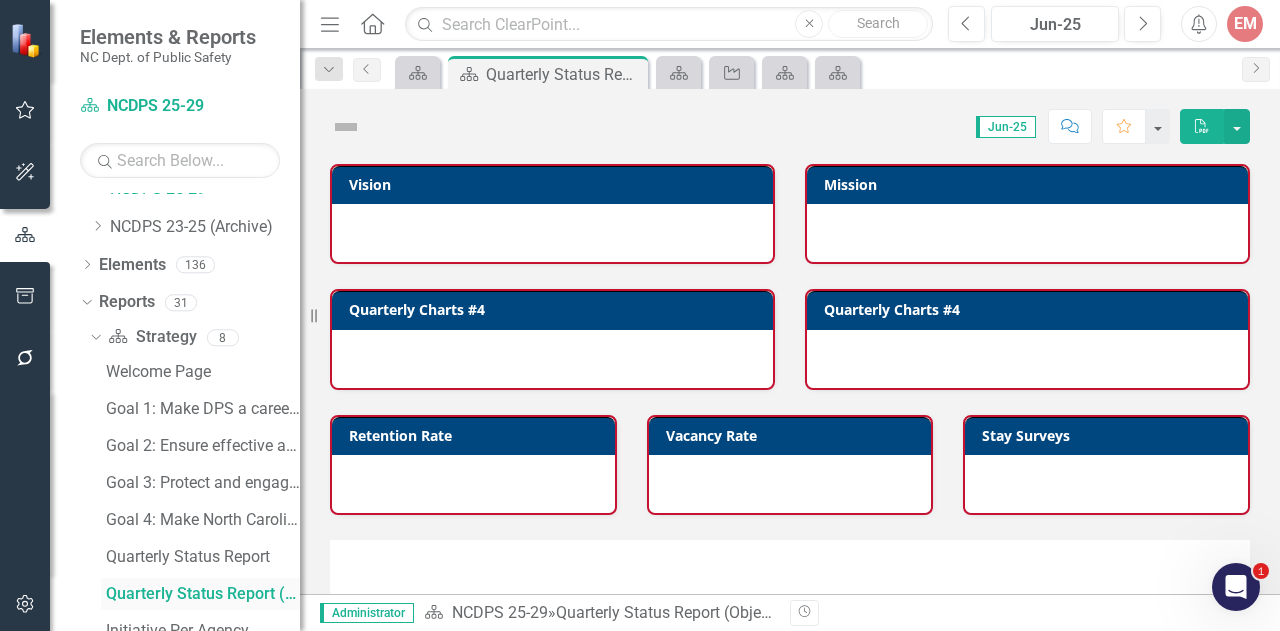 scroll, scrollTop: 36, scrollLeft: 0, axis: vertical 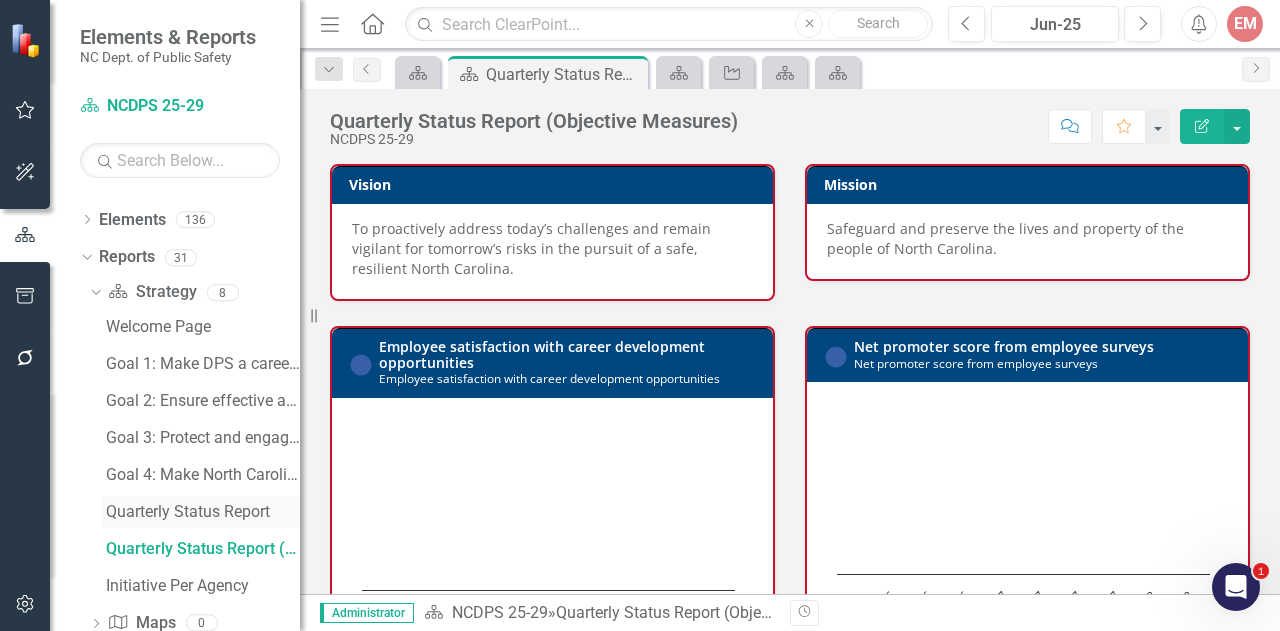 click on "Quarterly Status Report" at bounding box center [203, 512] 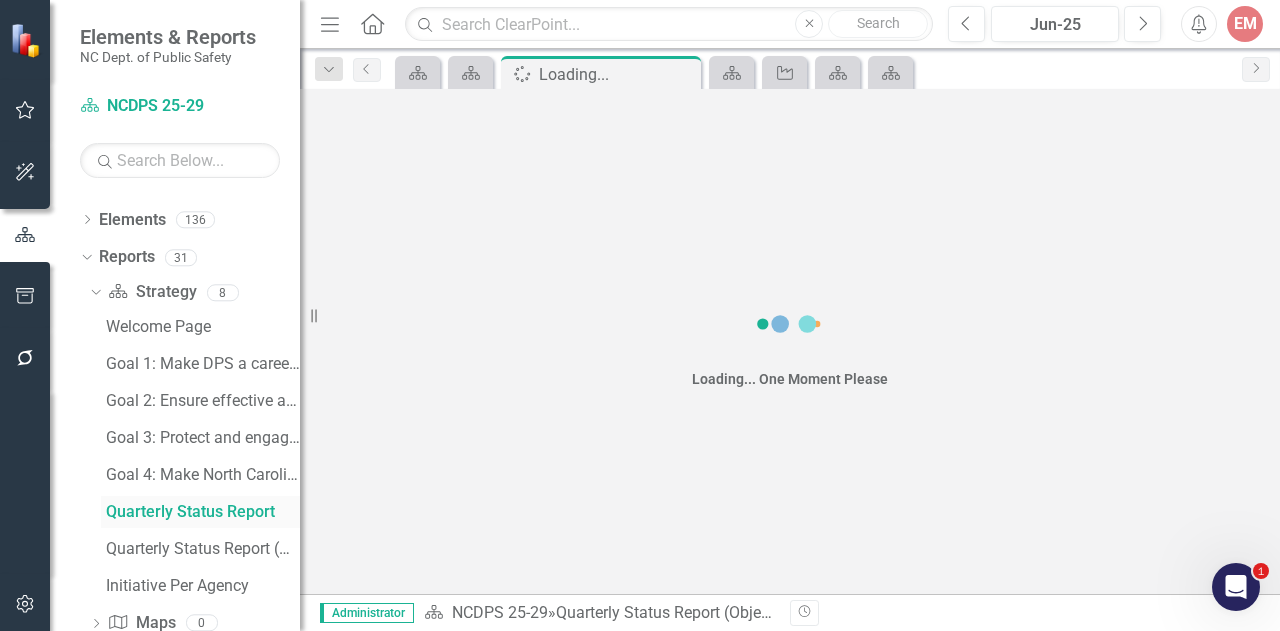 scroll, scrollTop: 0, scrollLeft: 0, axis: both 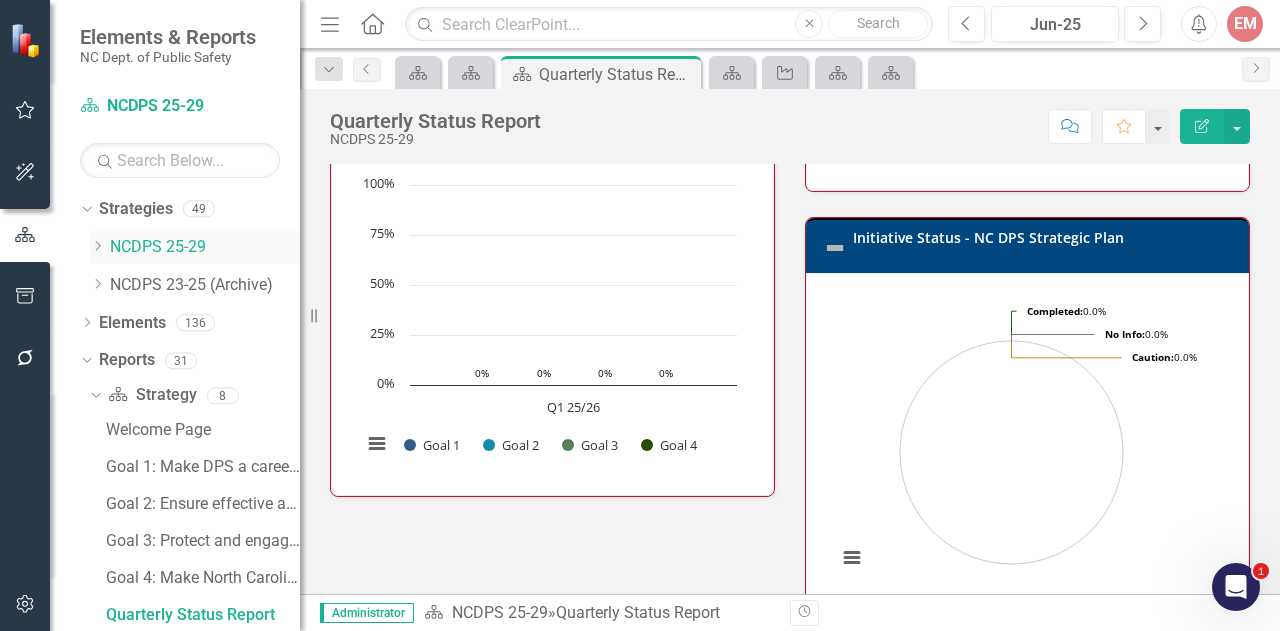 click on "NCDPS 25-29" at bounding box center [205, 247] 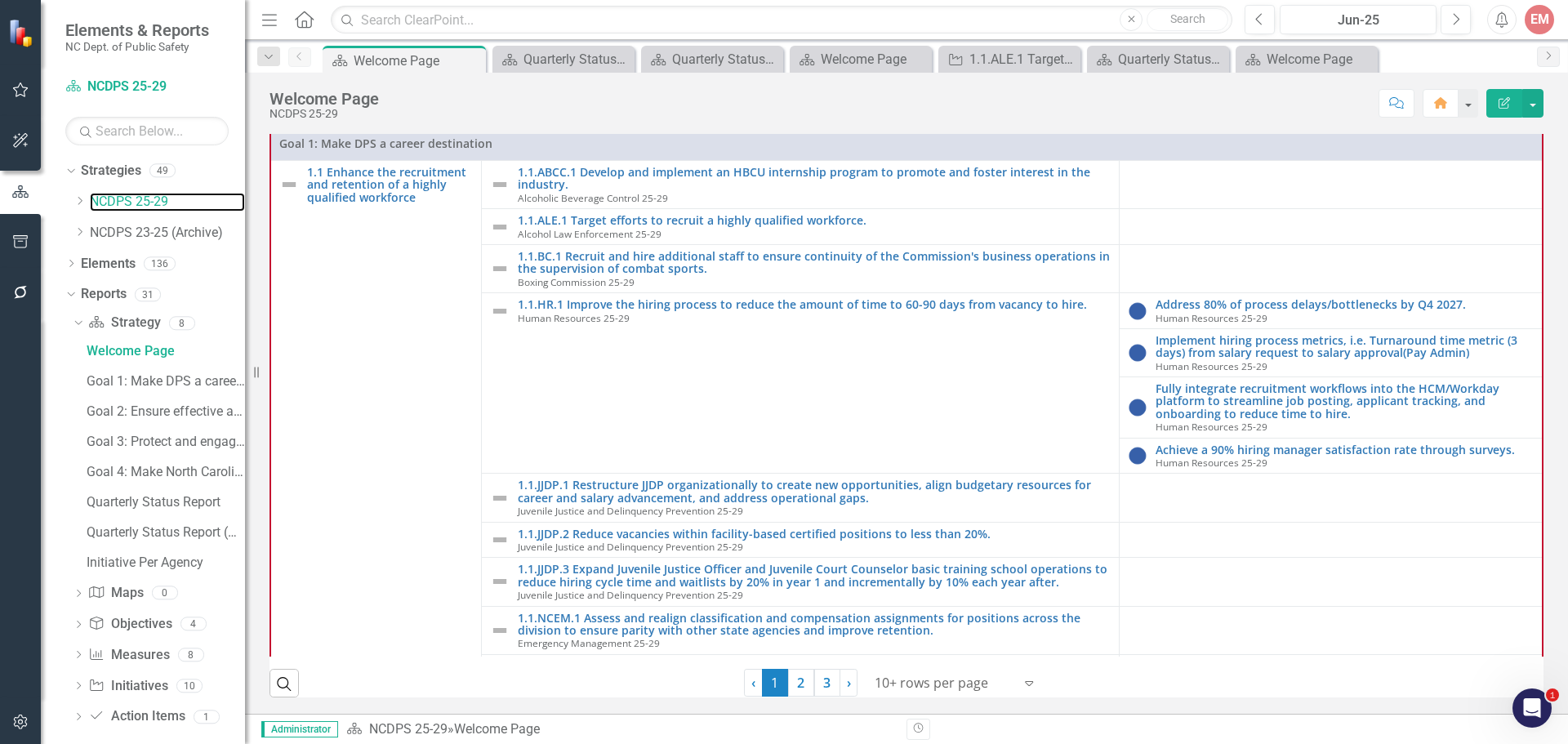 scroll, scrollTop: 490, scrollLeft: 0, axis: vertical 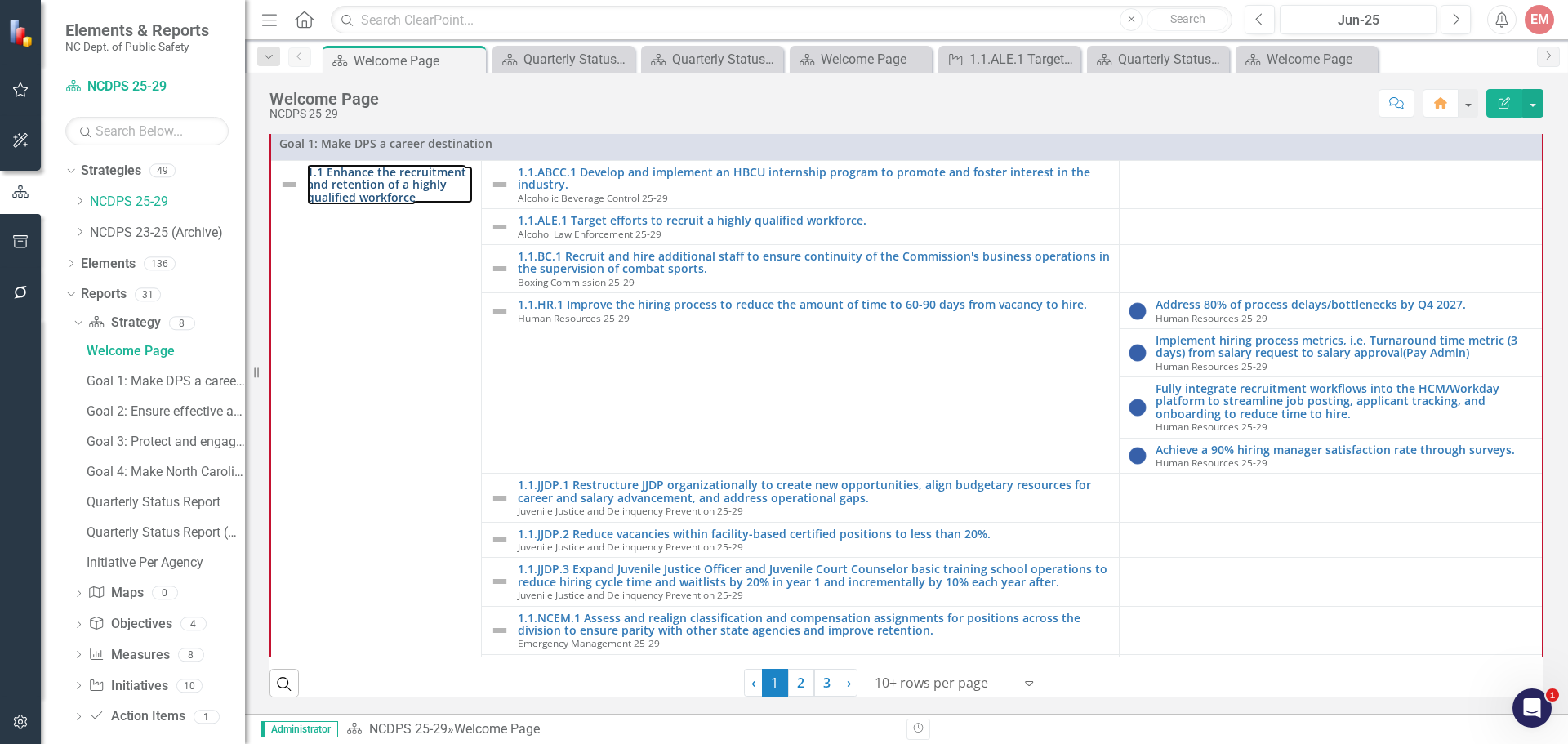 click on "1.1 Enhance the recruitment and retention of a highly qualified workforce" at bounding box center (390, 185) 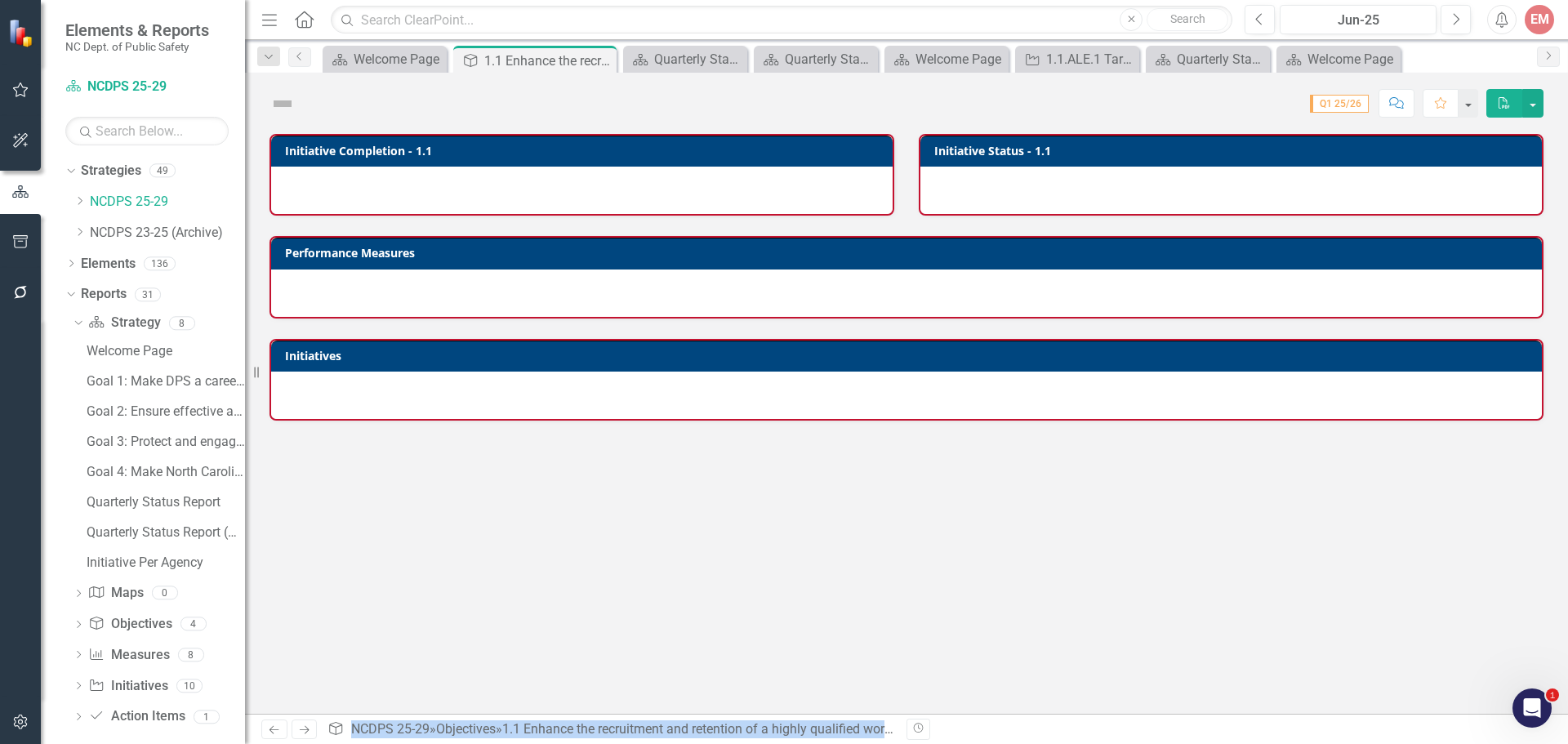 click on "Initiative Completion - 1.1 Initiative Status - 1.1 Performance Measures Initiatives" at bounding box center [906, 424] 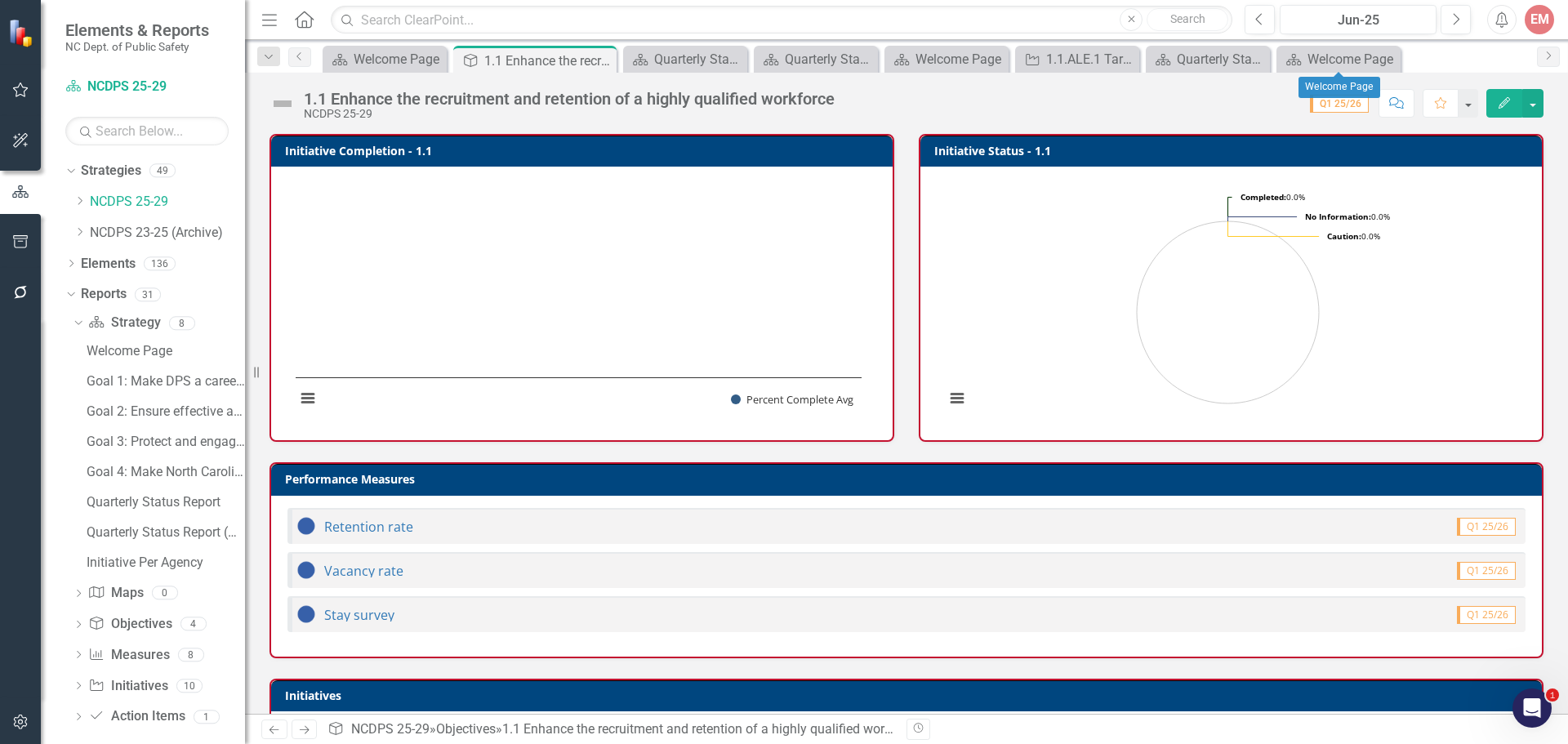 drag, startPoint x: 1388, startPoint y: 56, endPoint x: 1343, endPoint y: 53, distance: 45.099889 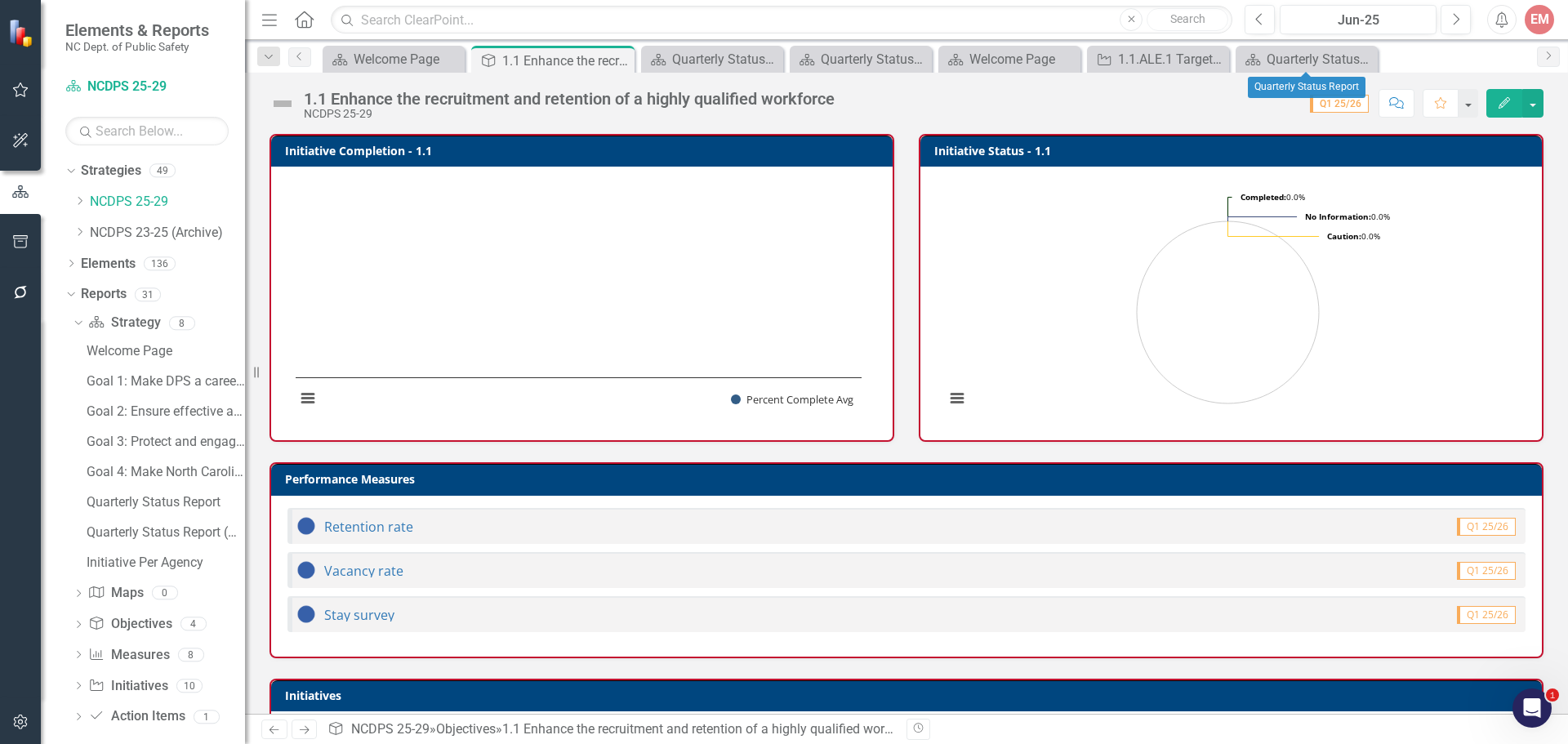 click on "Close" 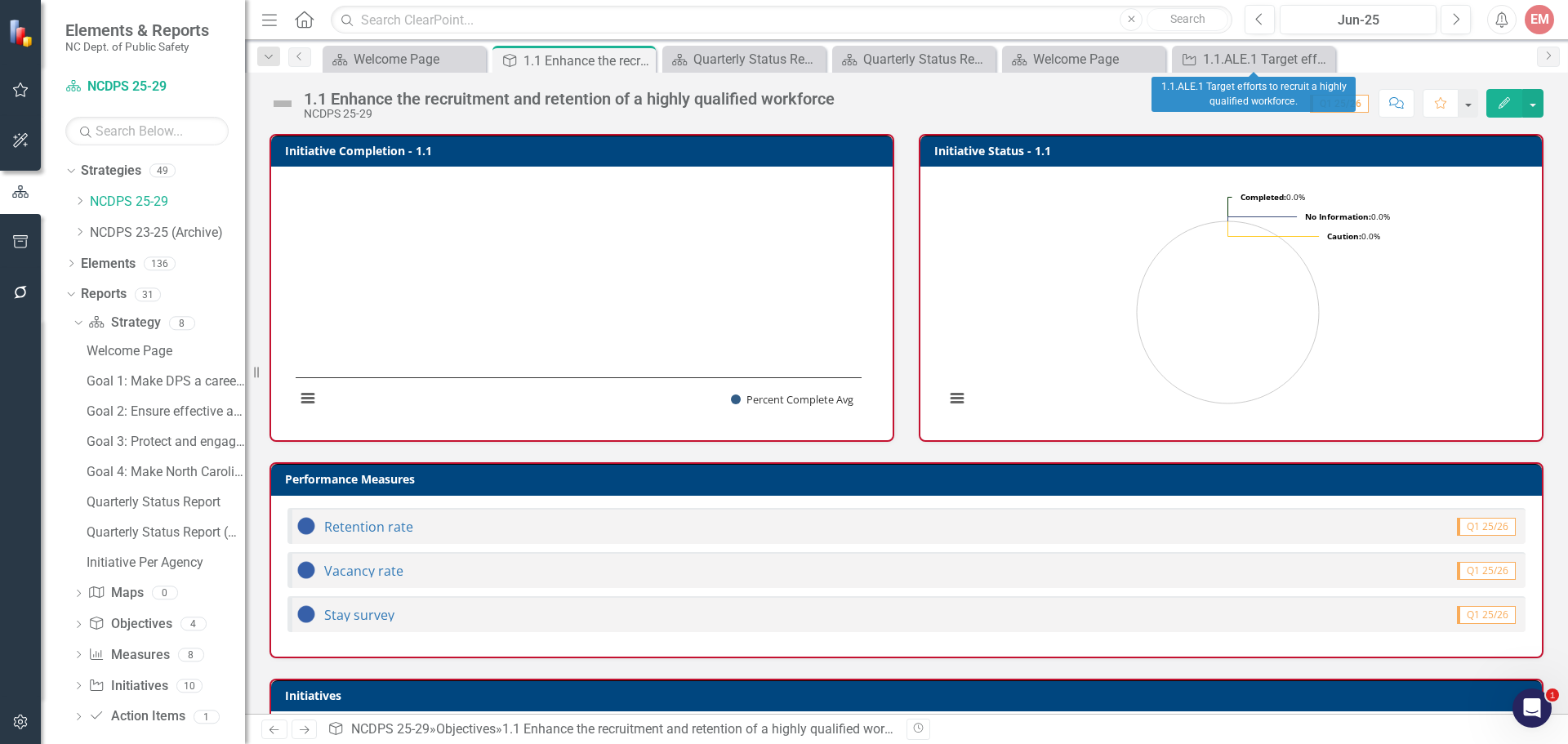 click on "Close" 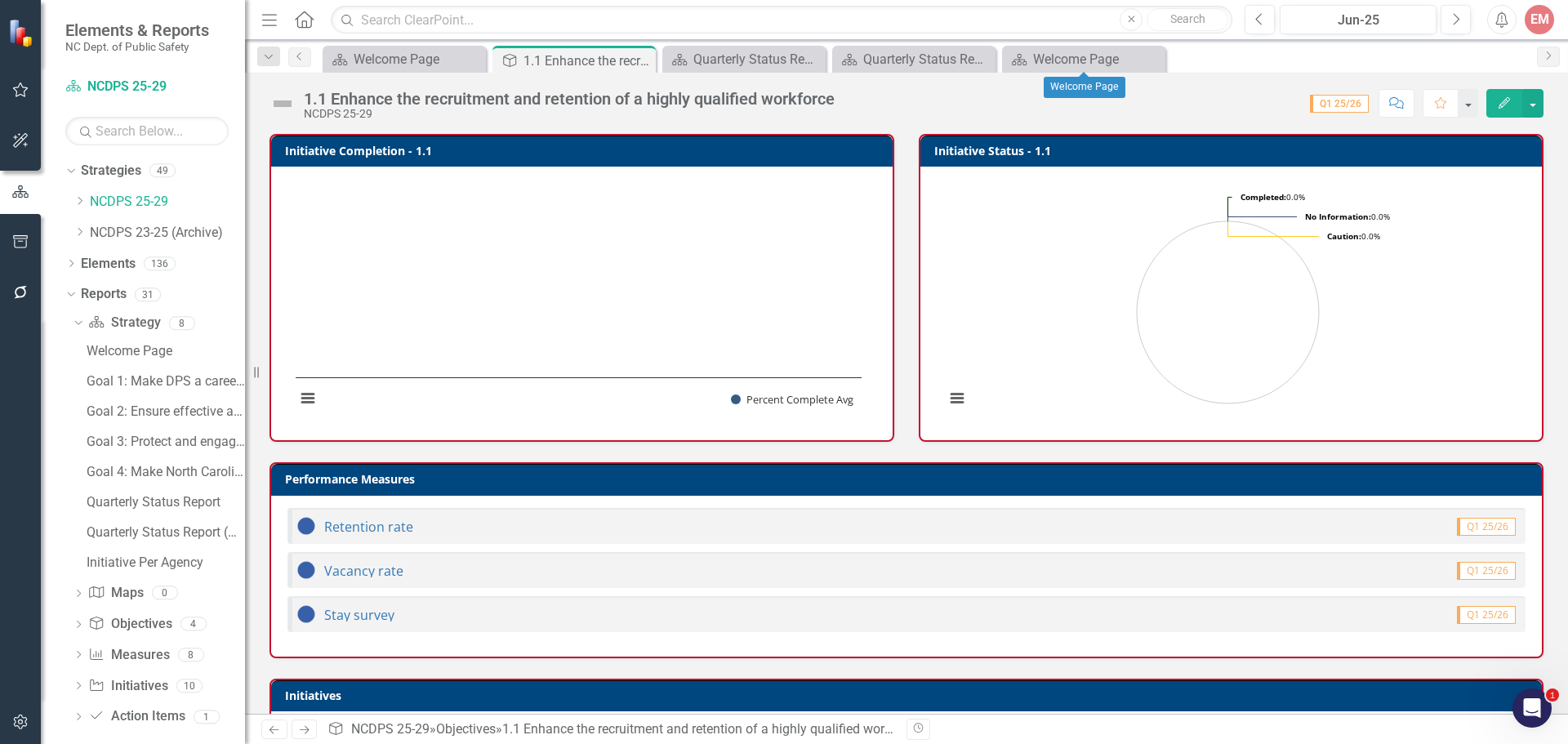 click on "Close" 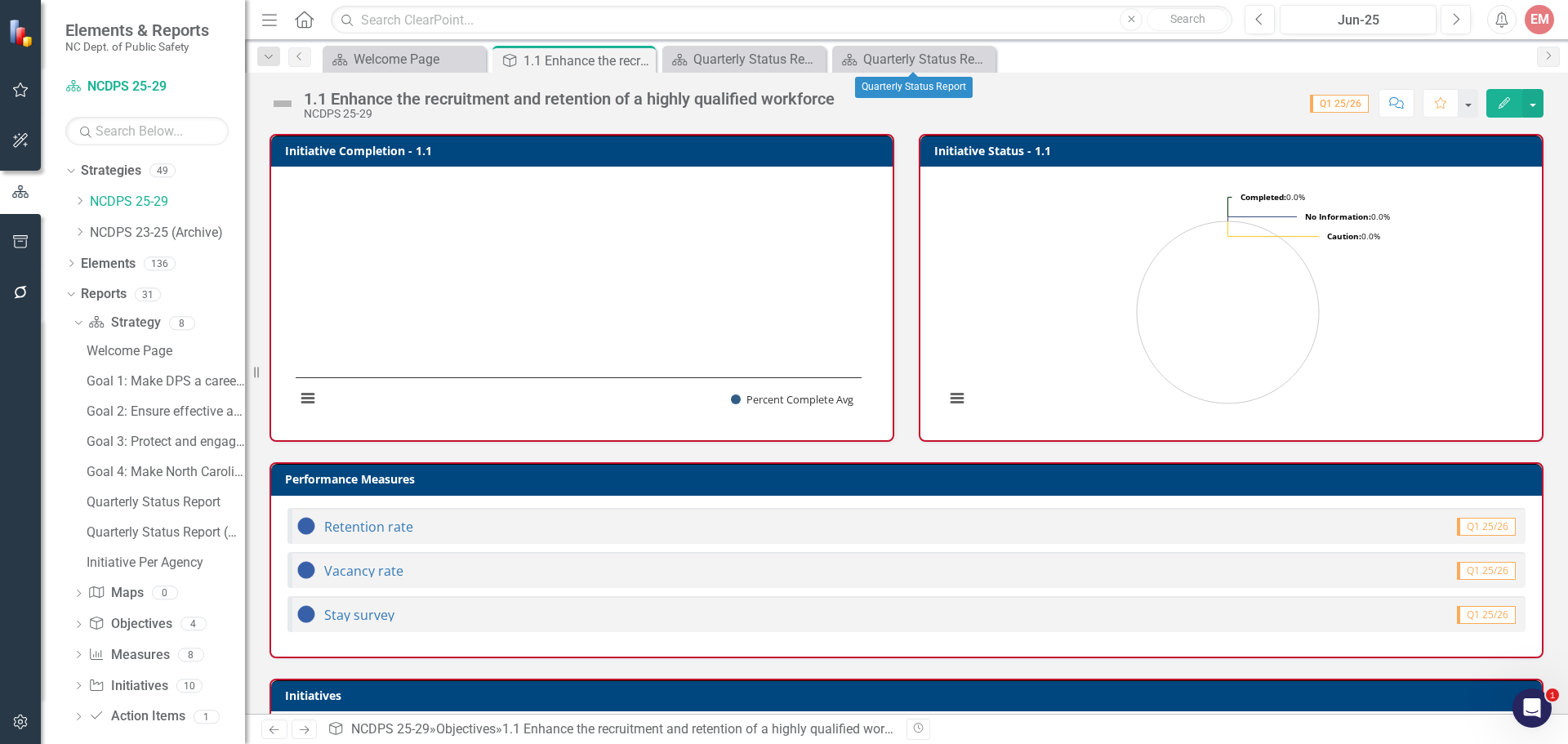 click on "Close" 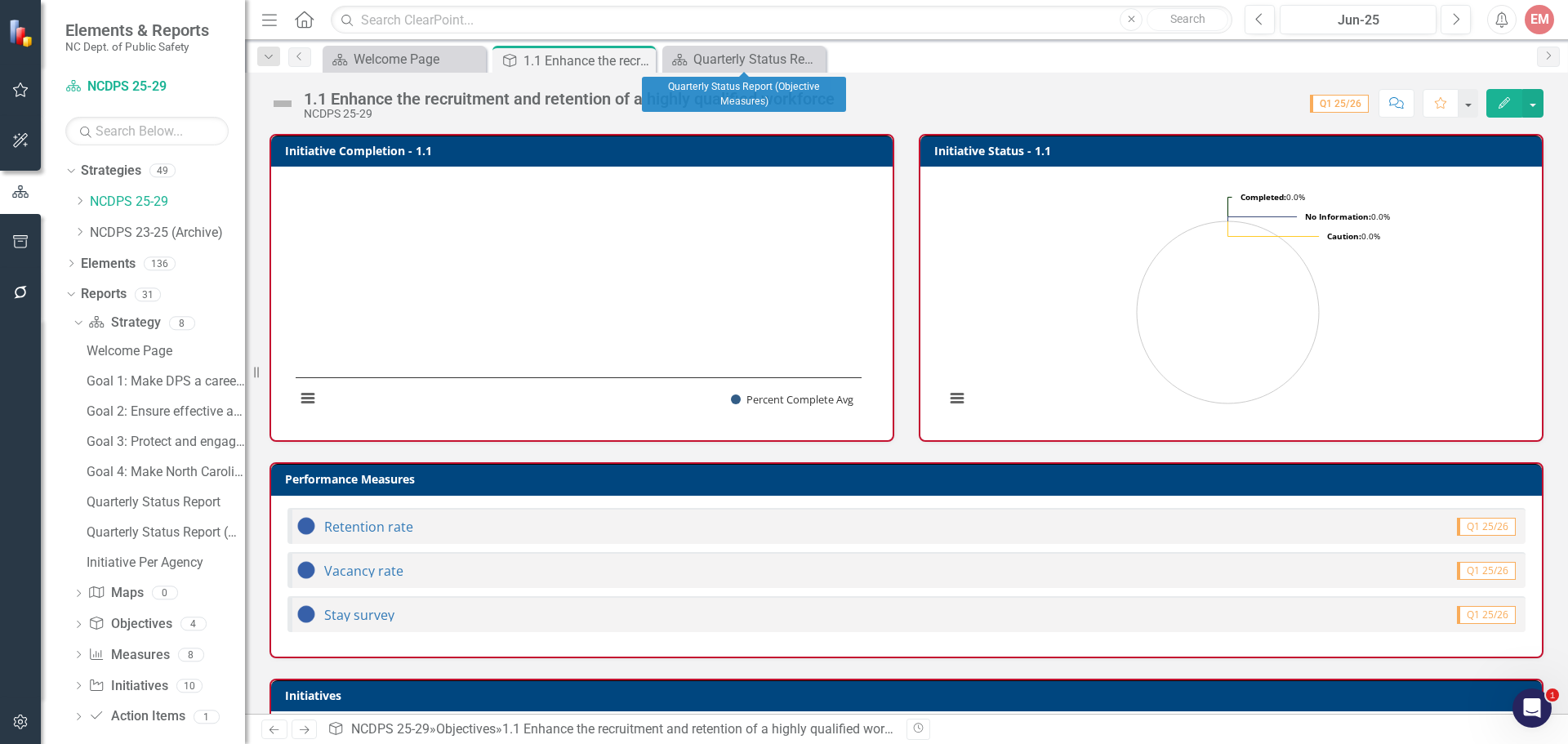 click on "Close" 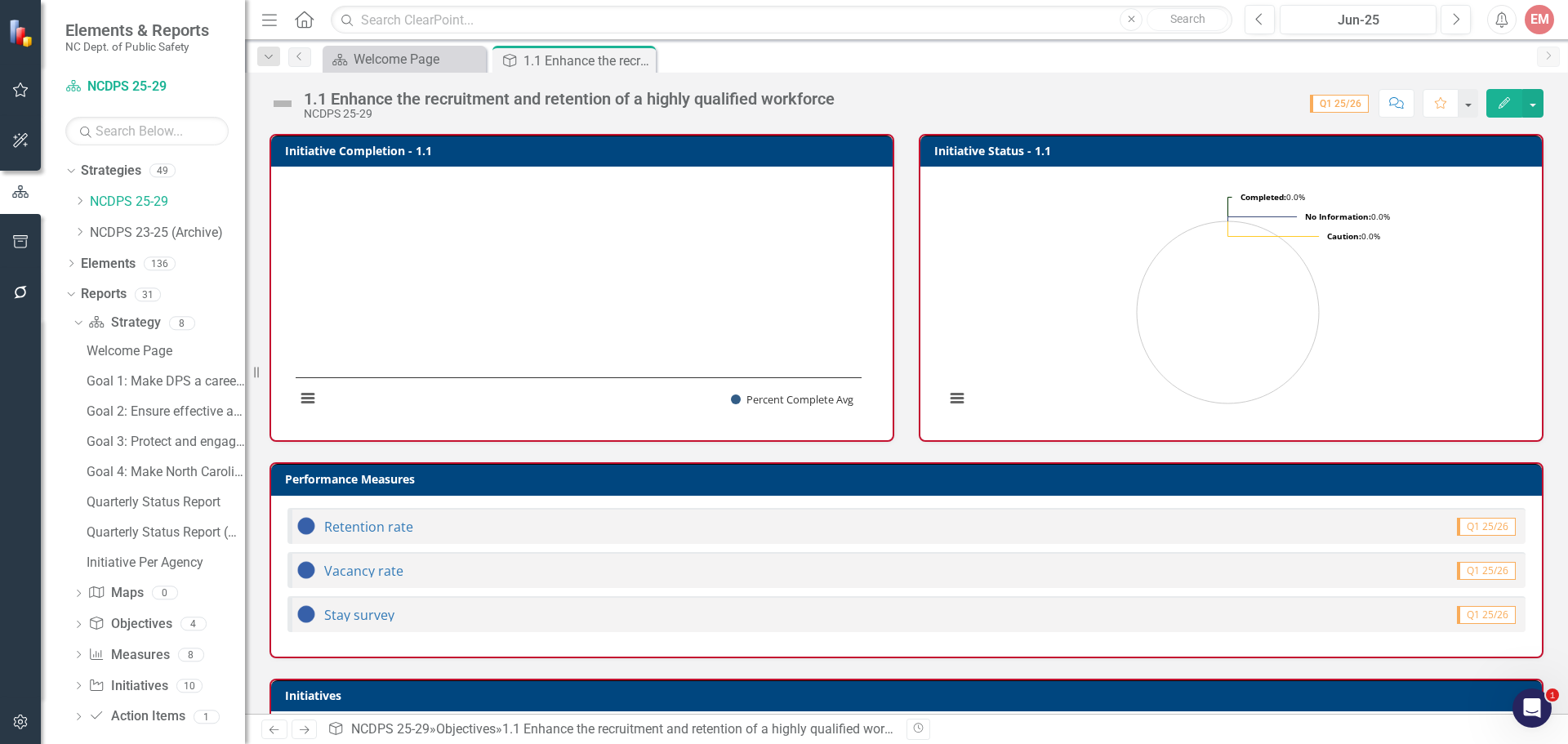 click on "Close" 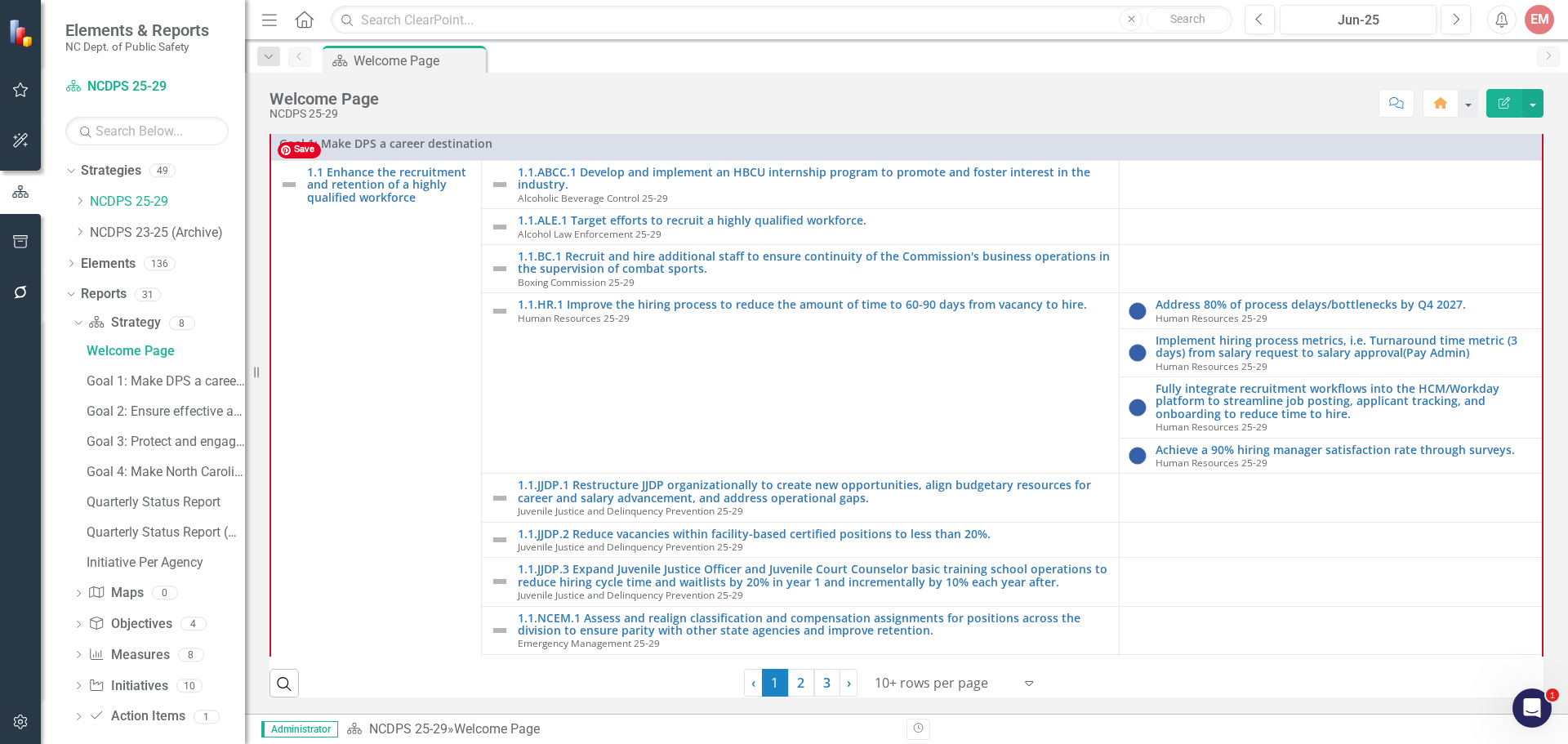 scroll, scrollTop: 572, scrollLeft: 0, axis: vertical 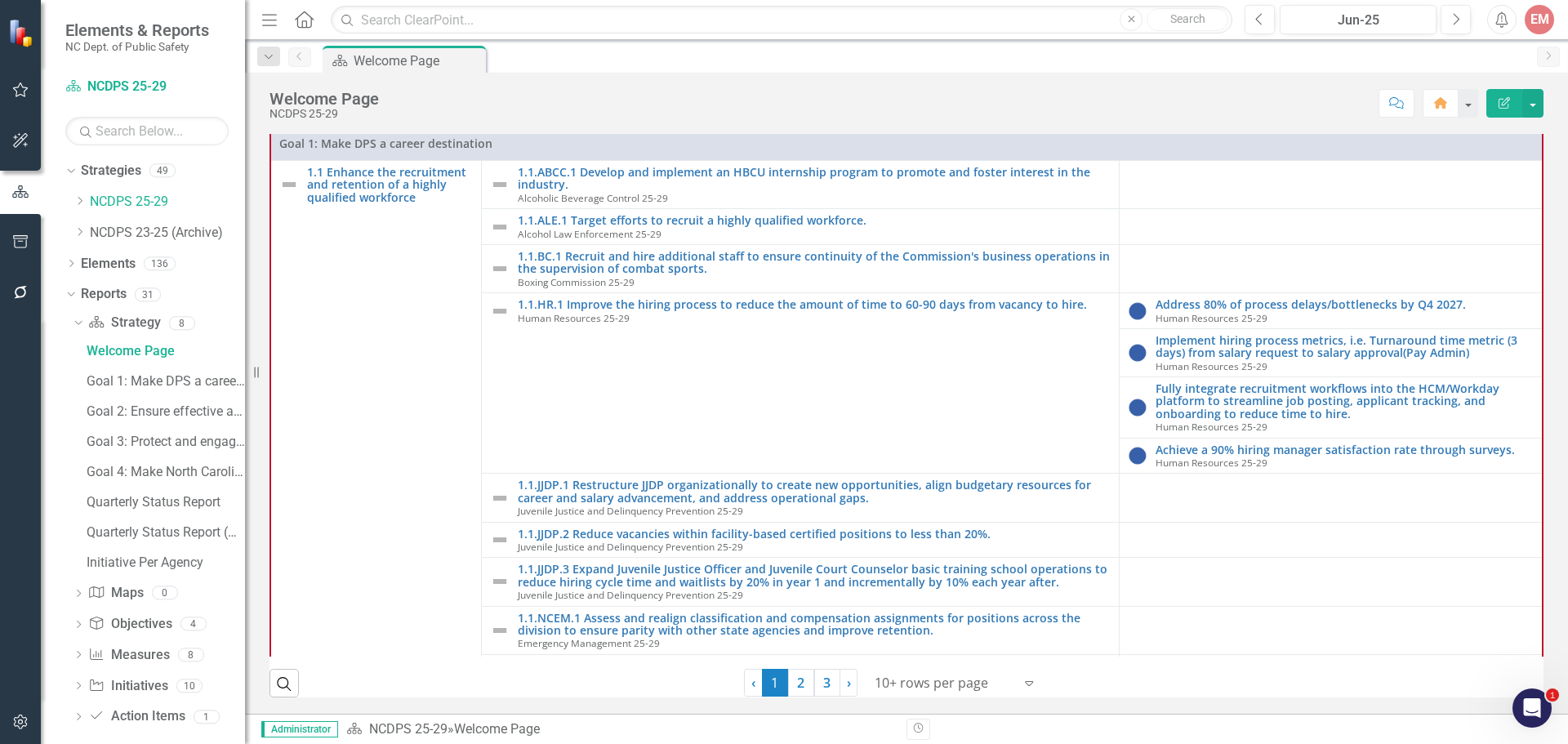 click on "Edit Report" at bounding box center (1504, 103) 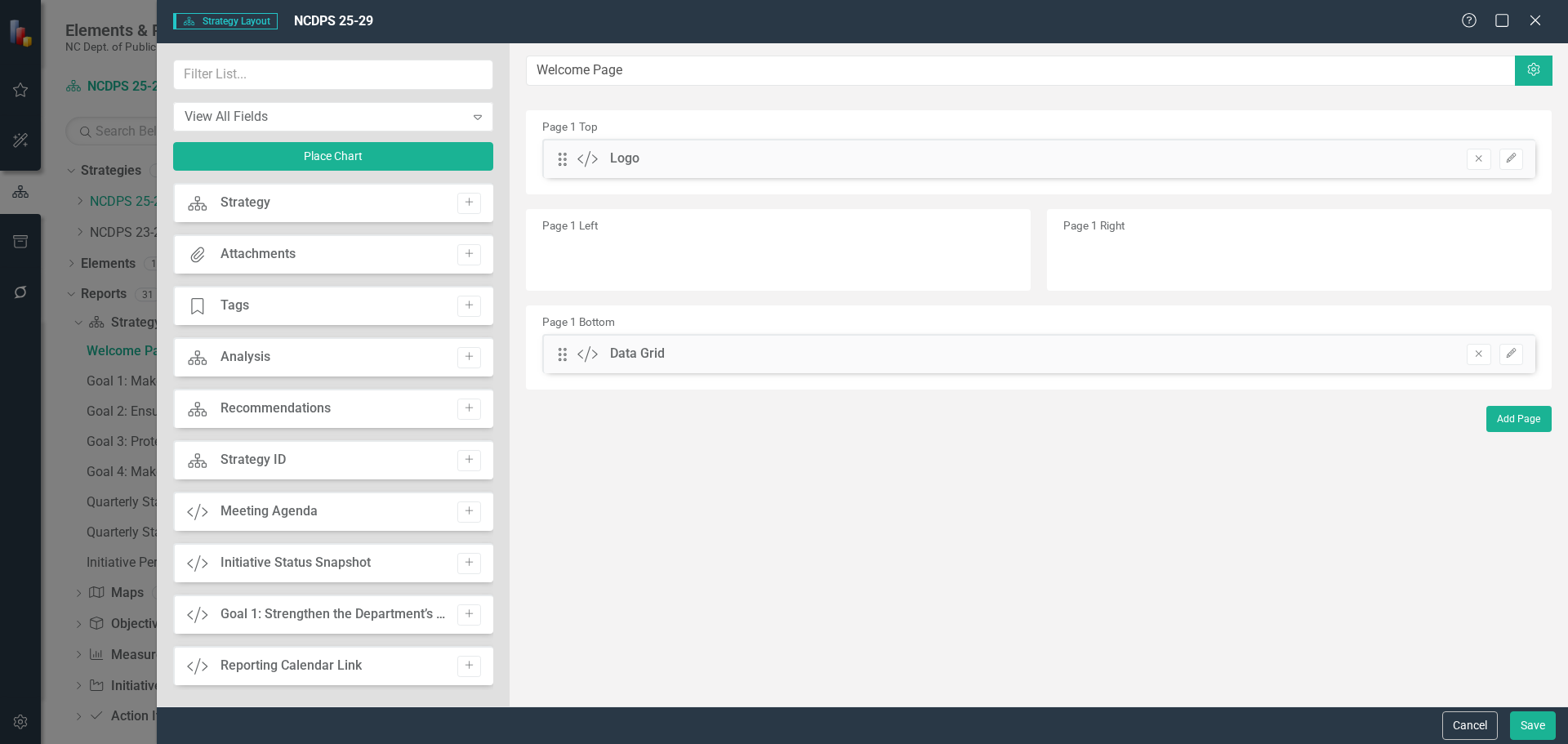 click on "Edit" at bounding box center (1511, 354) 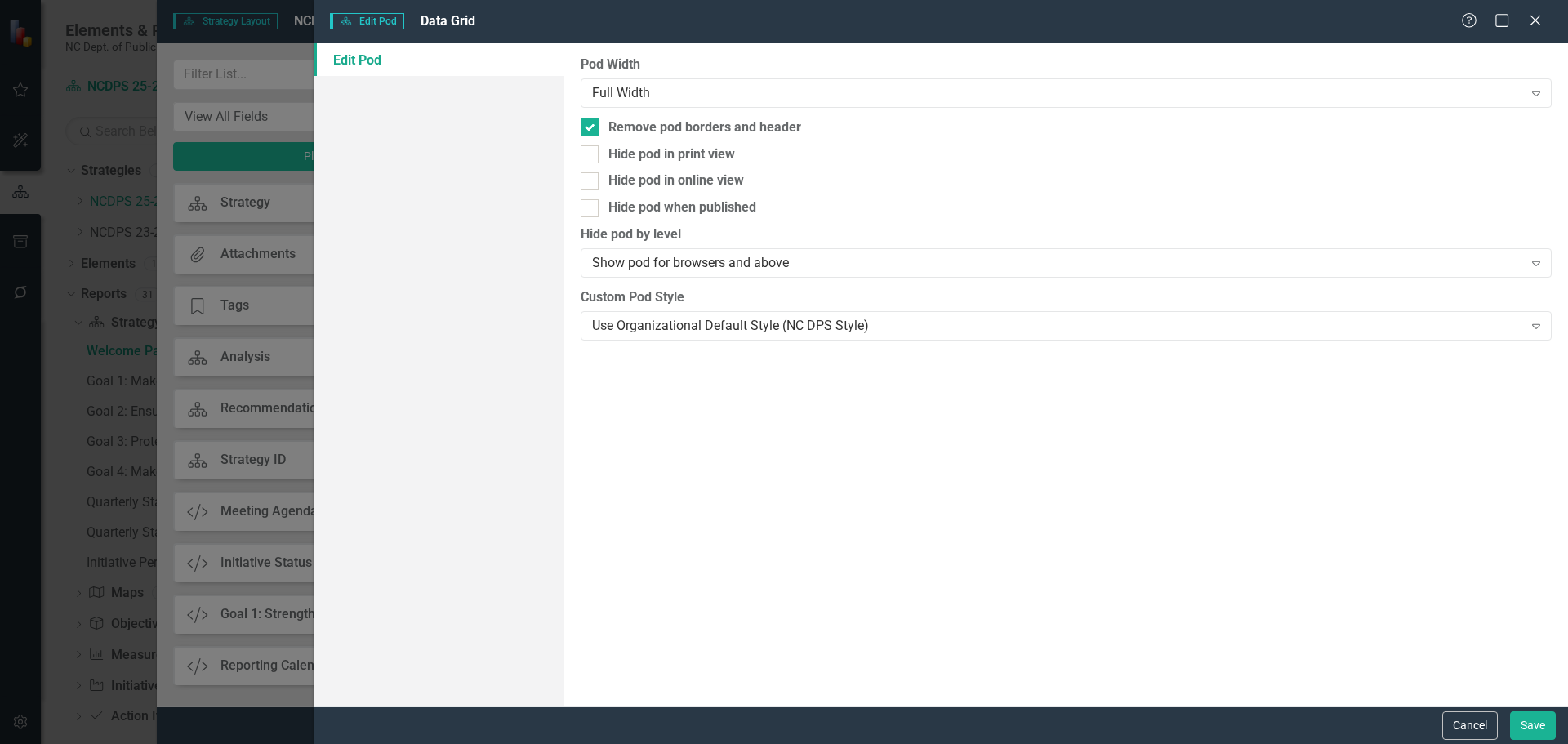 click on "Expand" 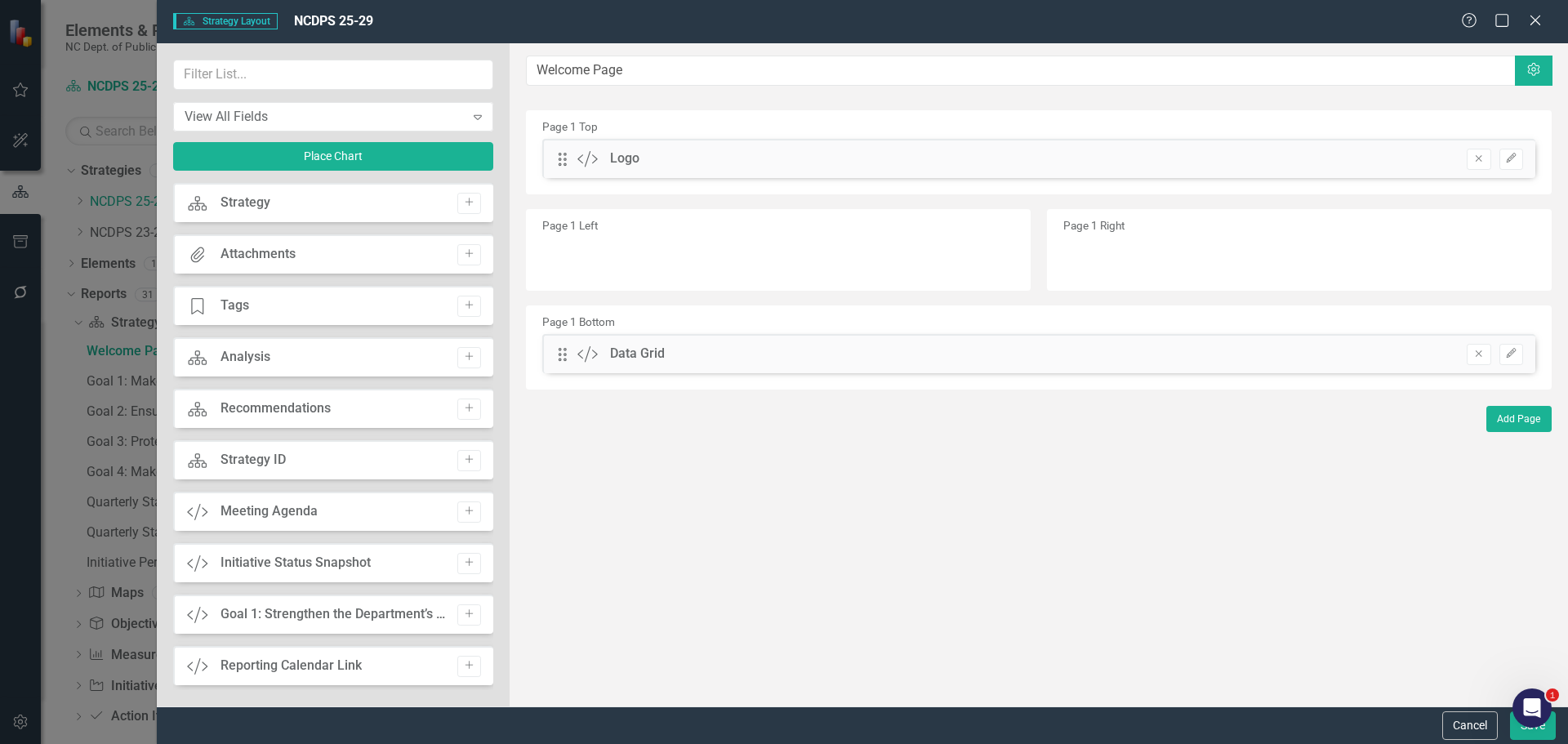 click on "Close" 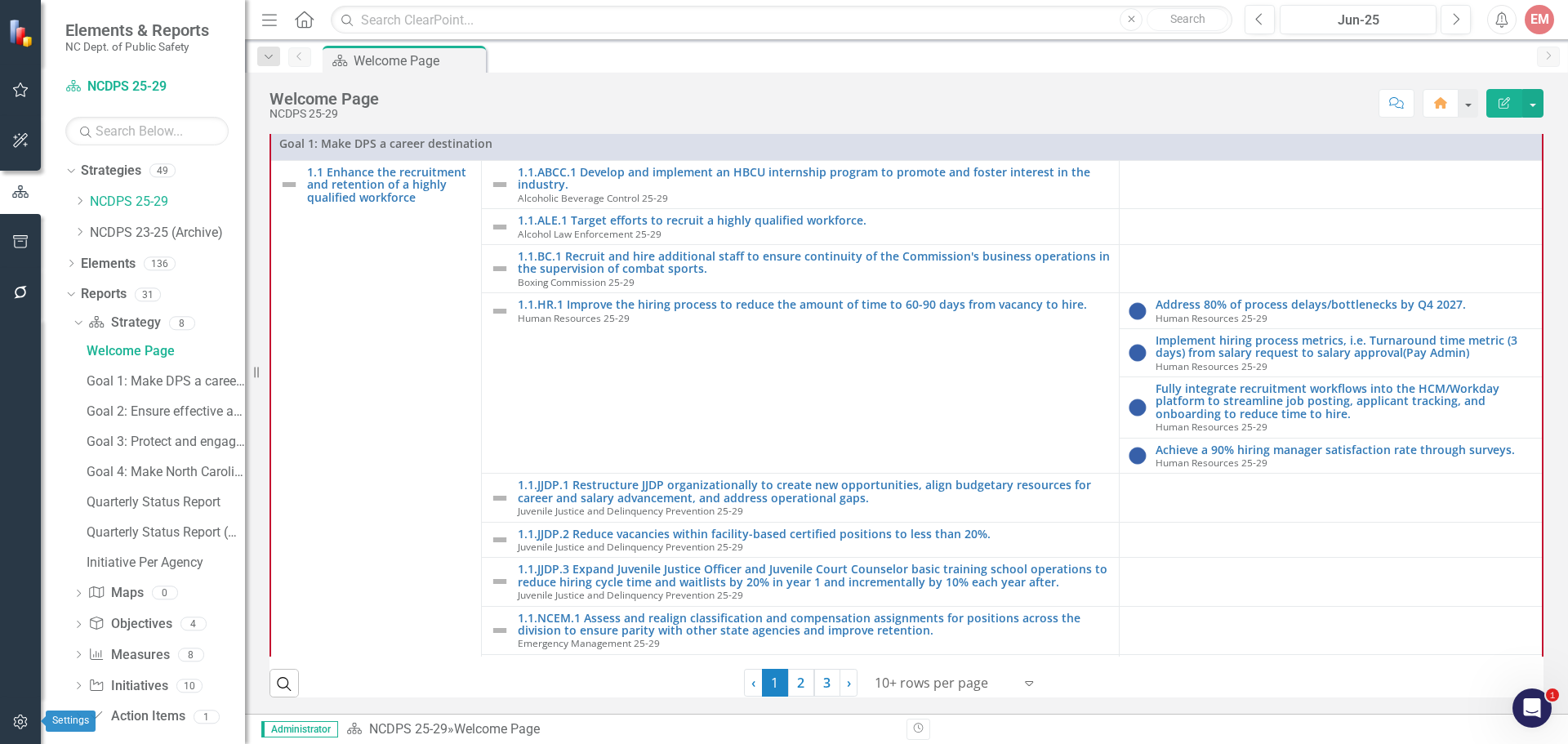click at bounding box center [20, 723] 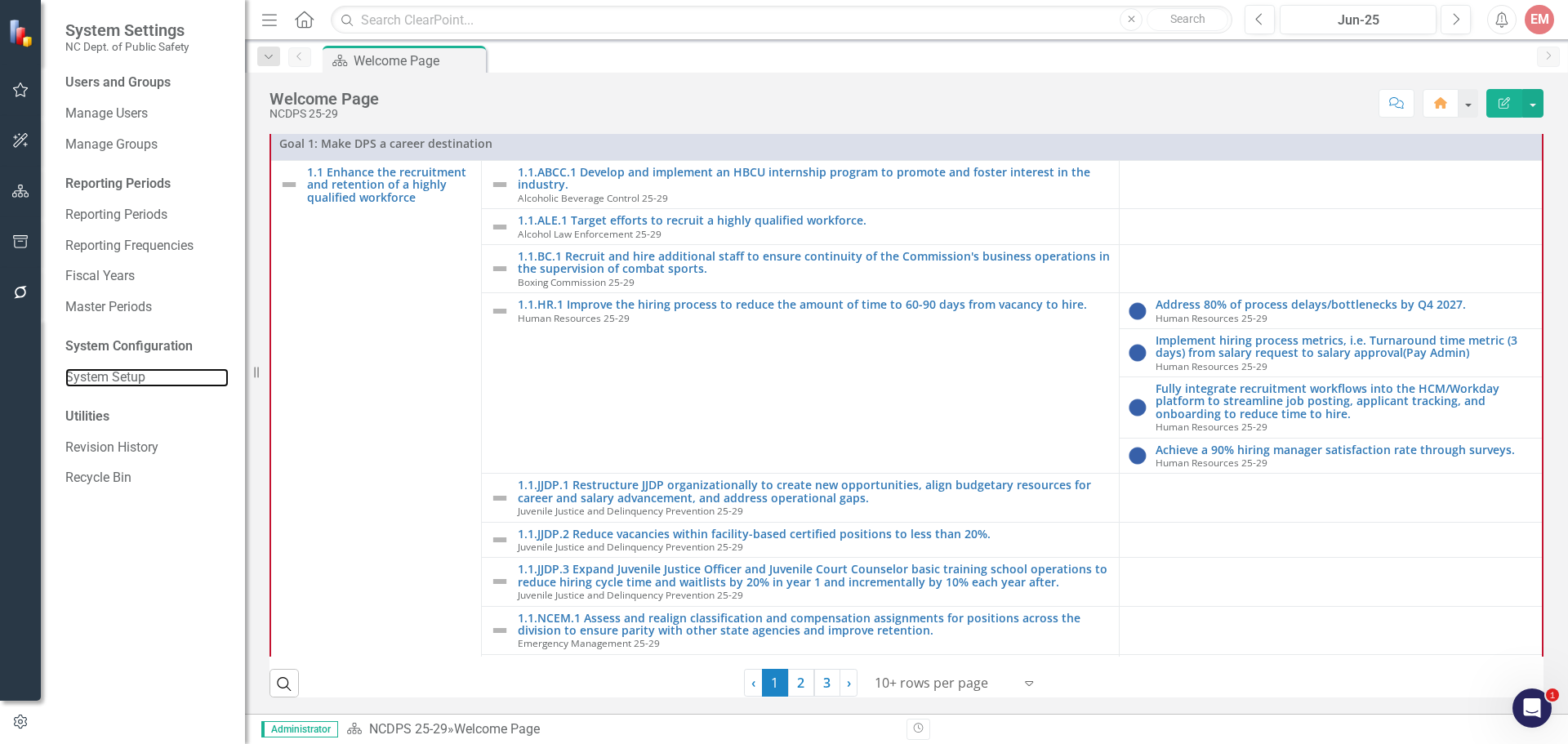 click on "System Setup" at bounding box center [147, 377] 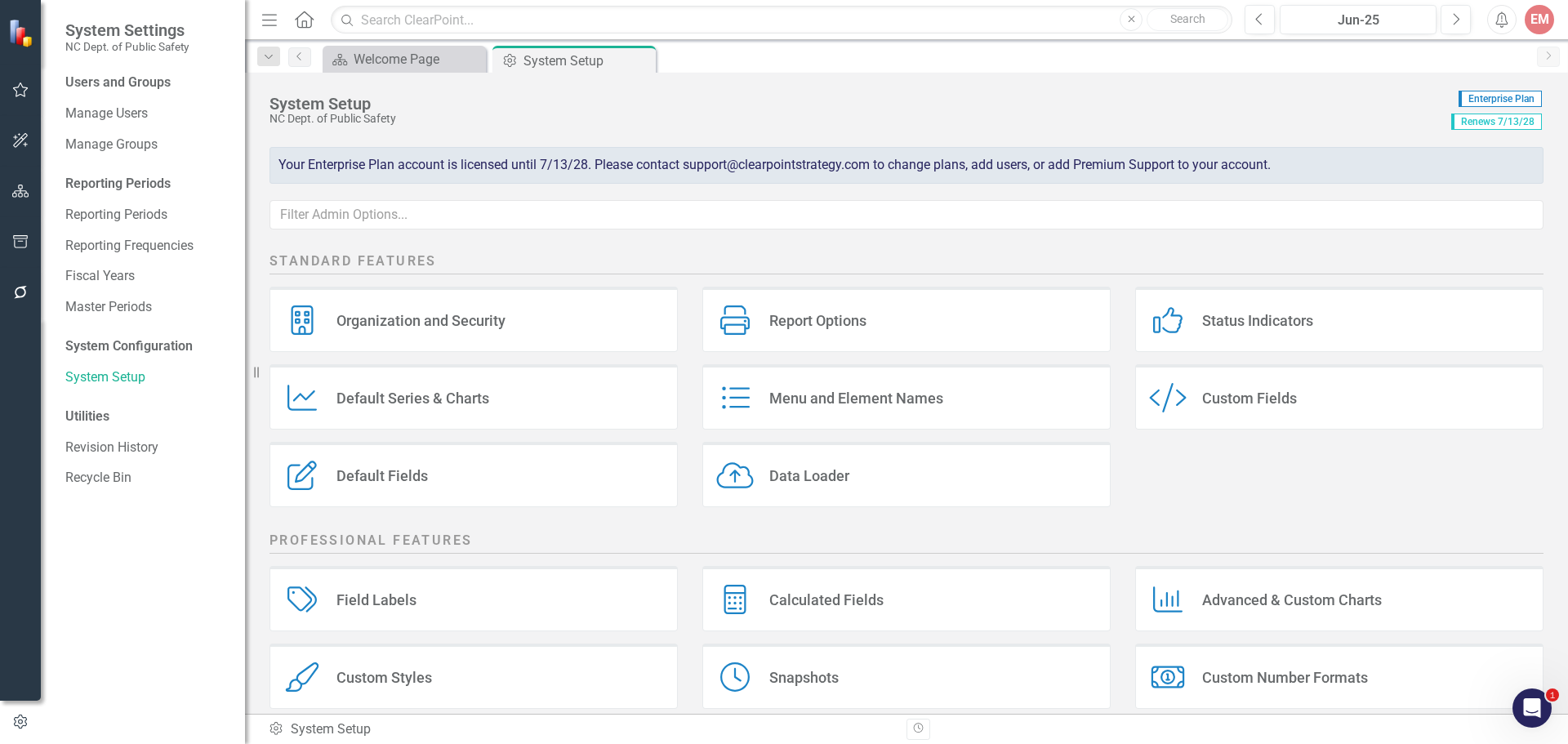 click on "Custom Styles Custom Styles" at bounding box center (474, 676) 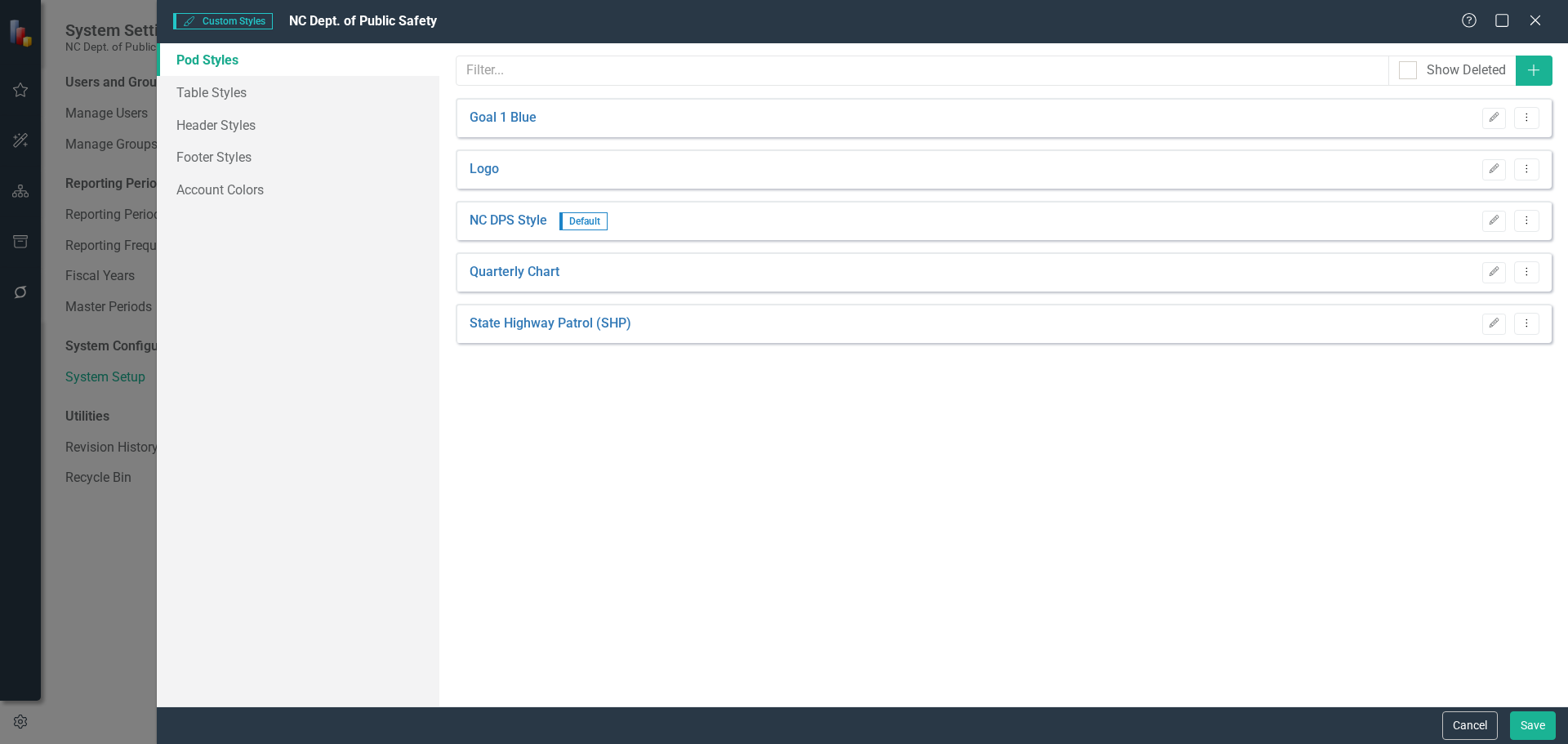 click on "Edit" at bounding box center [1494, 221] 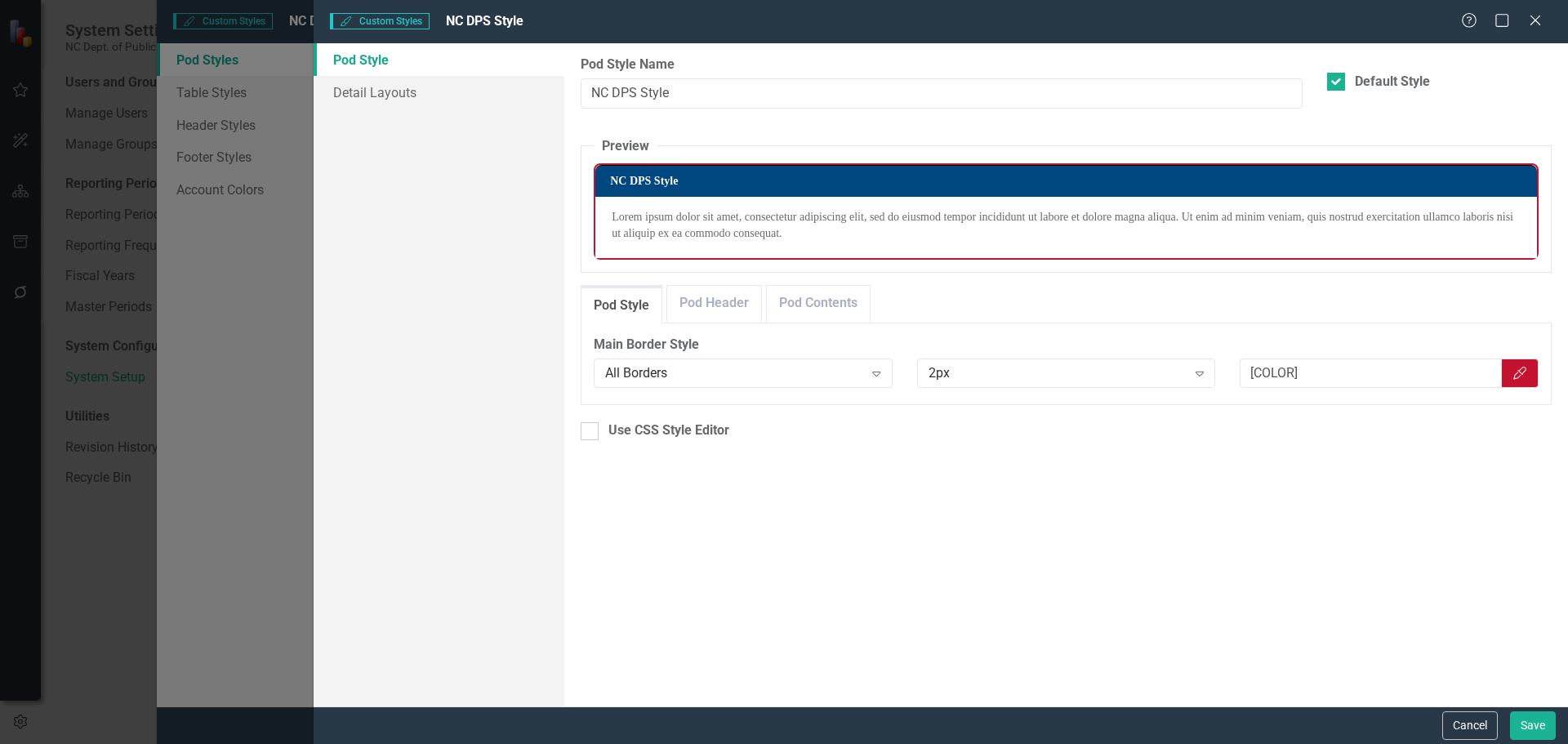 click on "Expand" 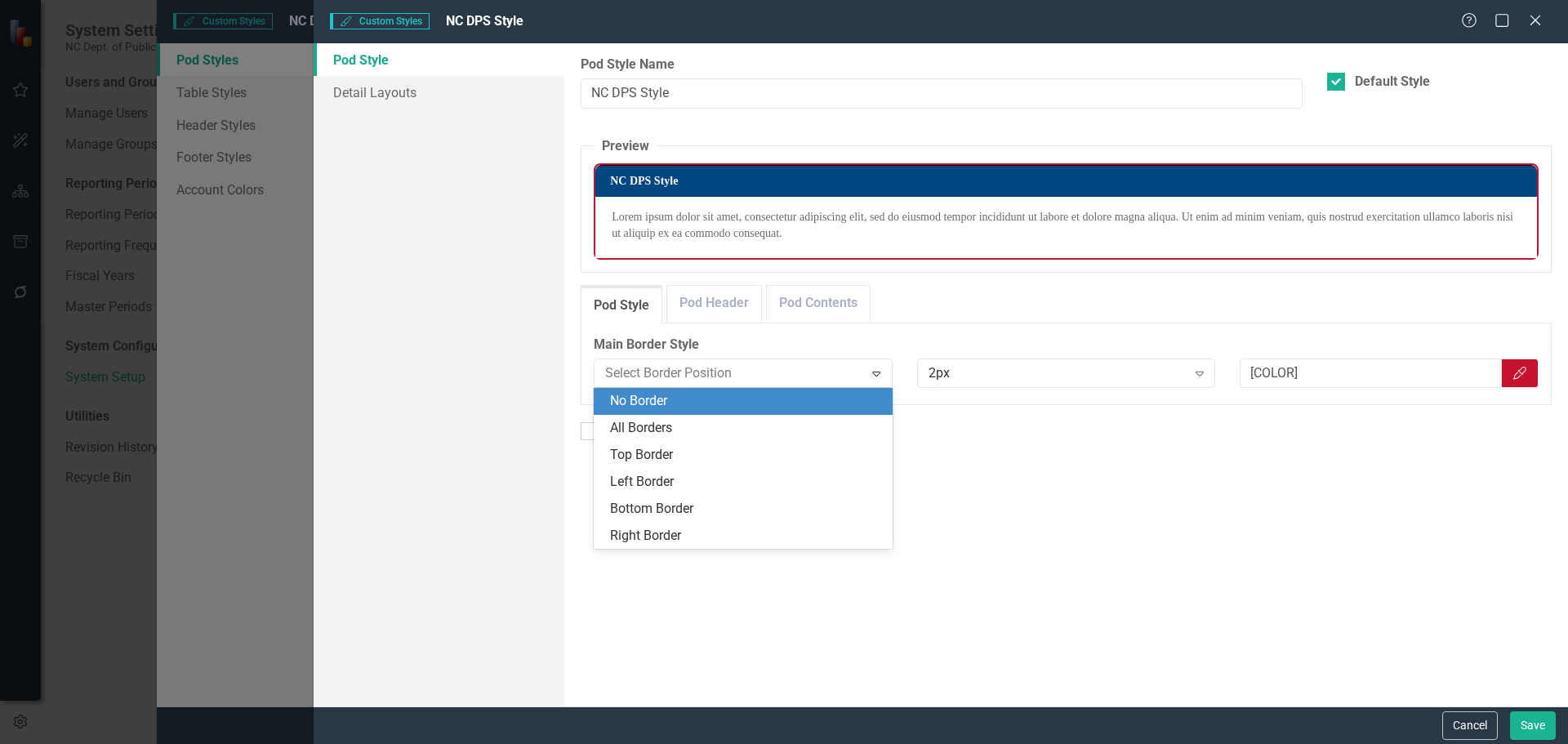 click on "No Border" at bounding box center (746, 401) 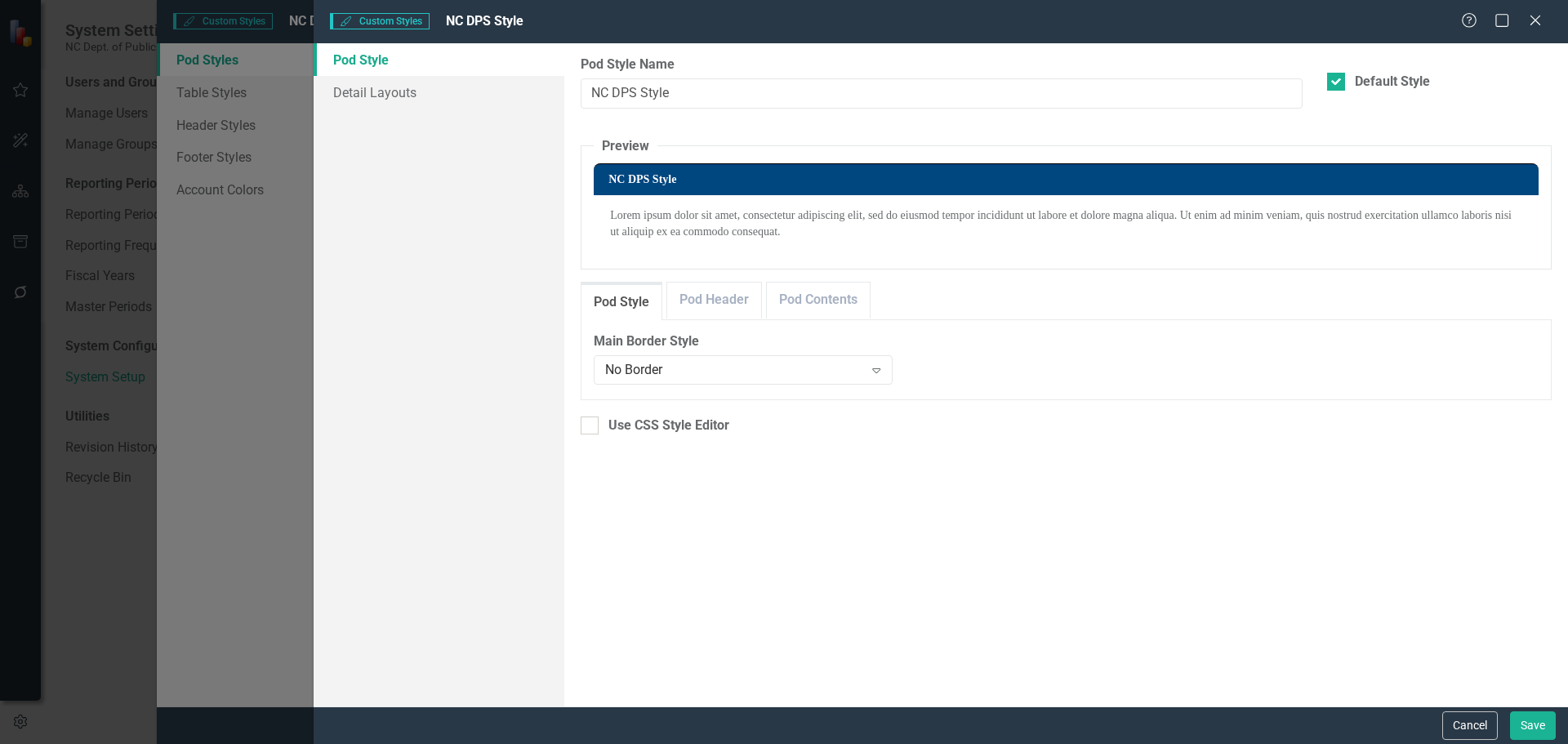 click on "Expand" 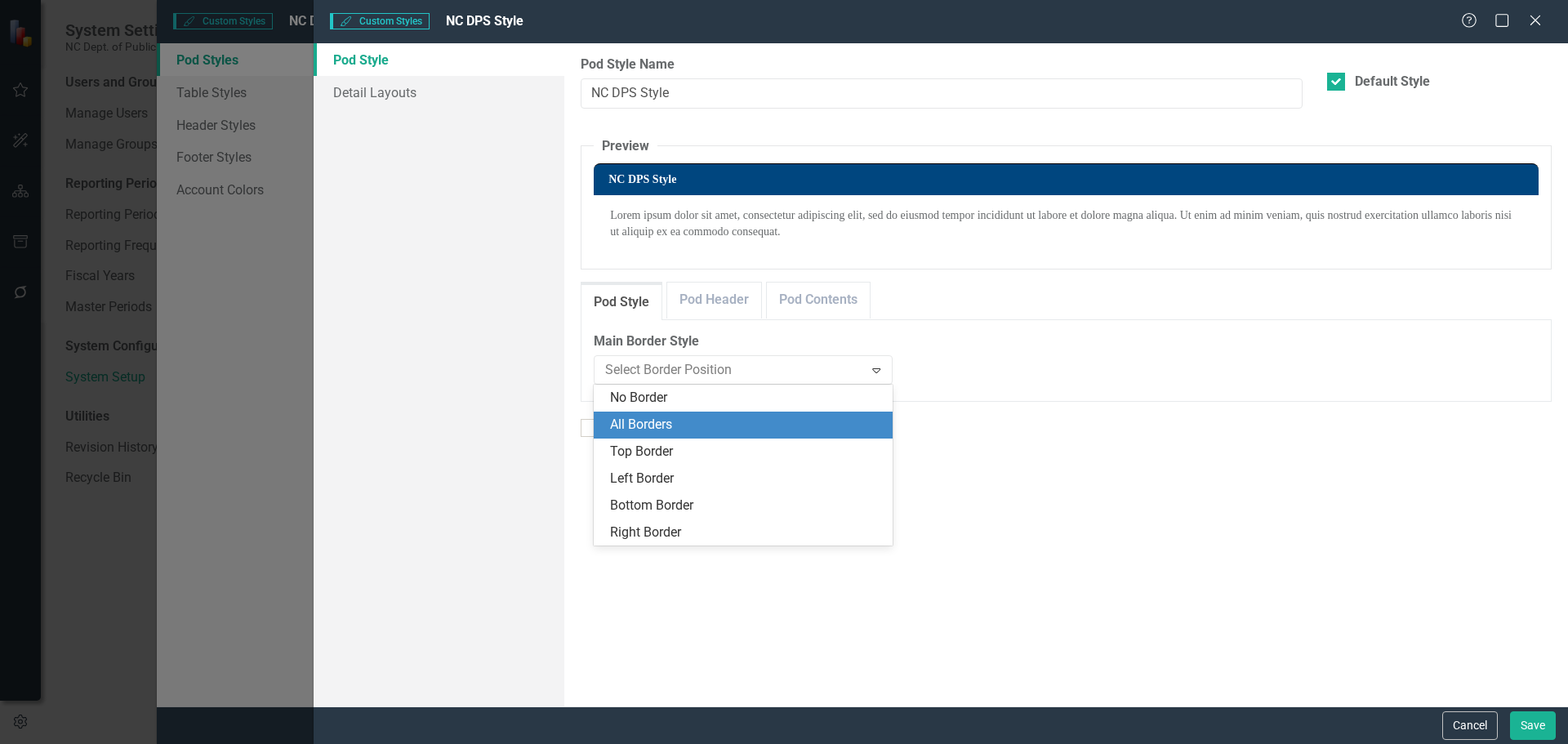 click on "All Borders" at bounding box center [746, 425] 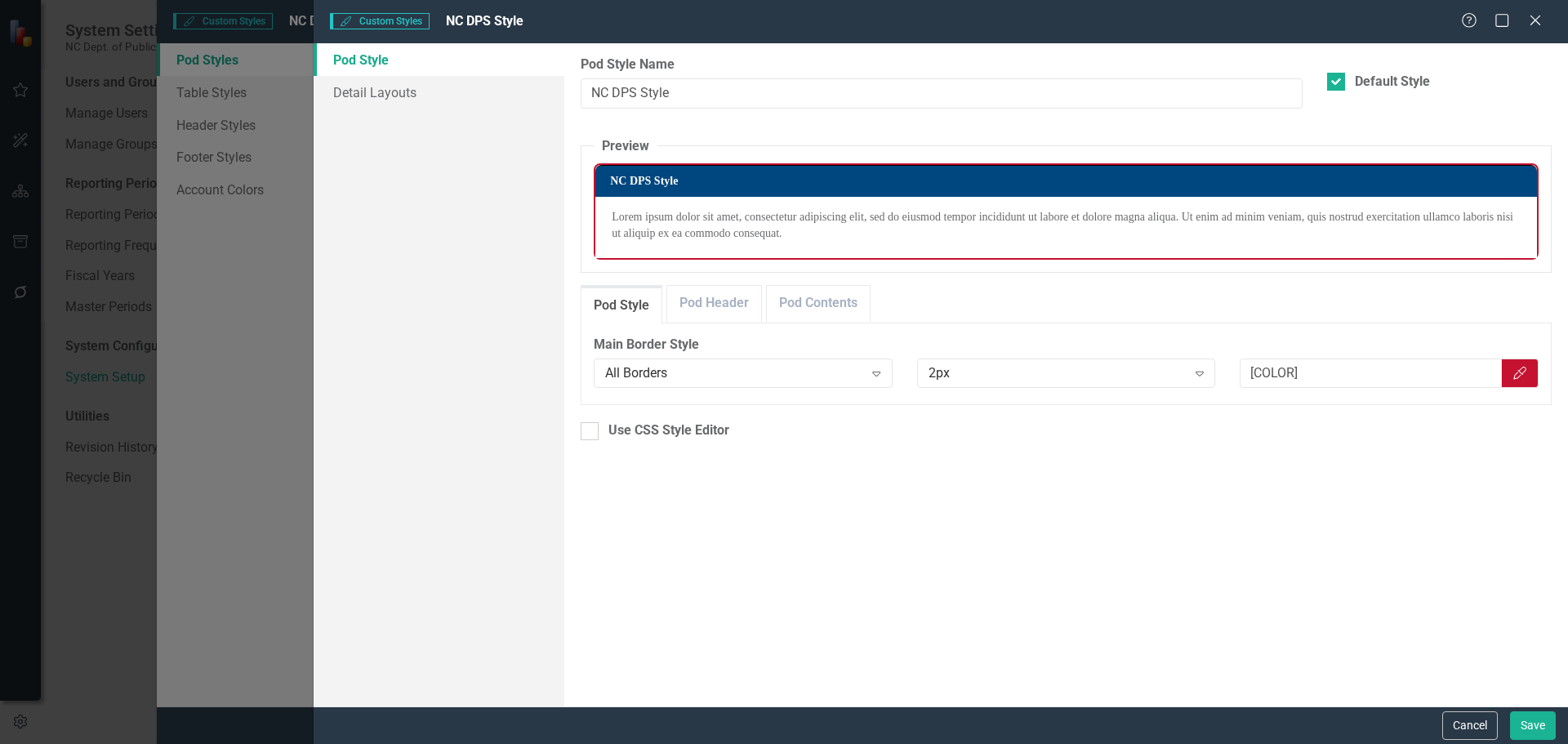click on "Color Picker" 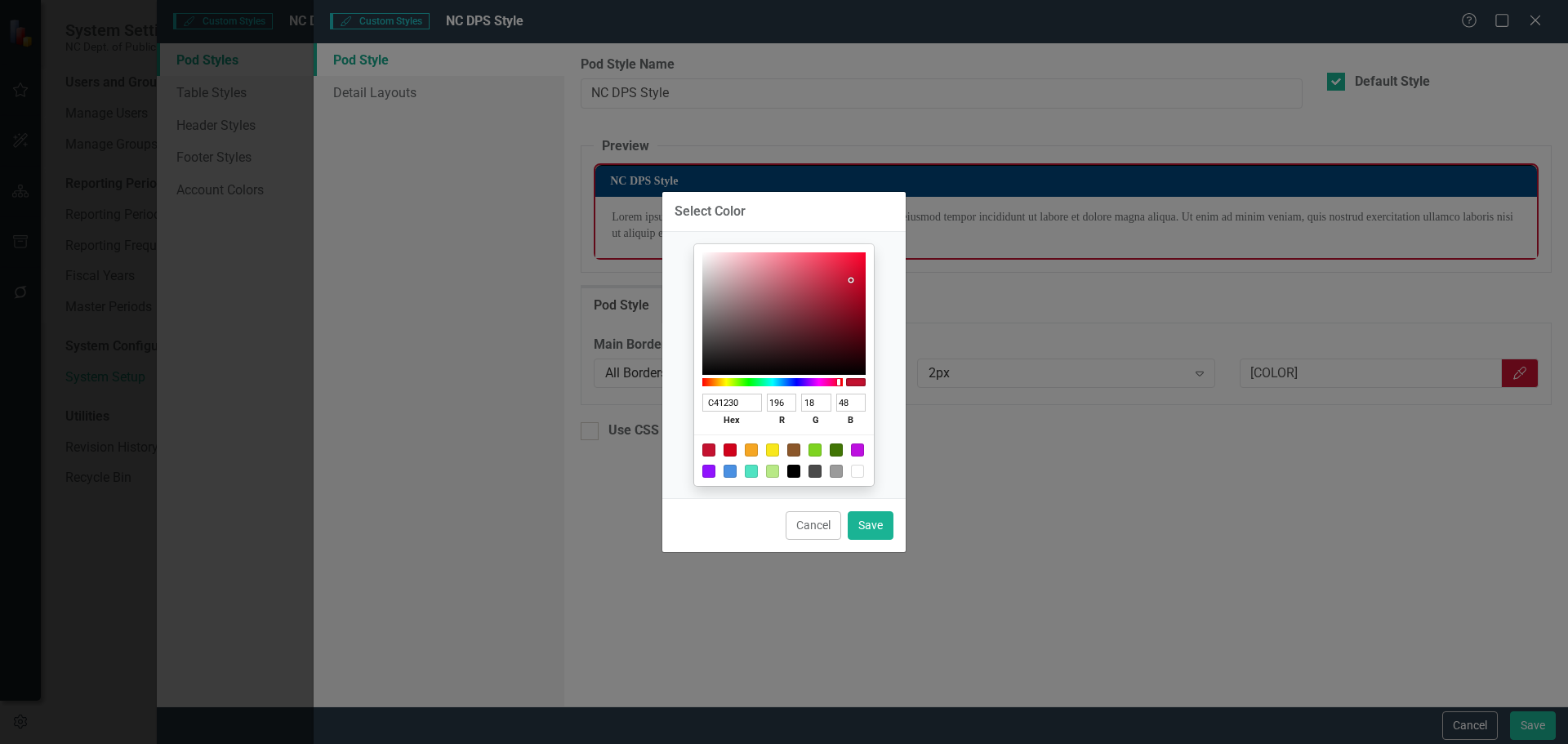 type on "[COLOR]" 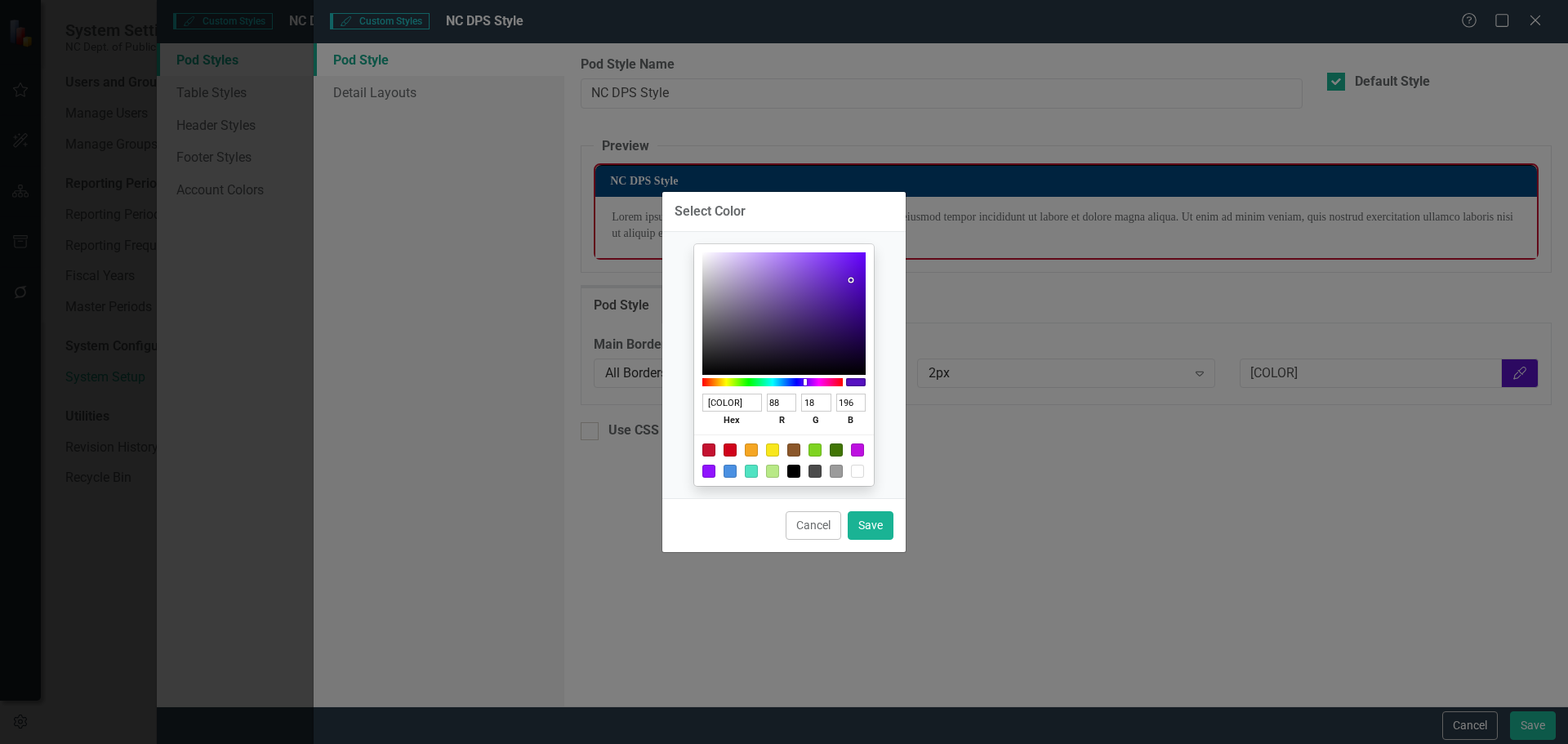 click at bounding box center [773, 382] 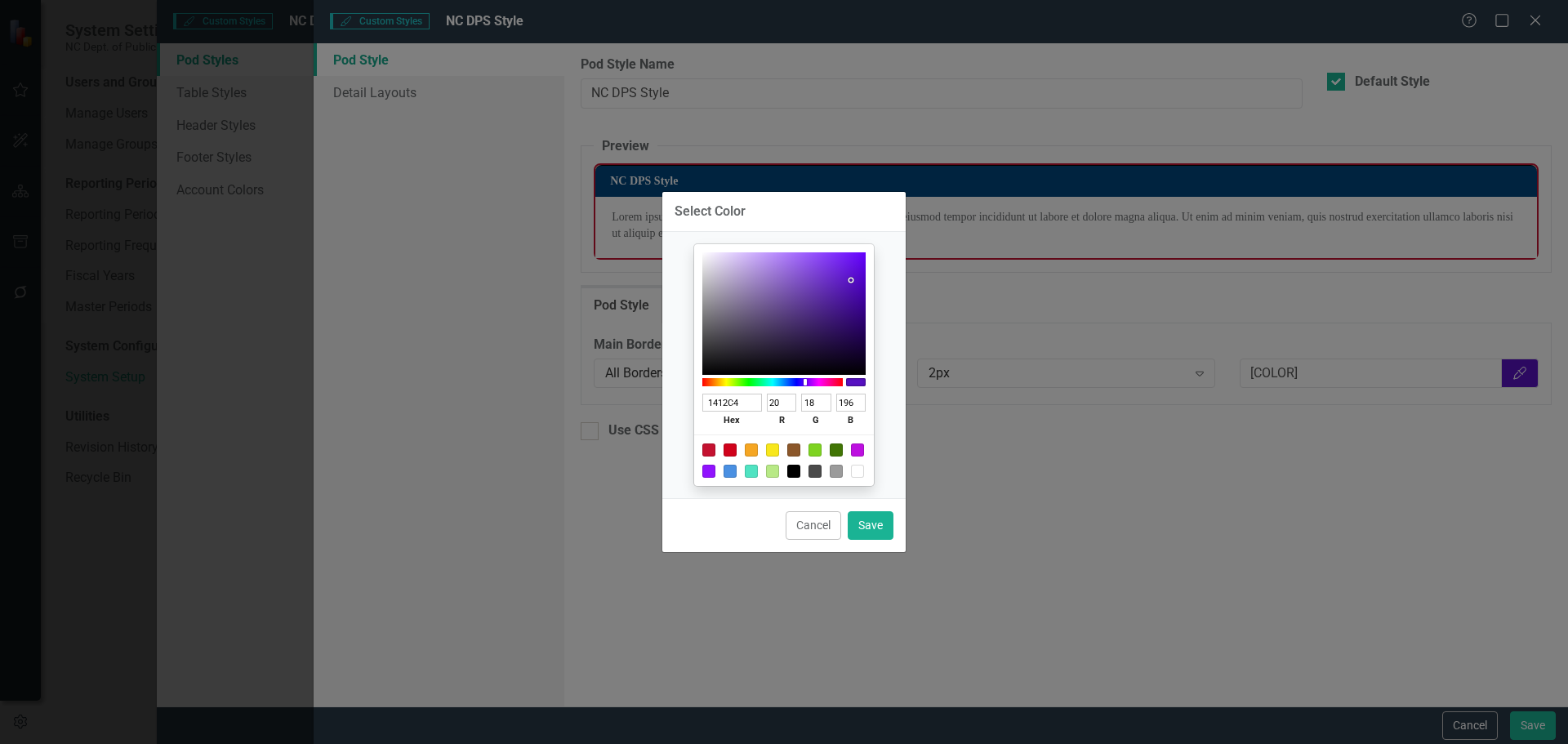 click at bounding box center (773, 382) 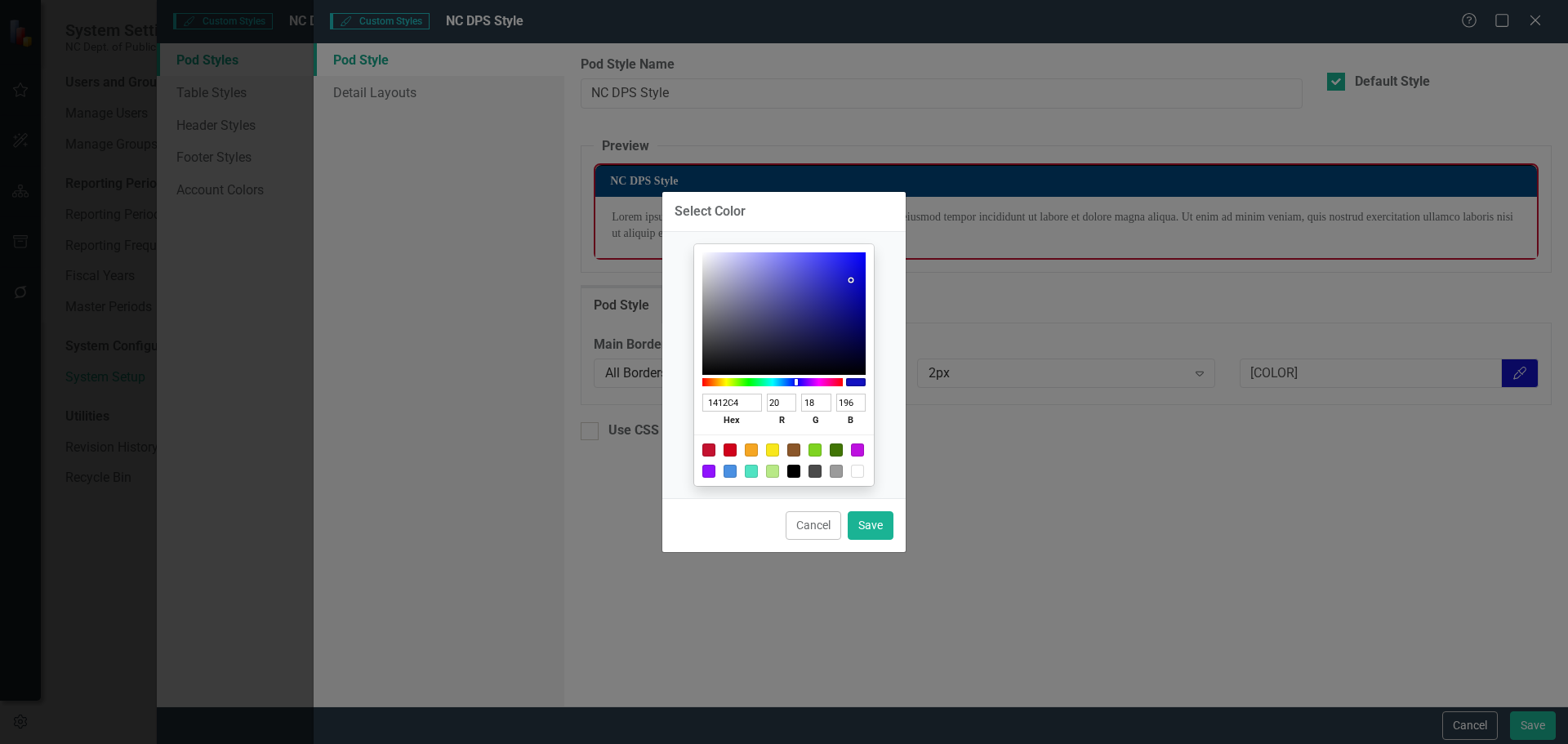 click at bounding box center [836, 471] 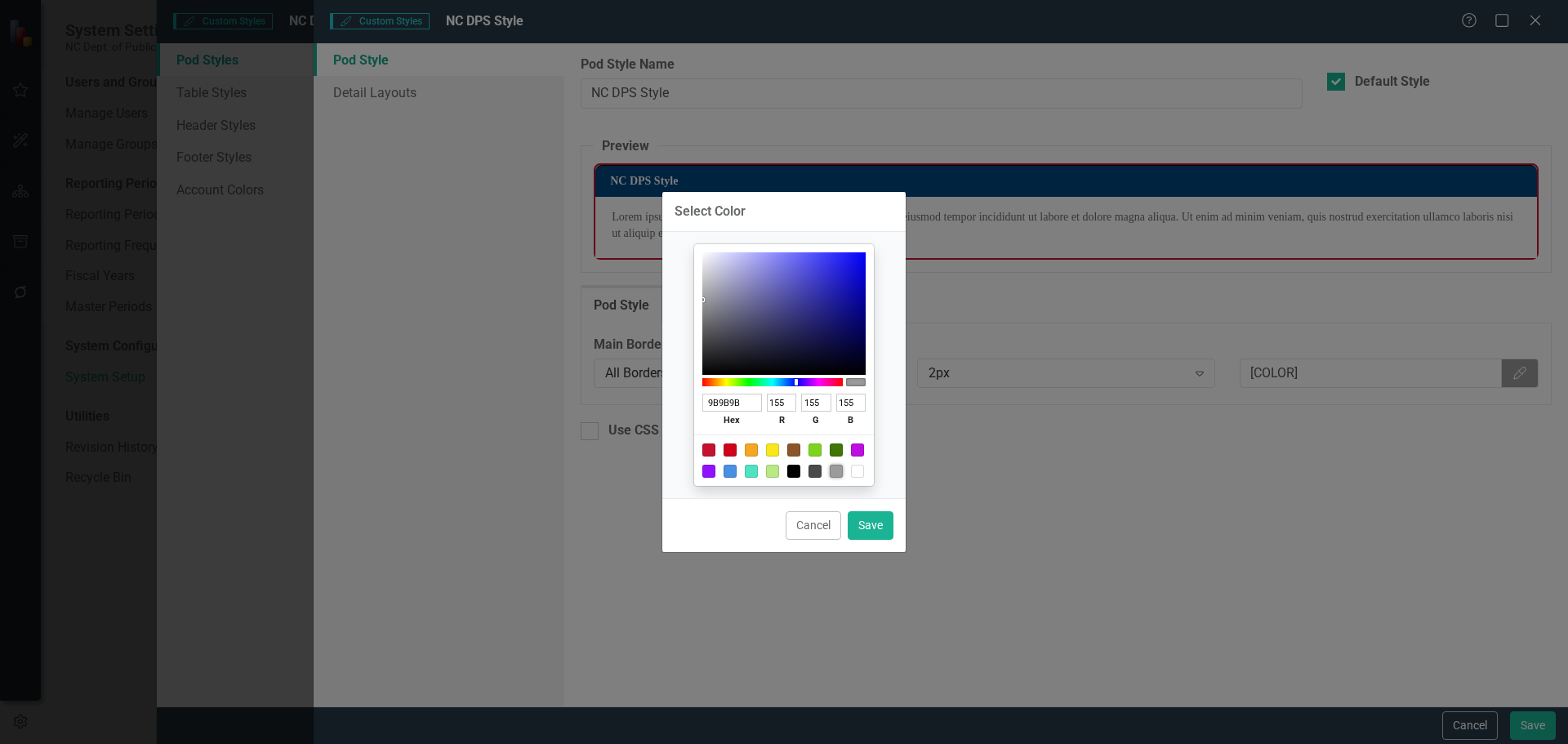 click at bounding box center [836, 471] 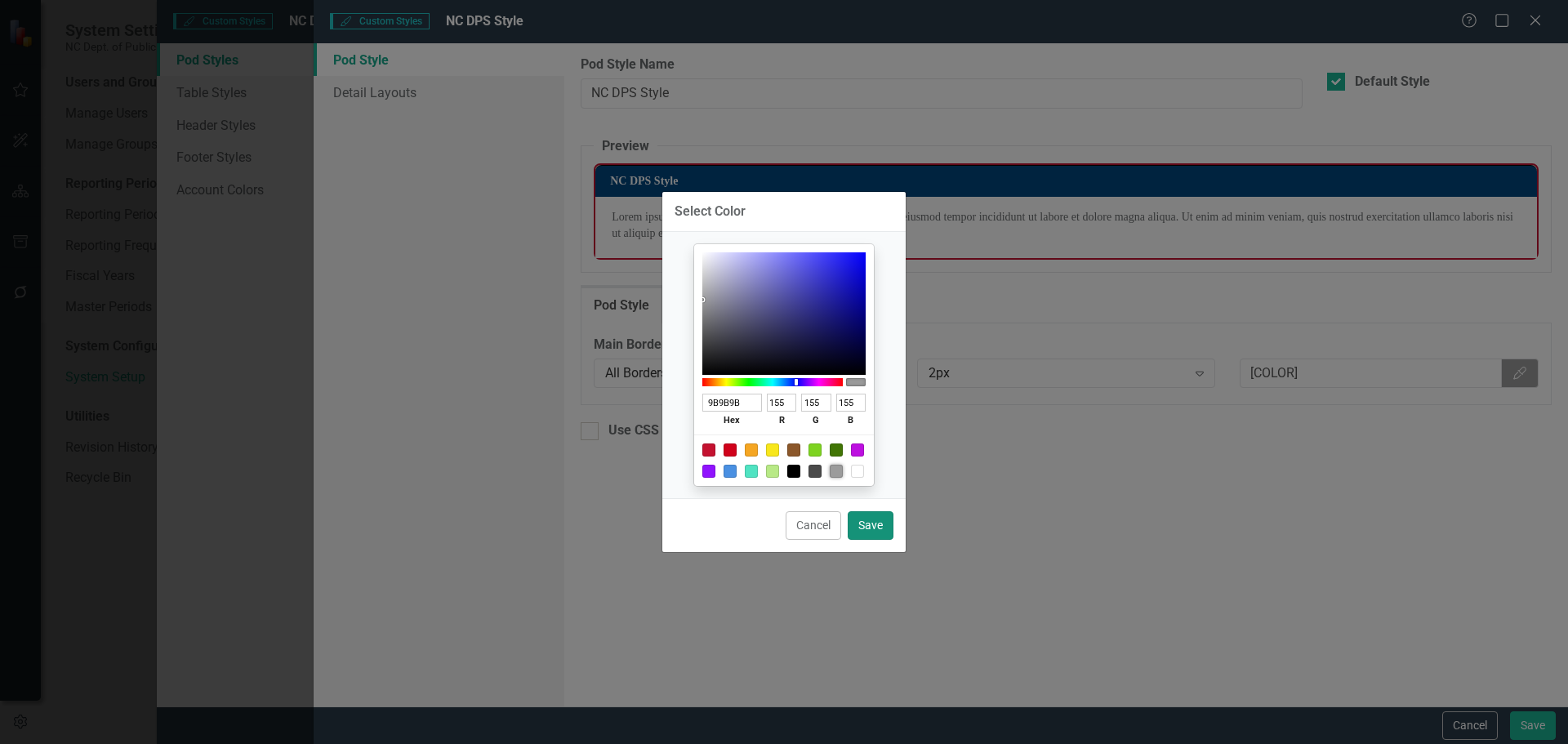 click on "Save" at bounding box center [871, 525] 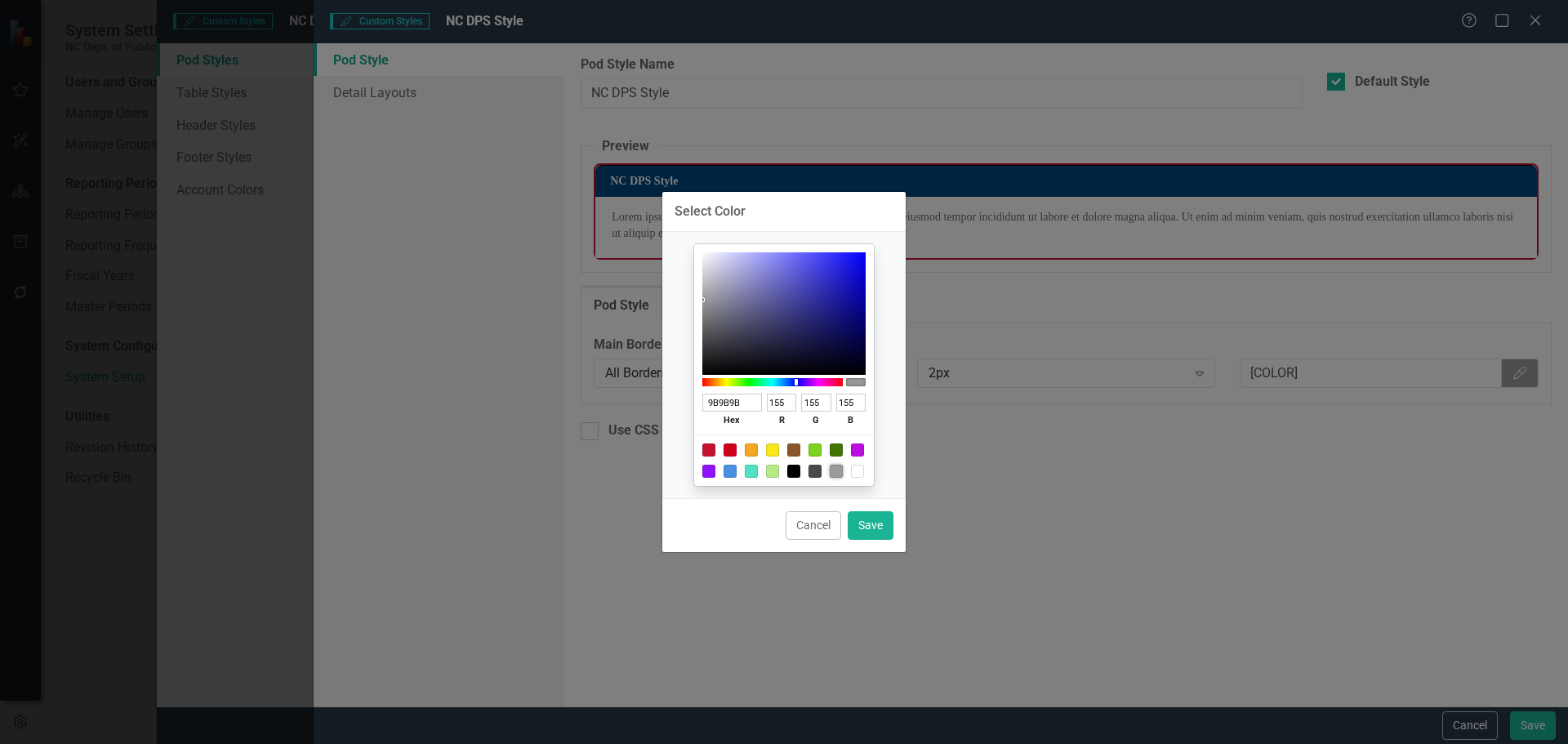 type on "#9b9b9b" 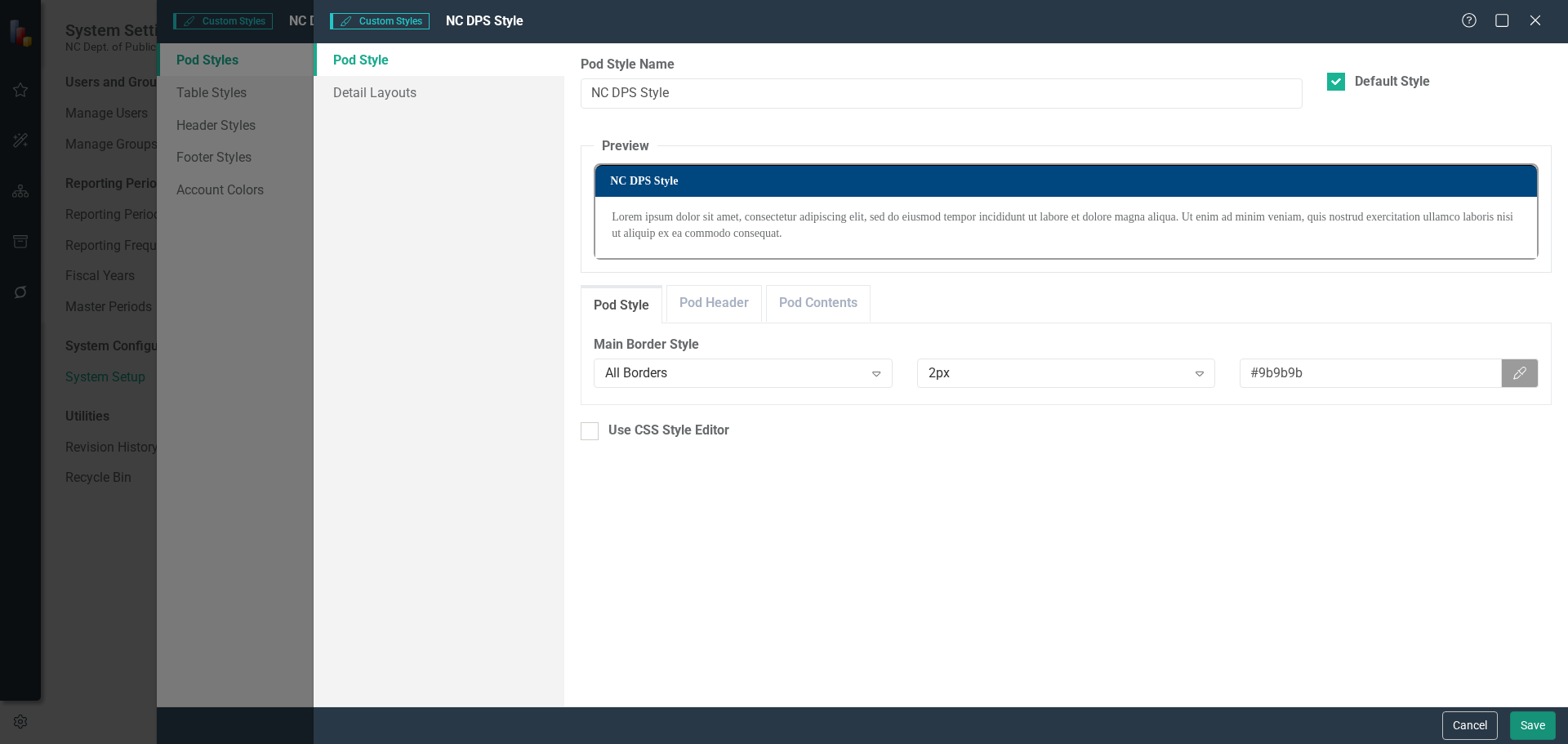click on "Save" at bounding box center (1533, 725) 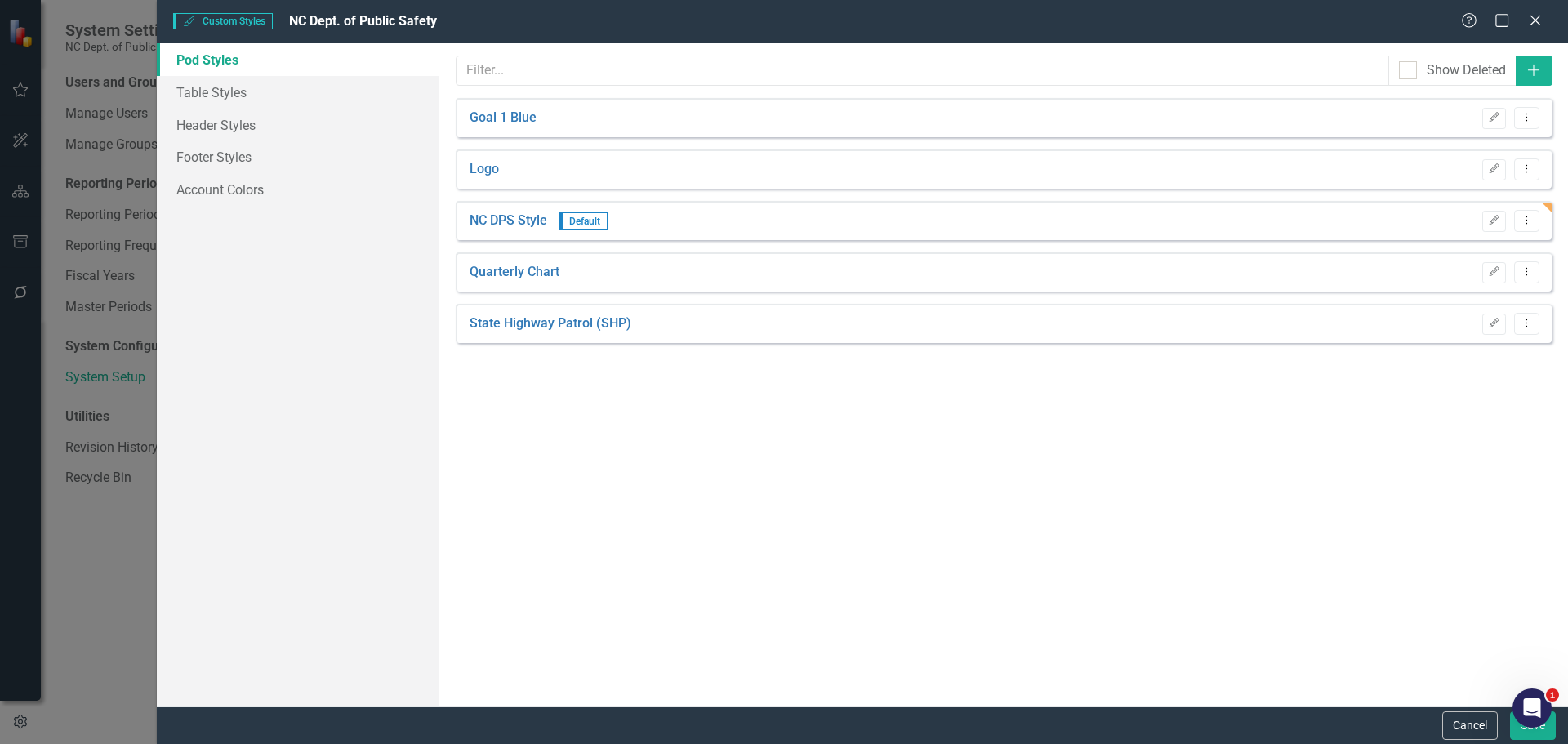 click on "Close" 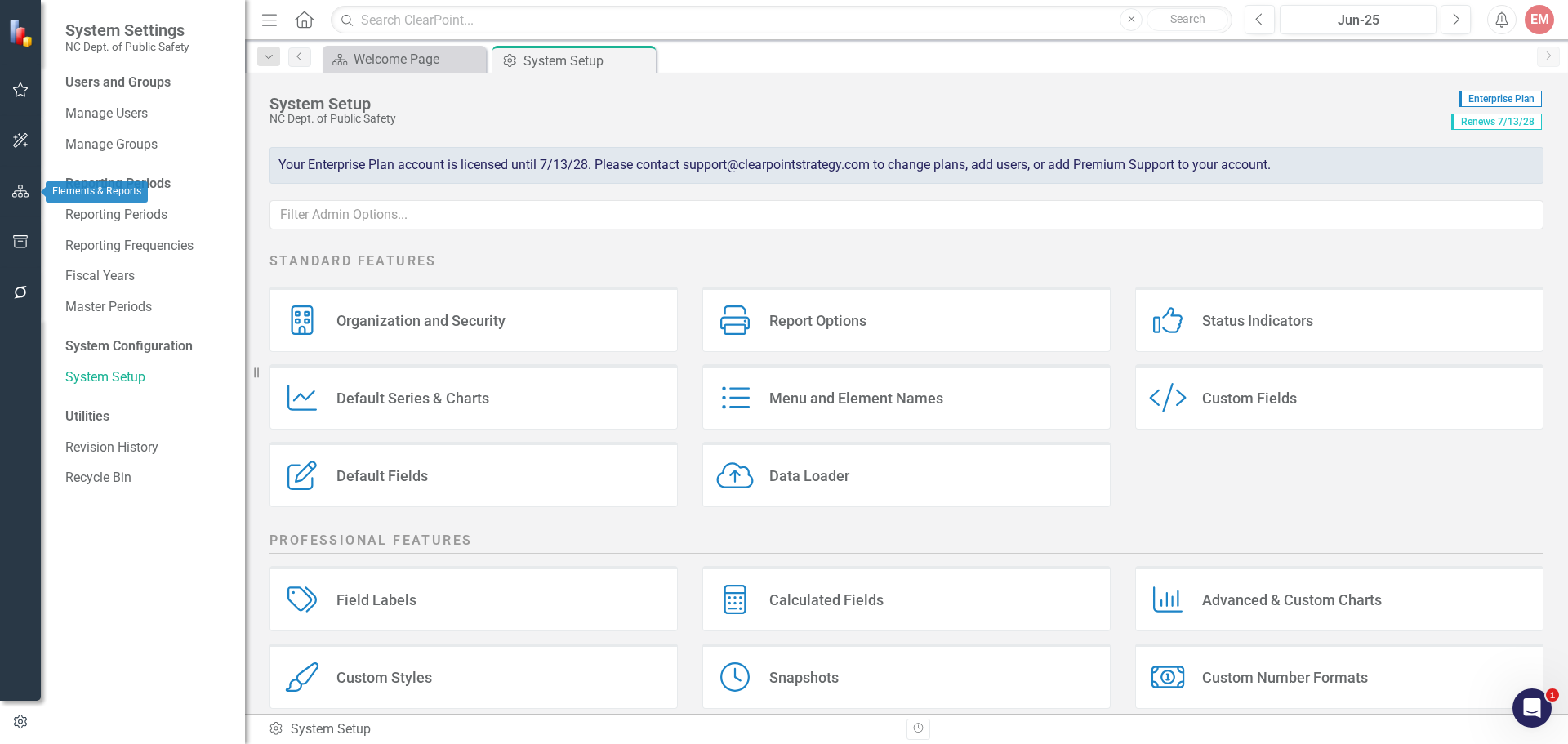 click 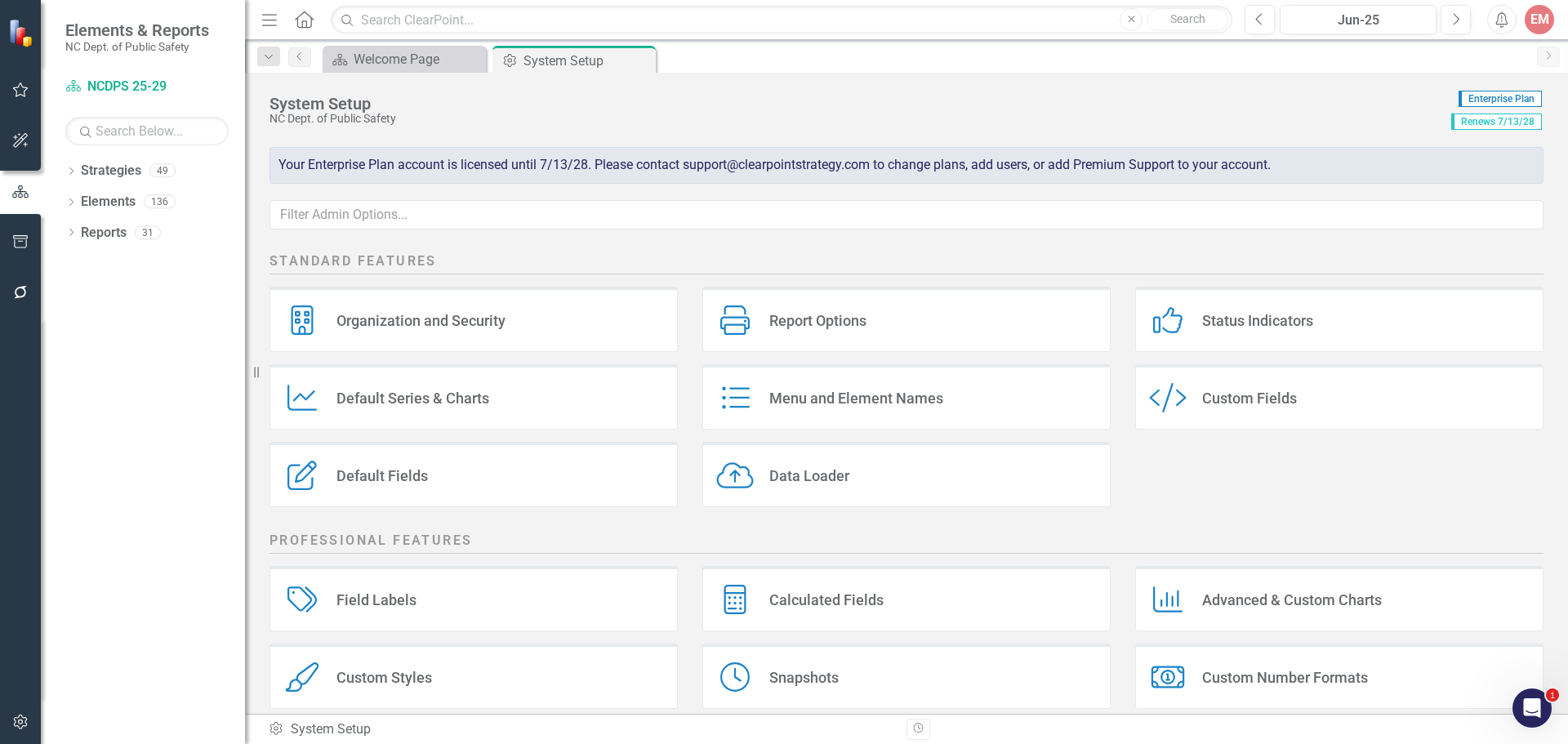click on "Strategies" at bounding box center [111, 171] 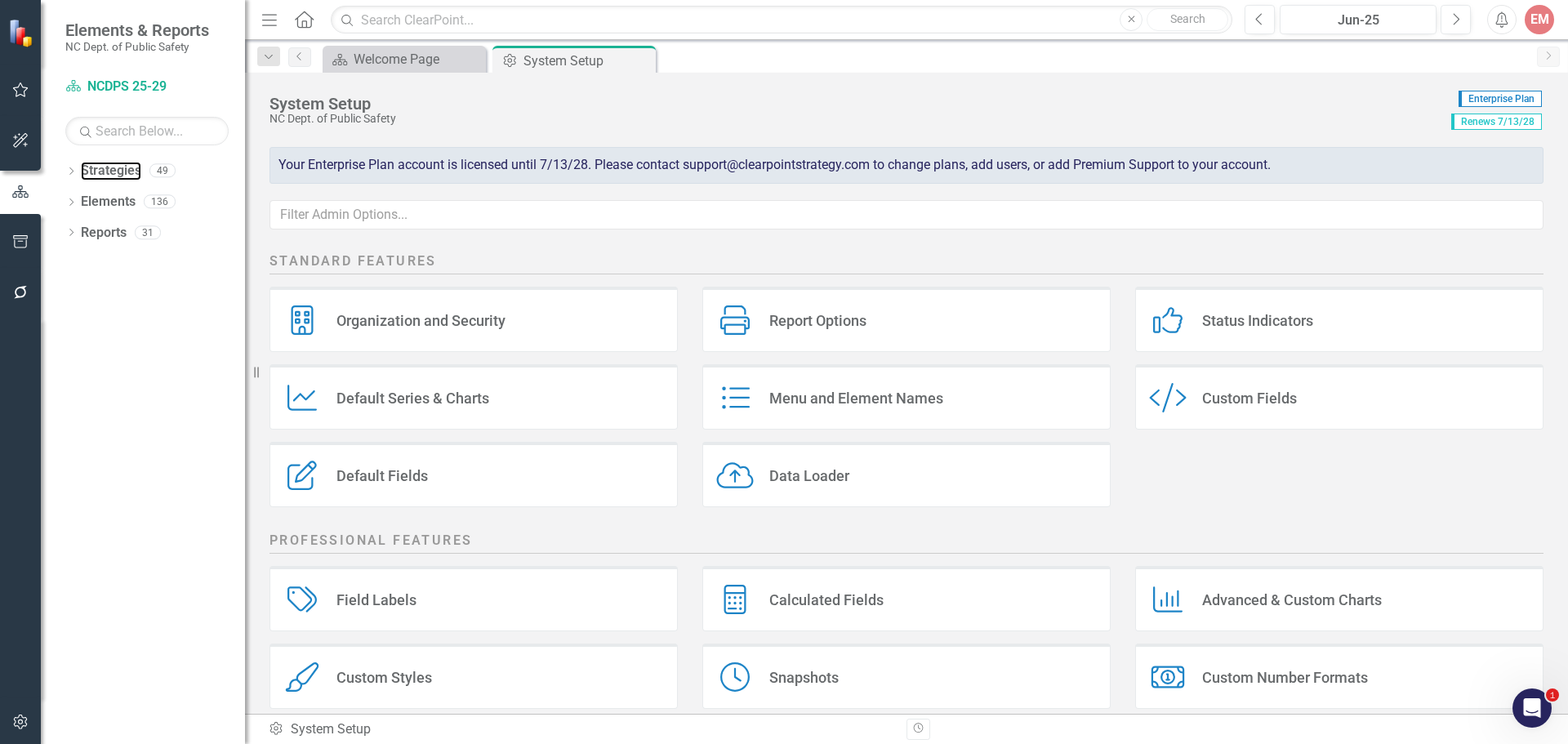 click on "Strategies" at bounding box center (111, 171) 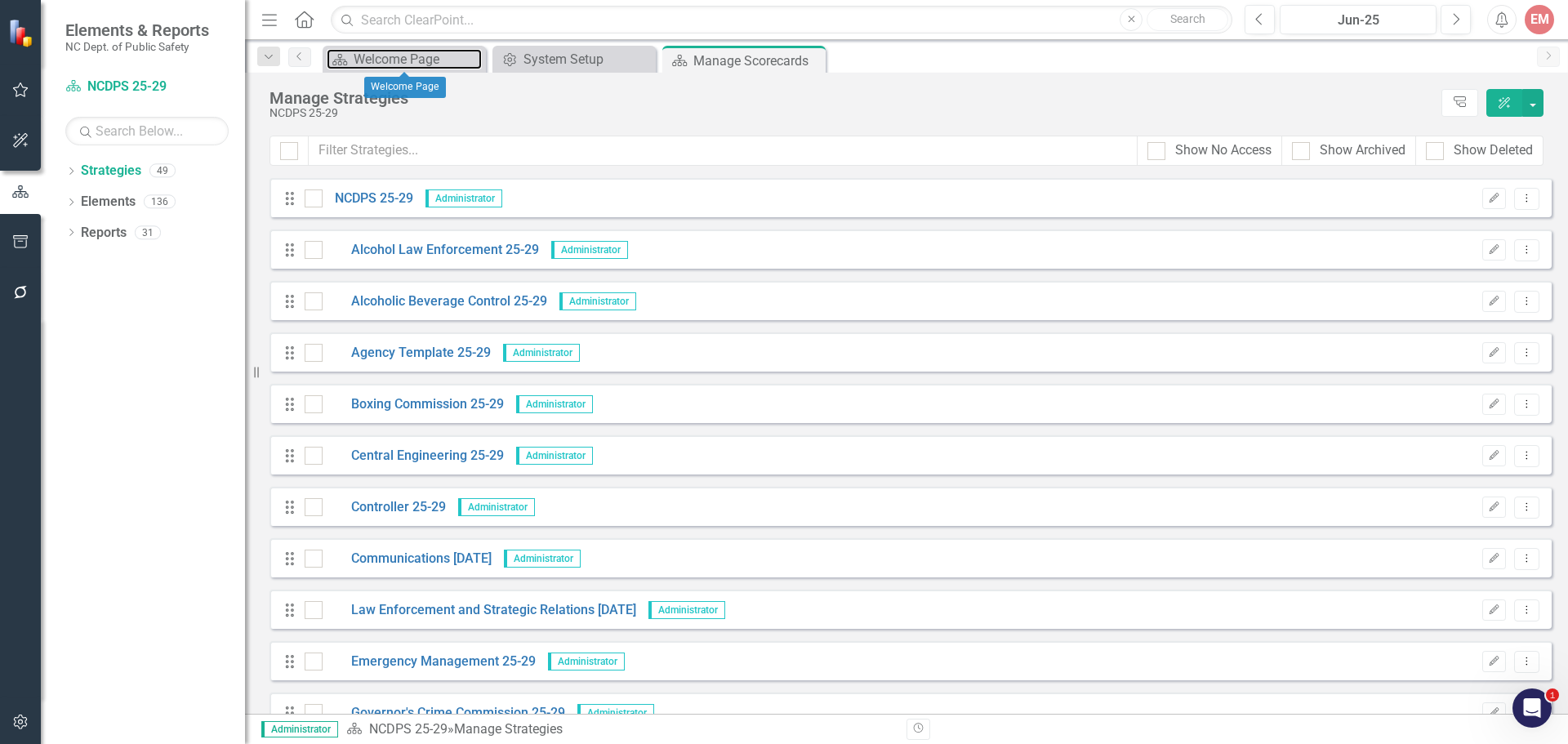 click on "Welcome Page" at bounding box center (417, 59) 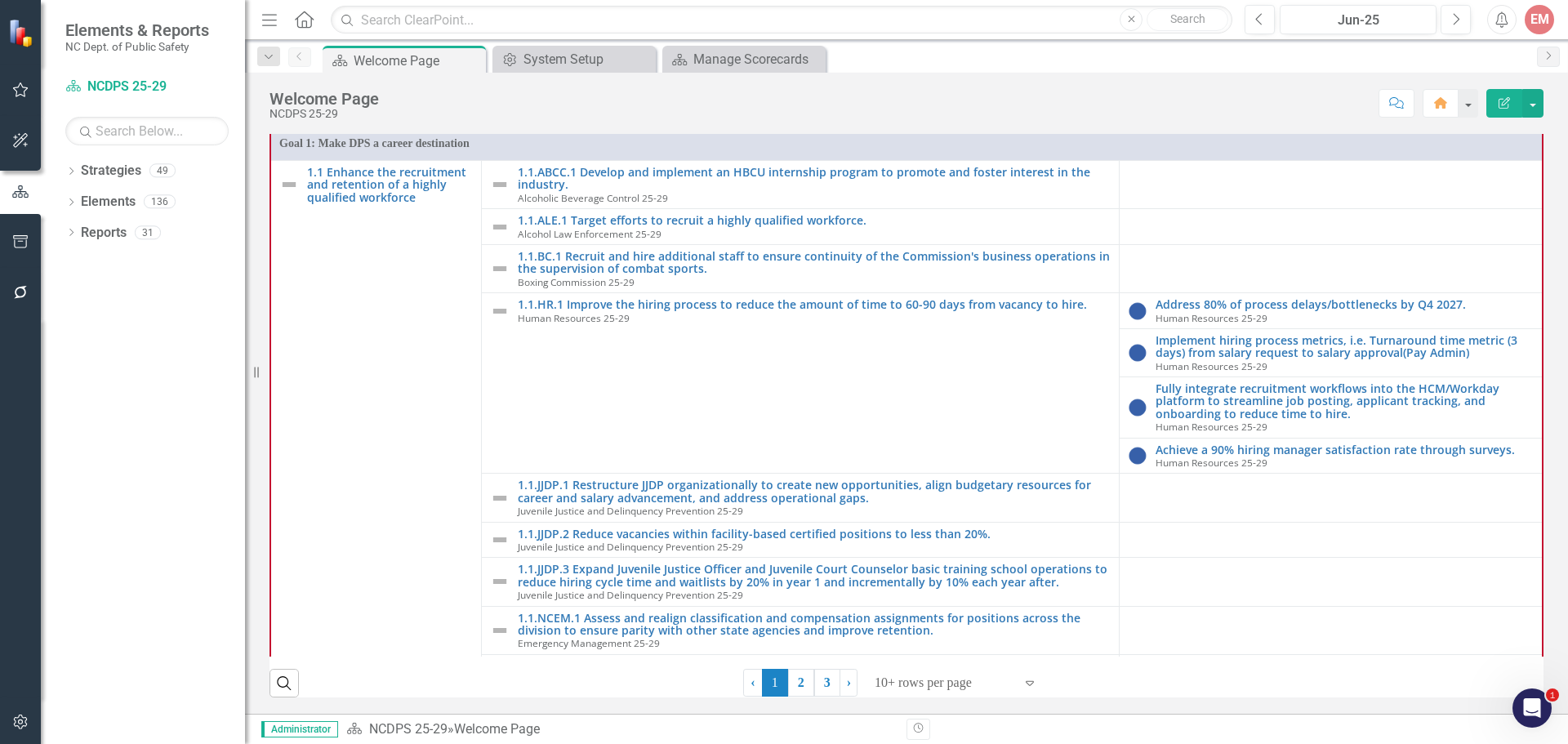 scroll, scrollTop: 245, scrollLeft: 0, axis: vertical 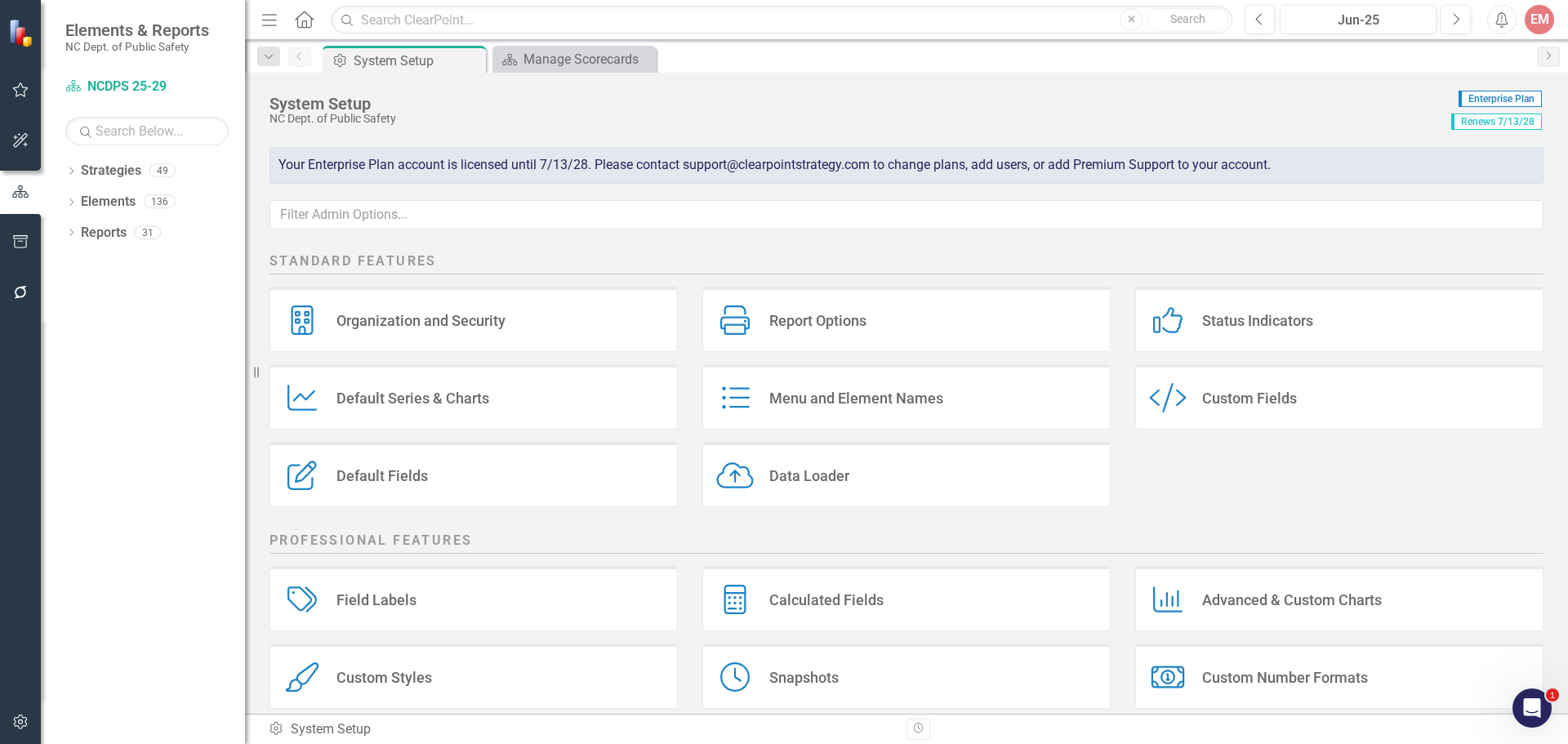 click on "Dropdown" 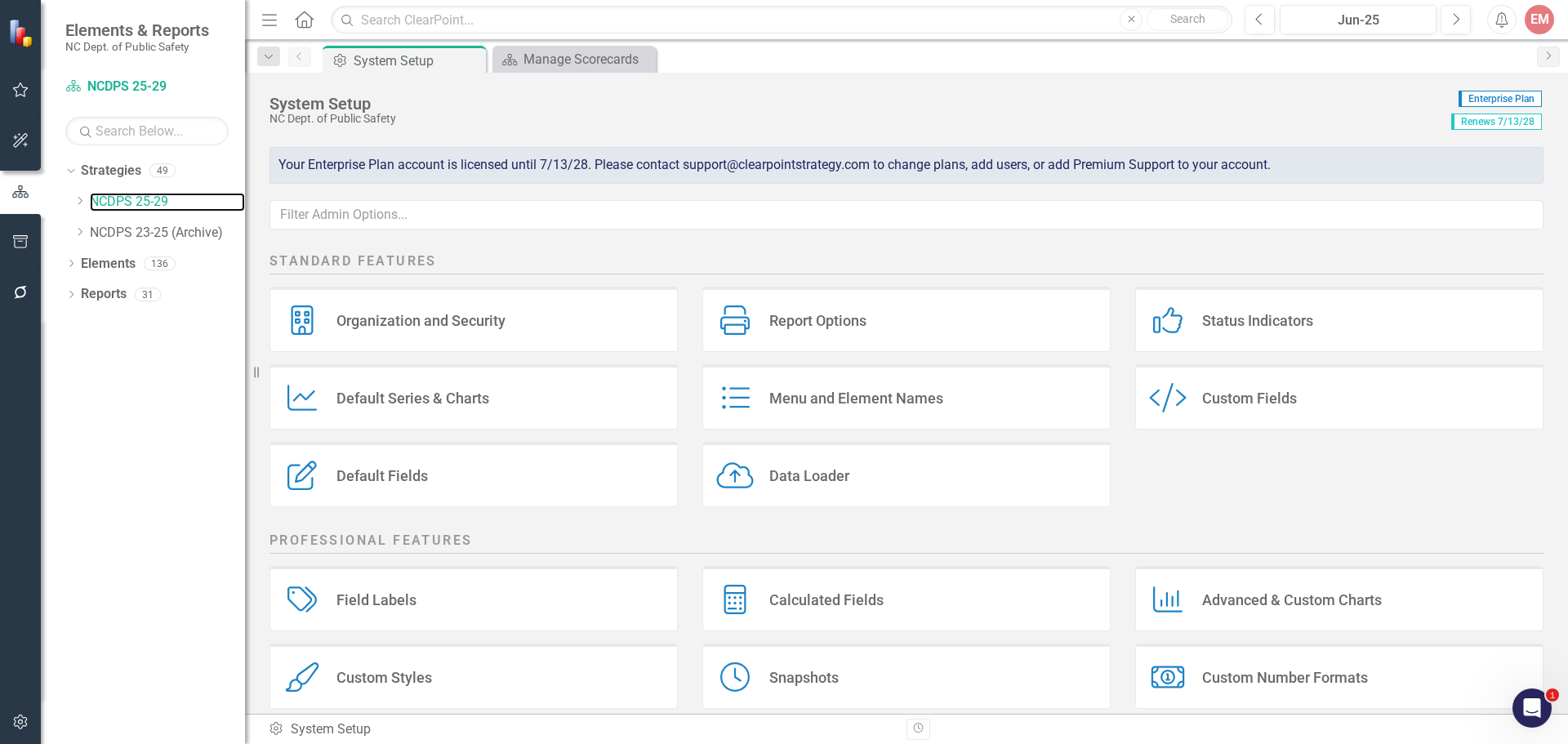 click on "NCDPS 25-29" at bounding box center [167, 202] 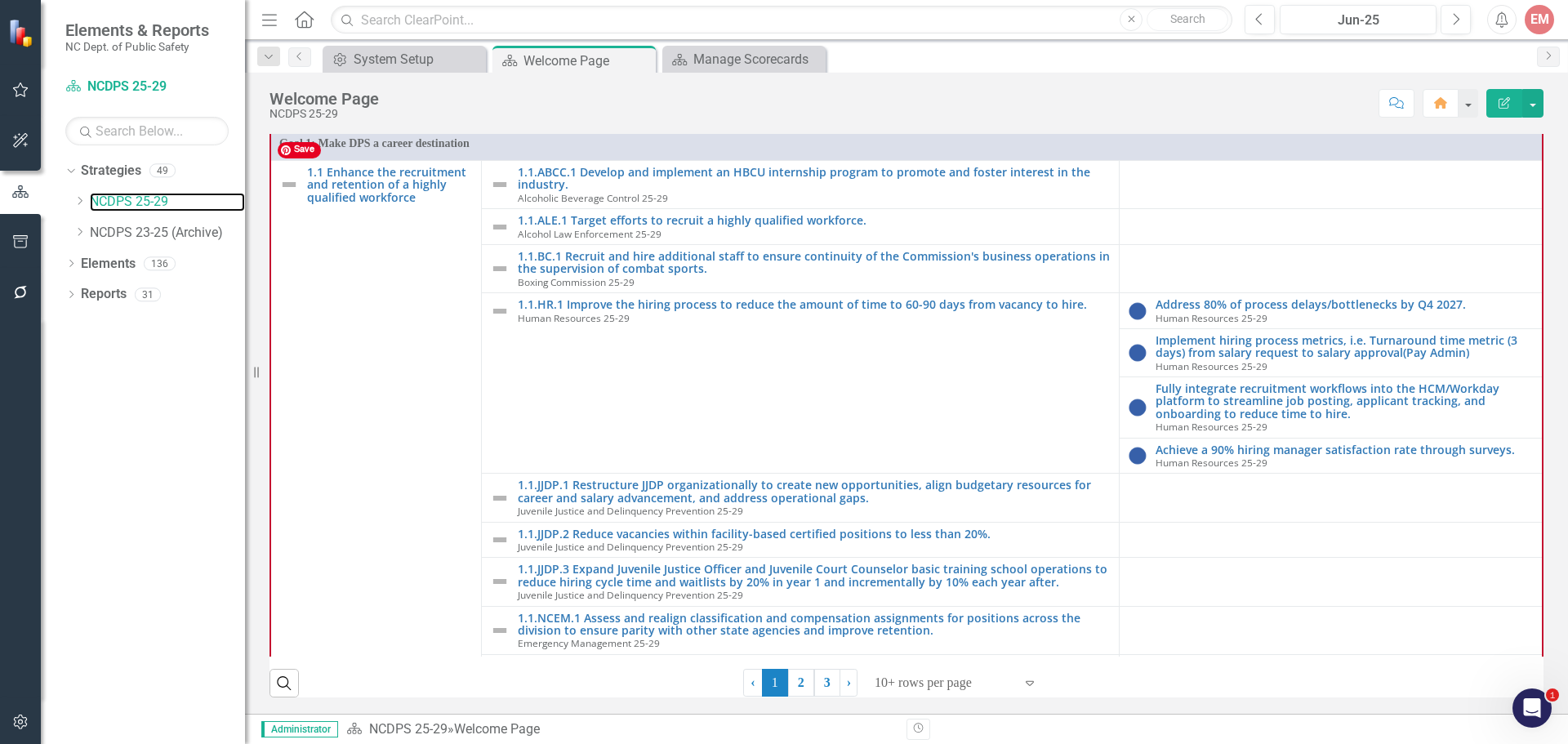 scroll, scrollTop: 773, scrollLeft: 0, axis: vertical 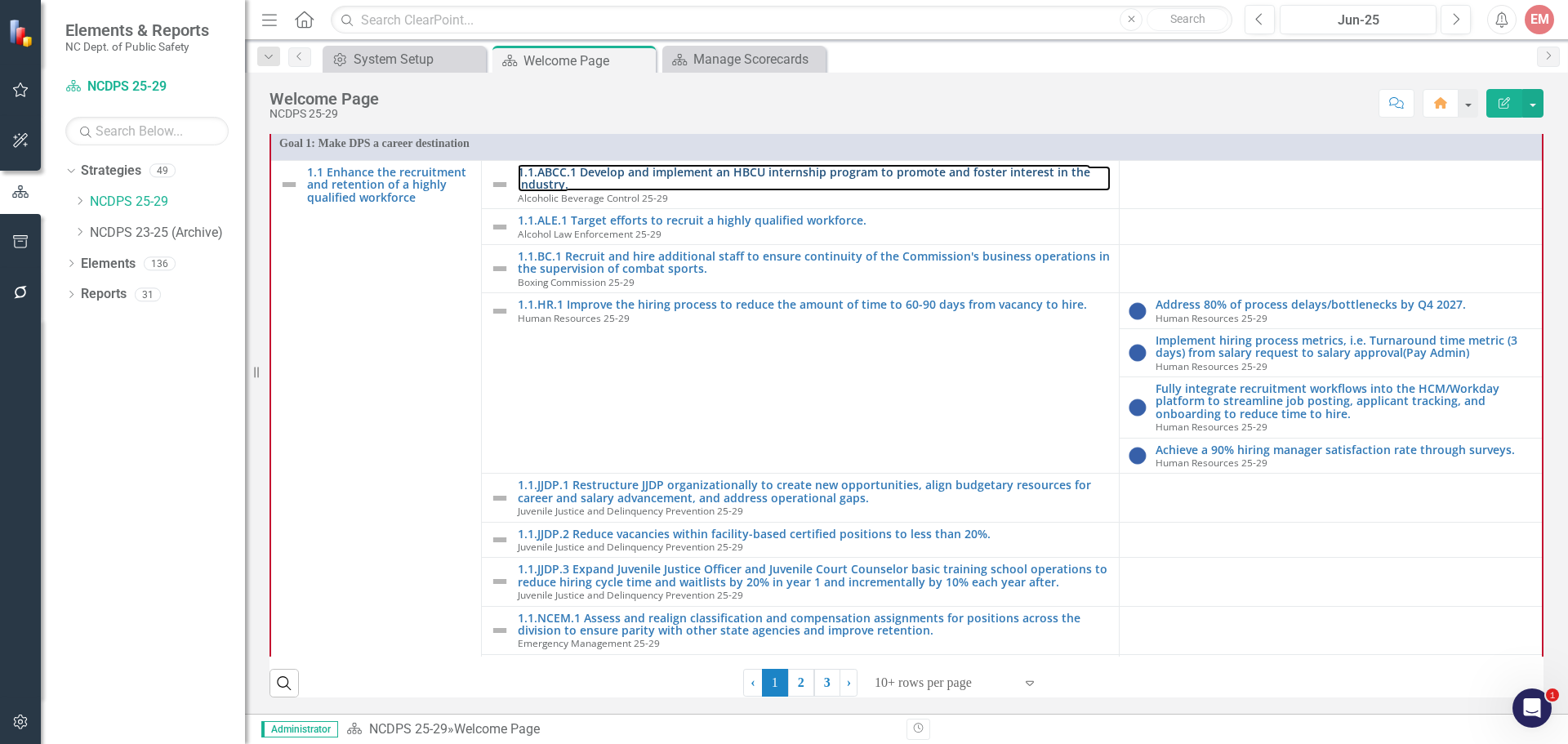 click on "1.1.ABCC.1 Develop and implement an HBCU internship program to promote and foster interest in the industry." at bounding box center [813, 178] 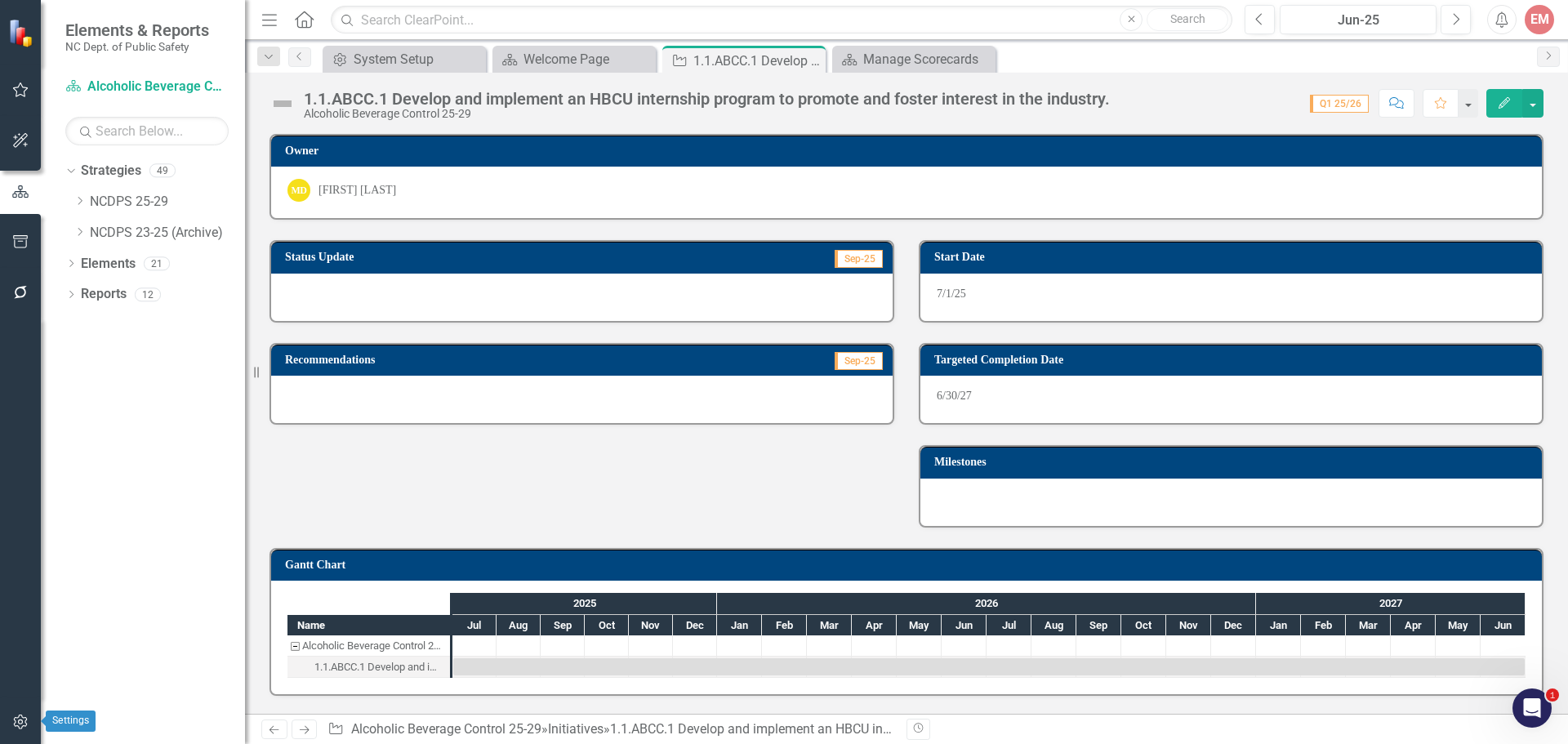 click 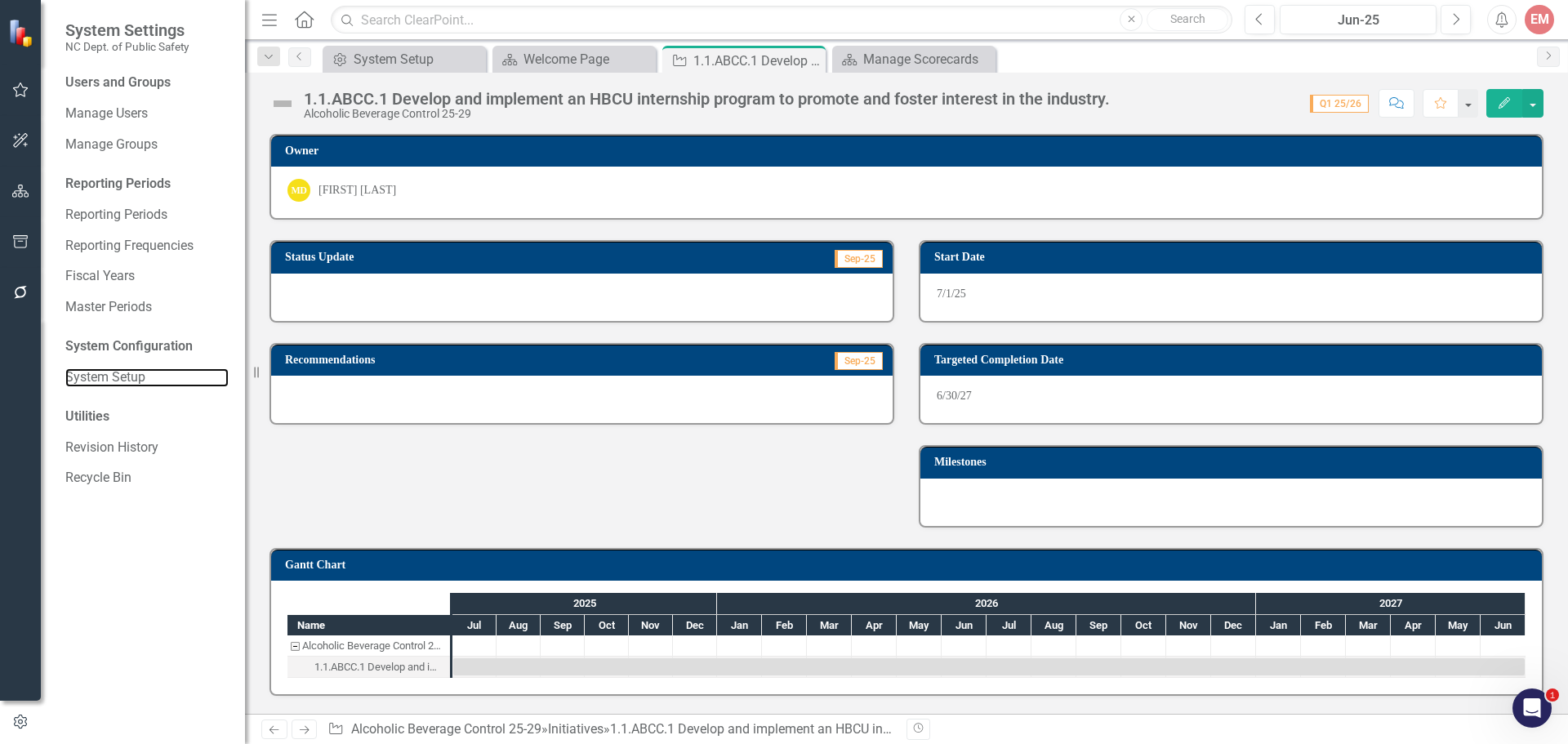 click on "System Setup" at bounding box center [147, 377] 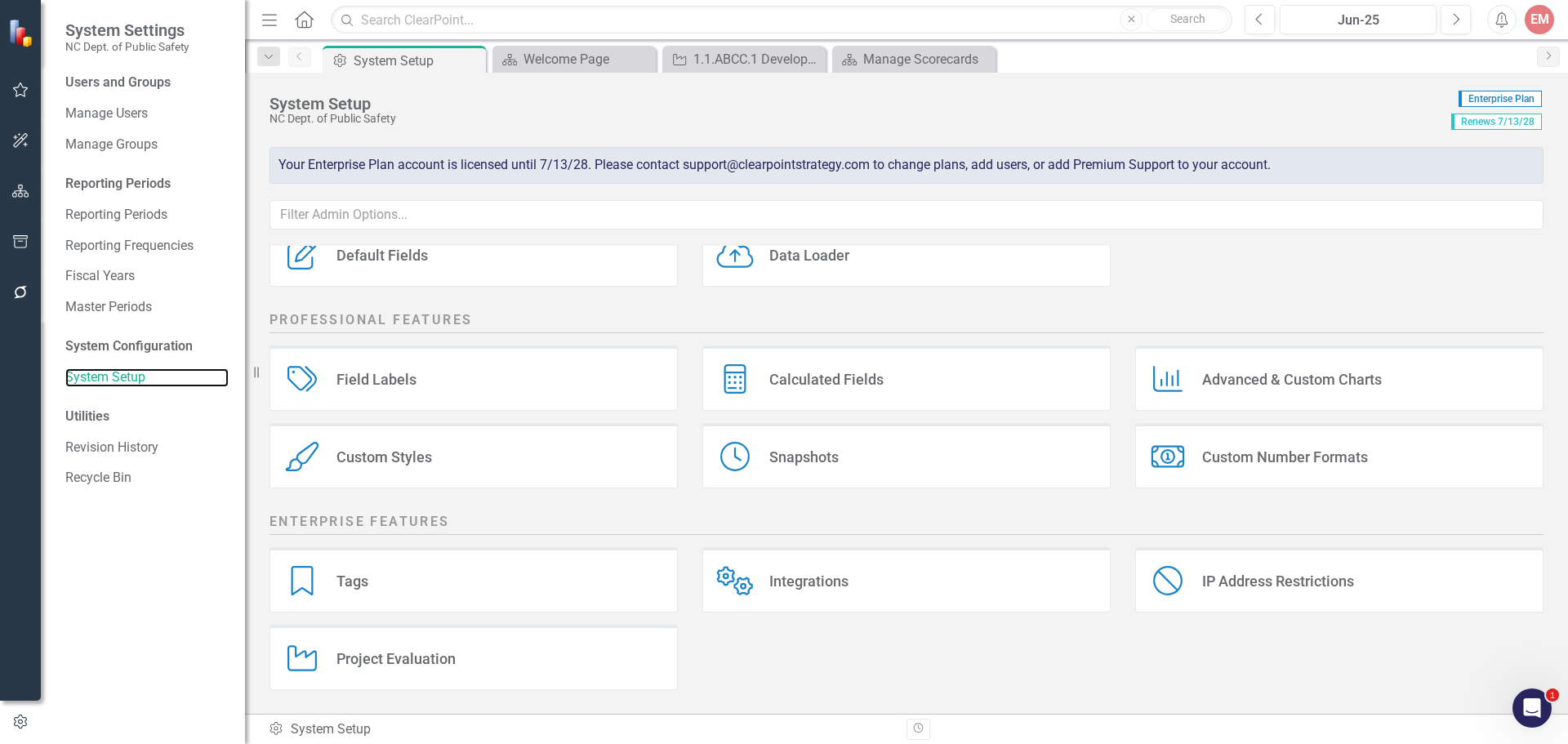 scroll, scrollTop: 221, scrollLeft: 0, axis: vertical 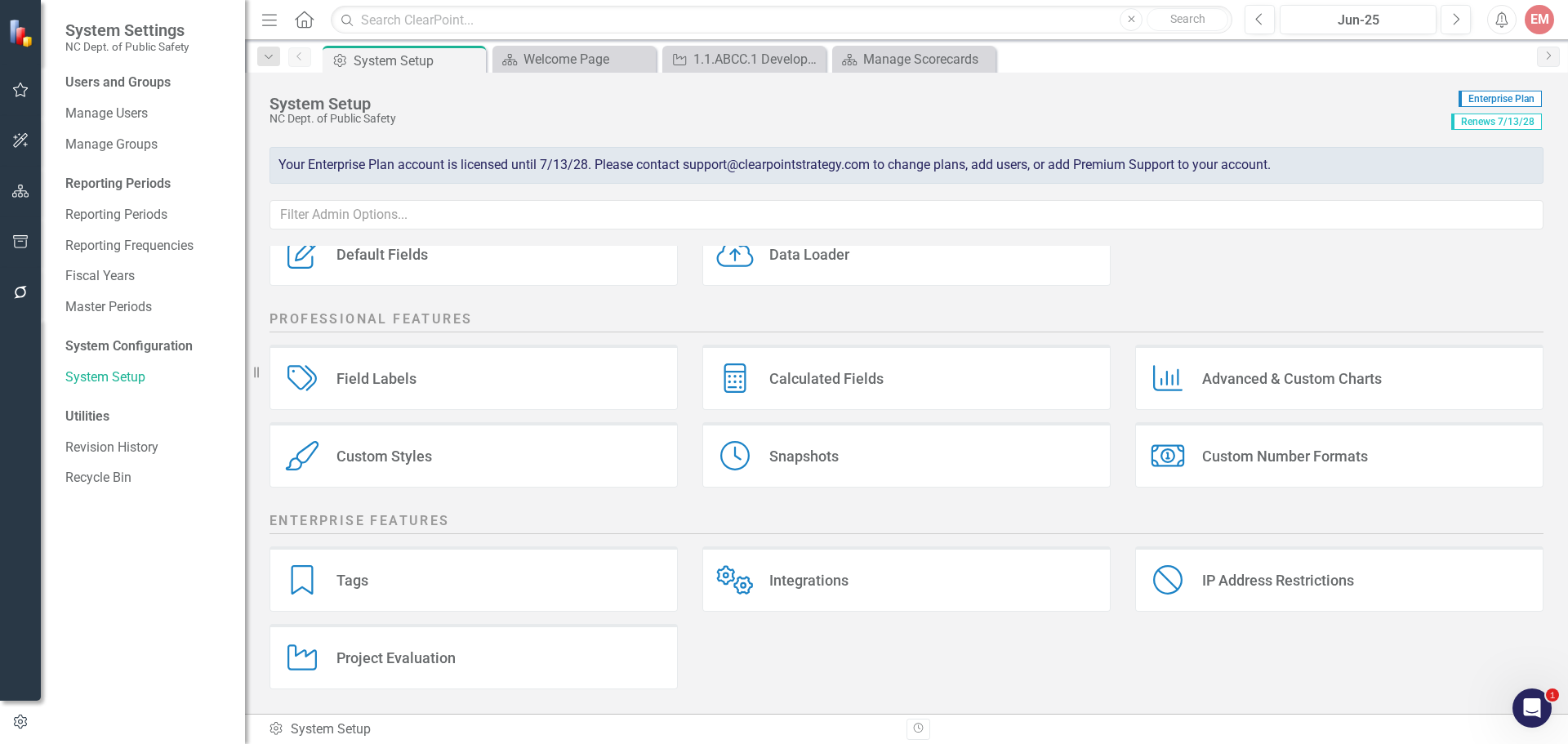 click on "Charts Advanced & Custom Charts" at bounding box center (1339, 377) 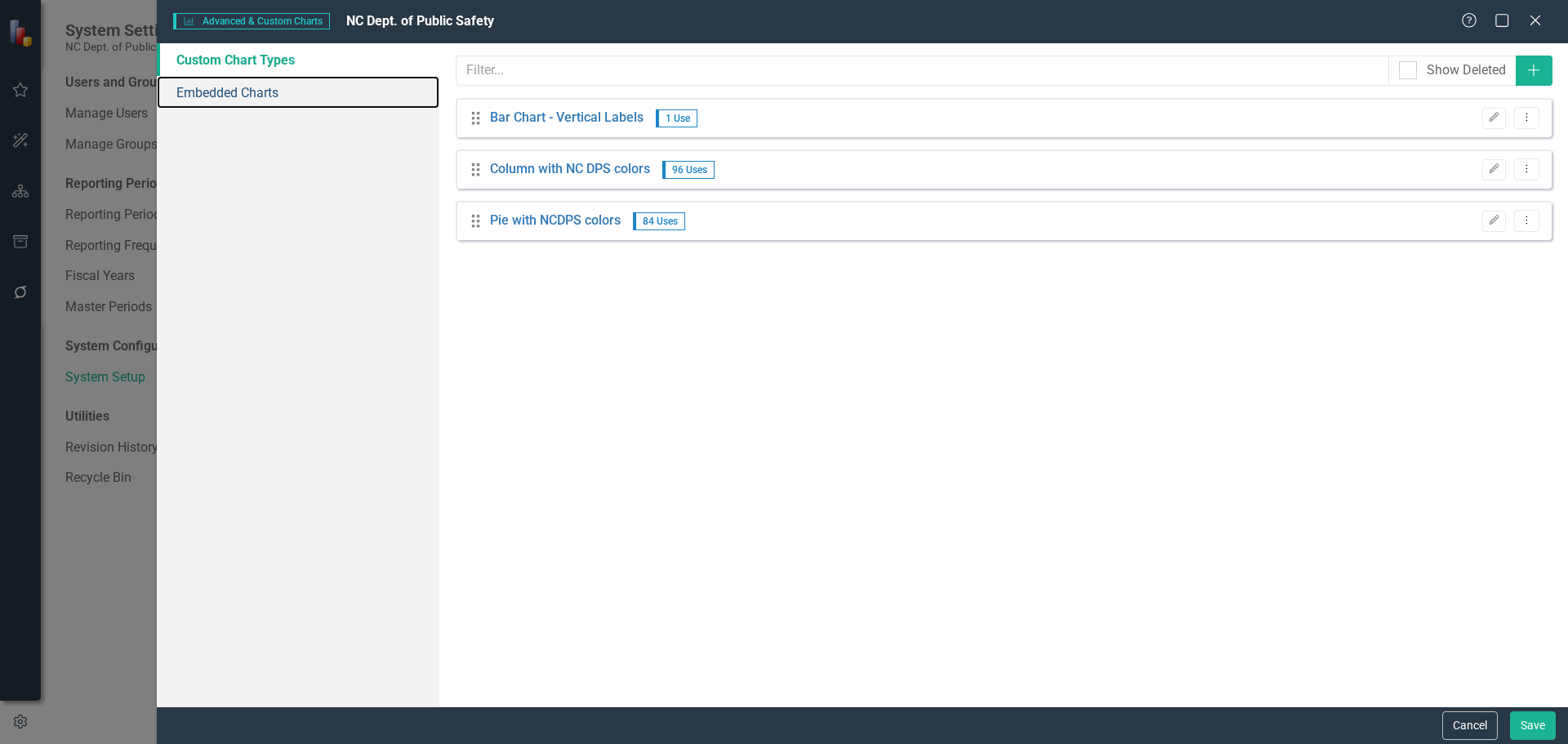 click on "Embedded Charts" at bounding box center (298, 92) 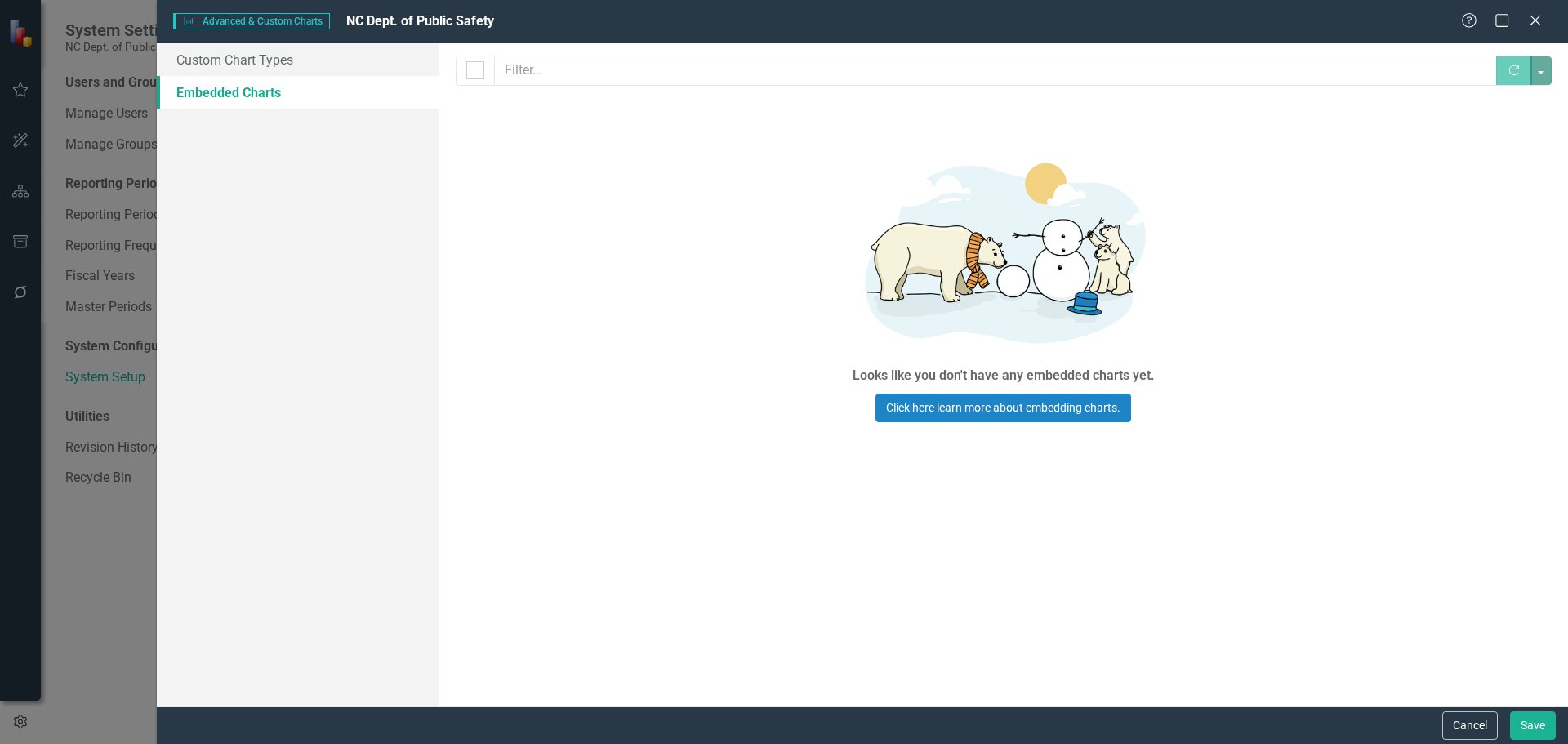 click 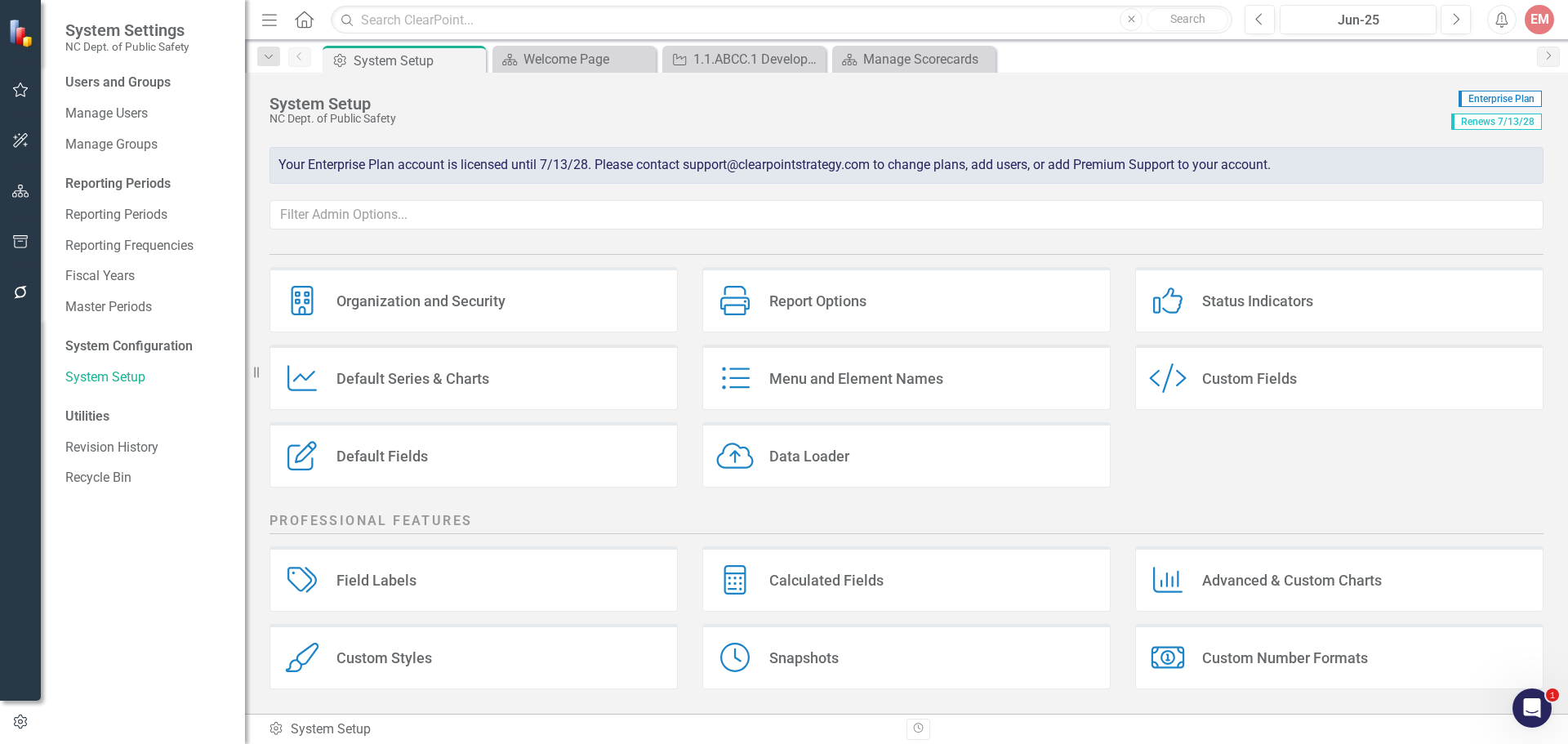scroll, scrollTop: 0, scrollLeft: 0, axis: both 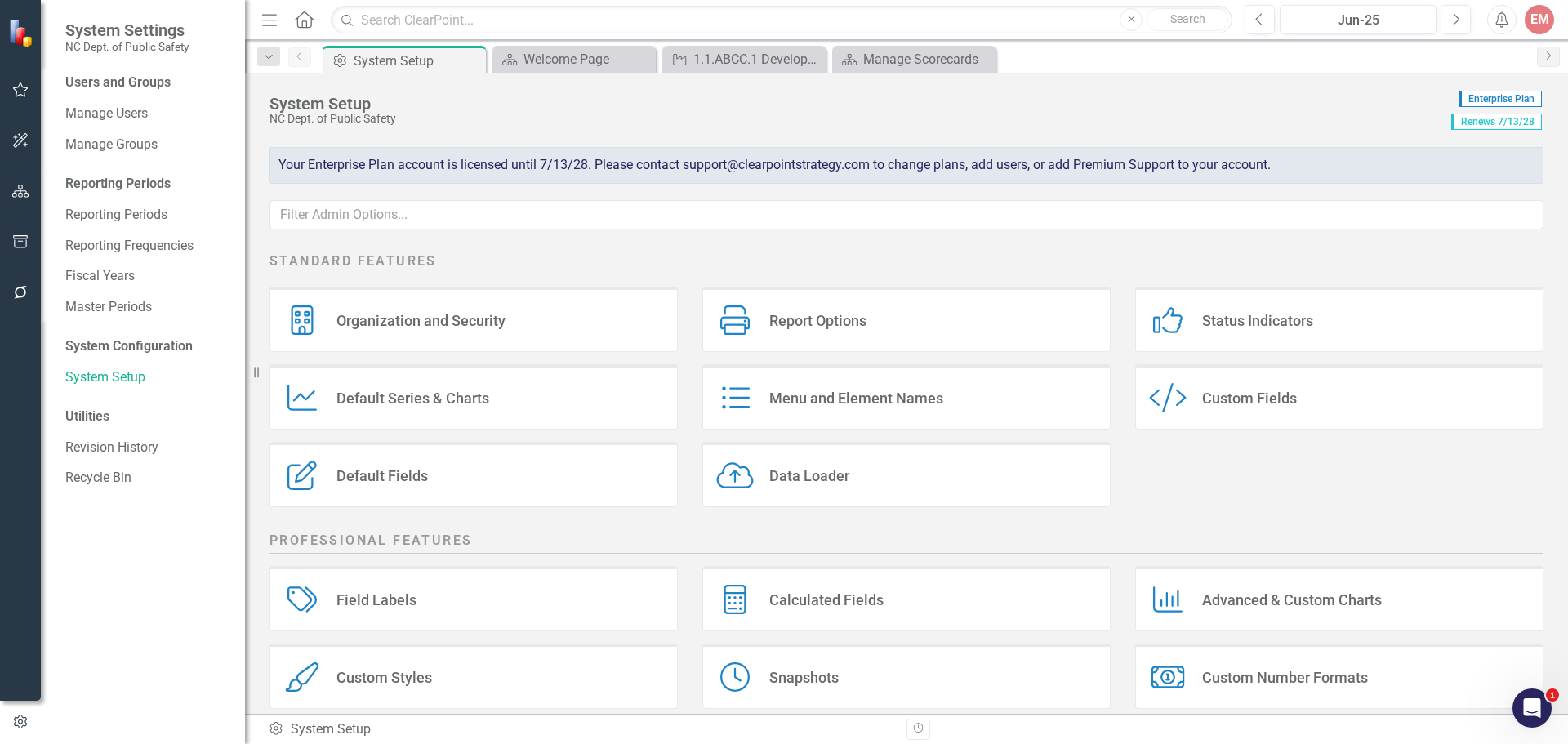 click on "Custom Fields" at bounding box center (1250, 398) 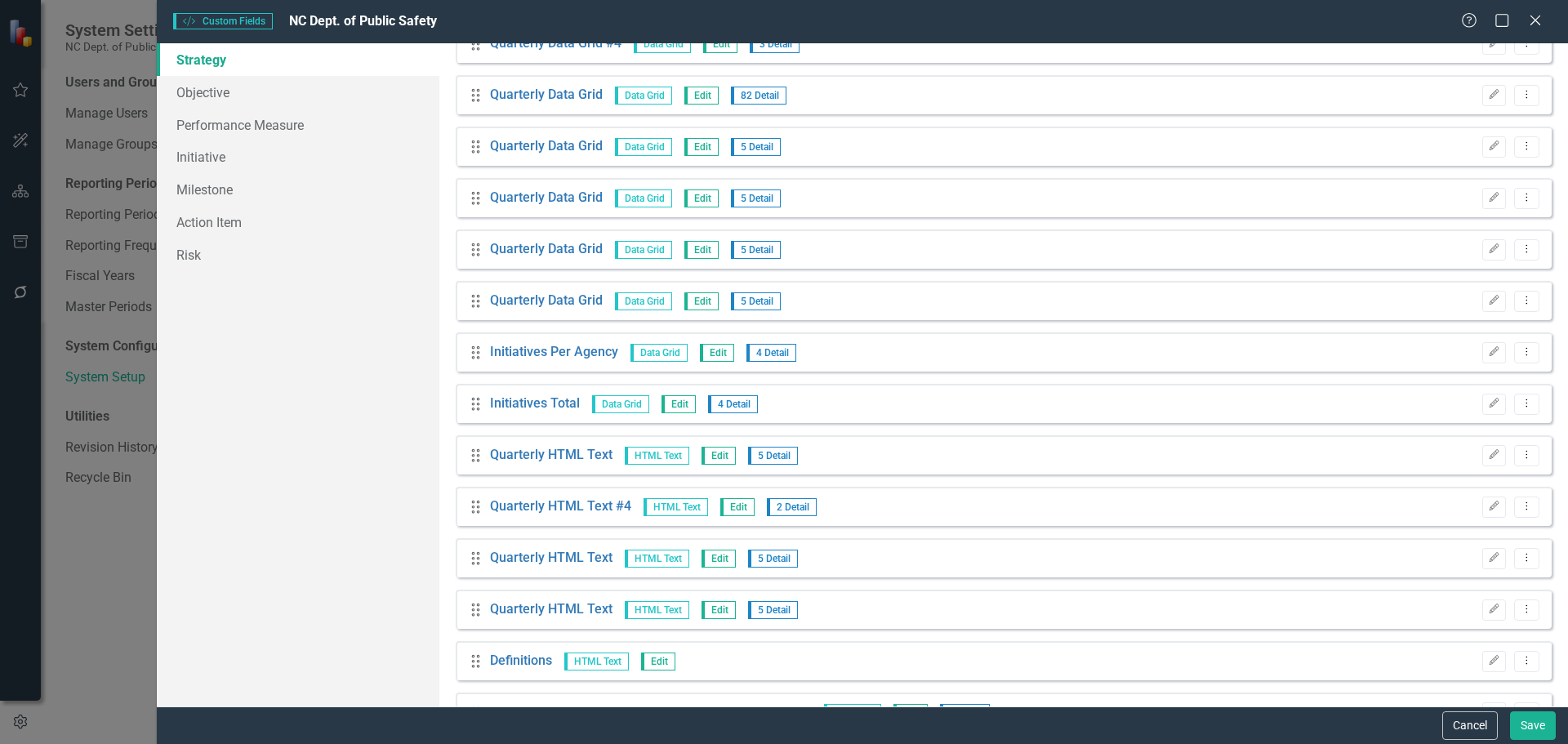 scroll, scrollTop: 2388, scrollLeft: 0, axis: vertical 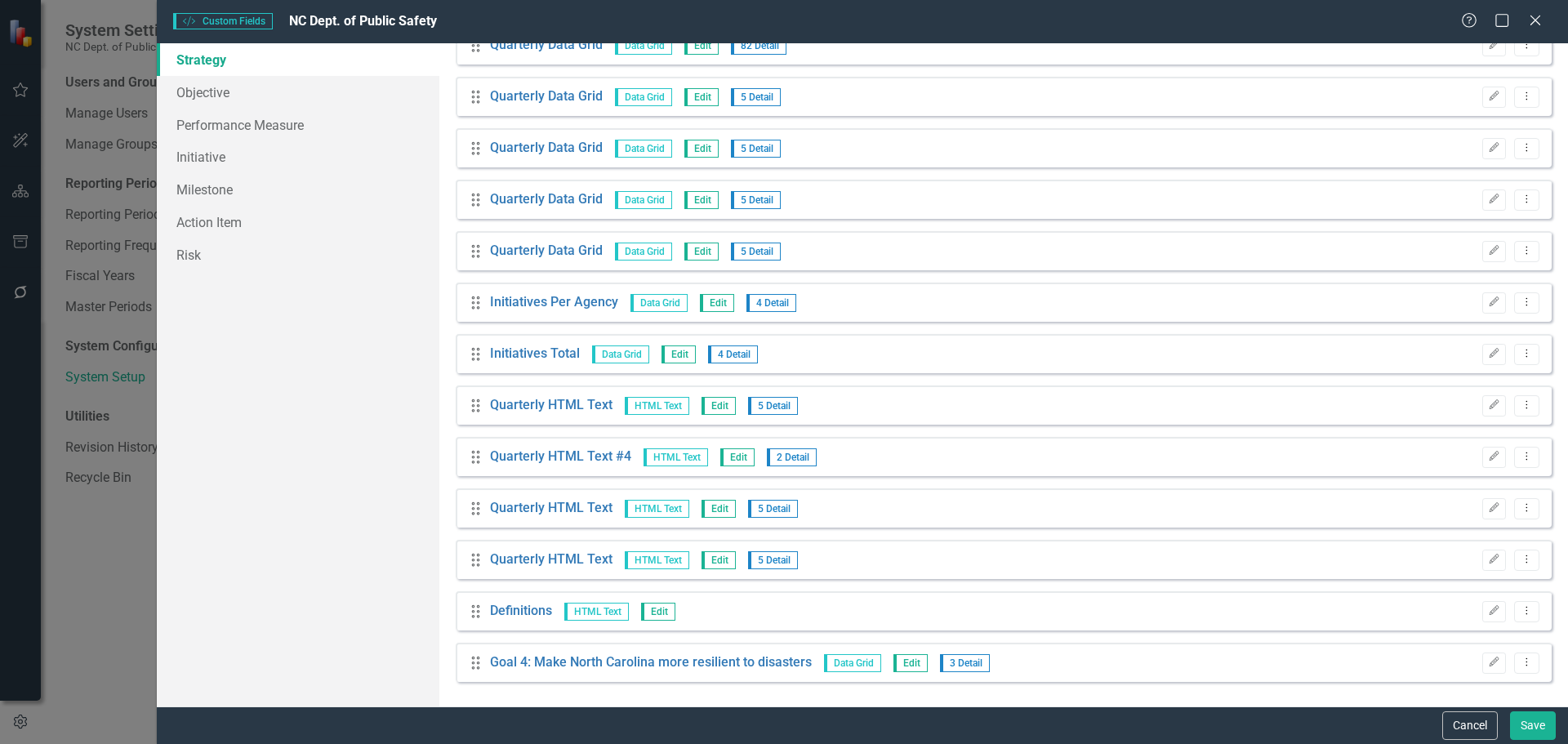 click on "Close" 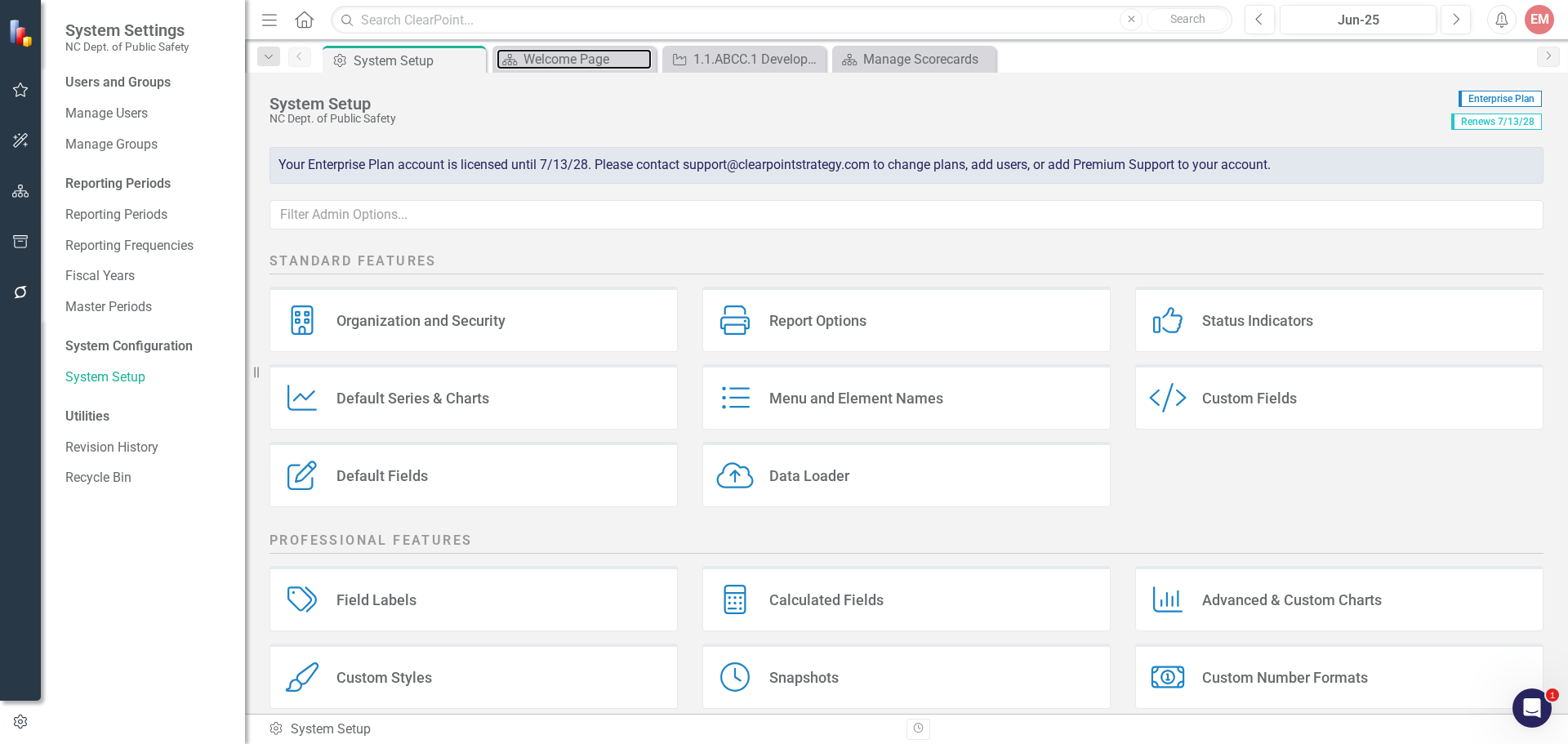 click on "Welcome Page" at bounding box center (587, 59) 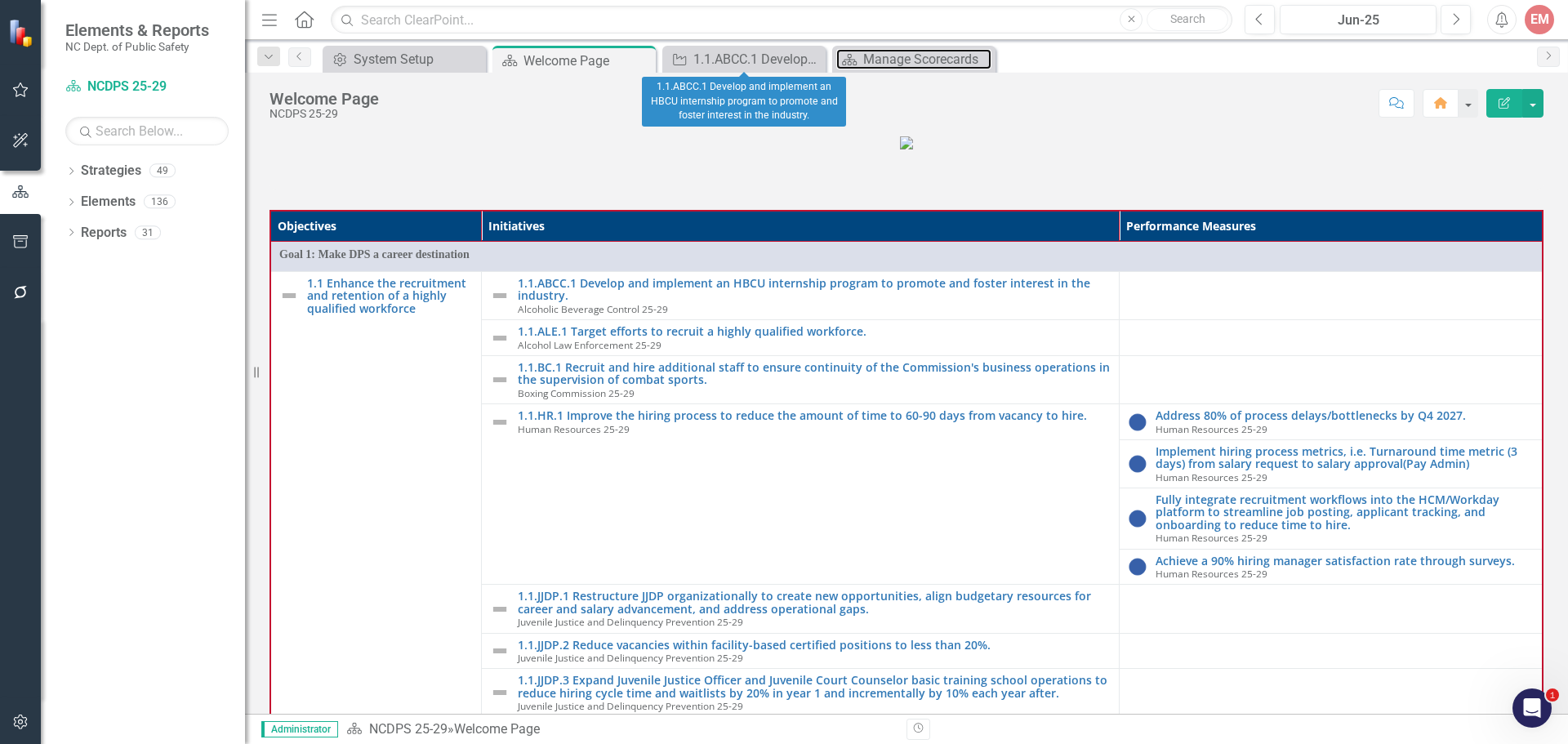 click on "Manage Scorecards" at bounding box center [927, 59] 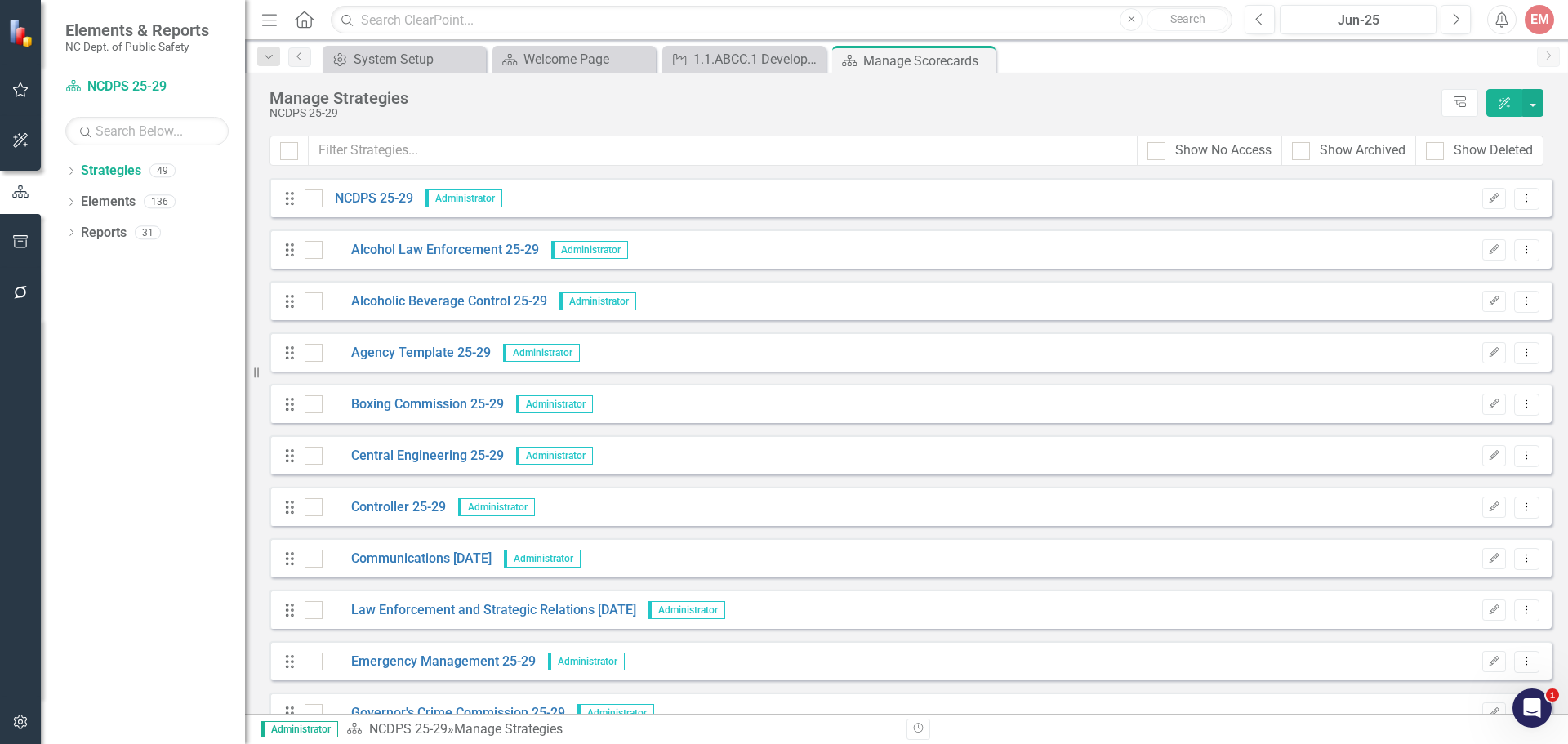click at bounding box center (314, 559) 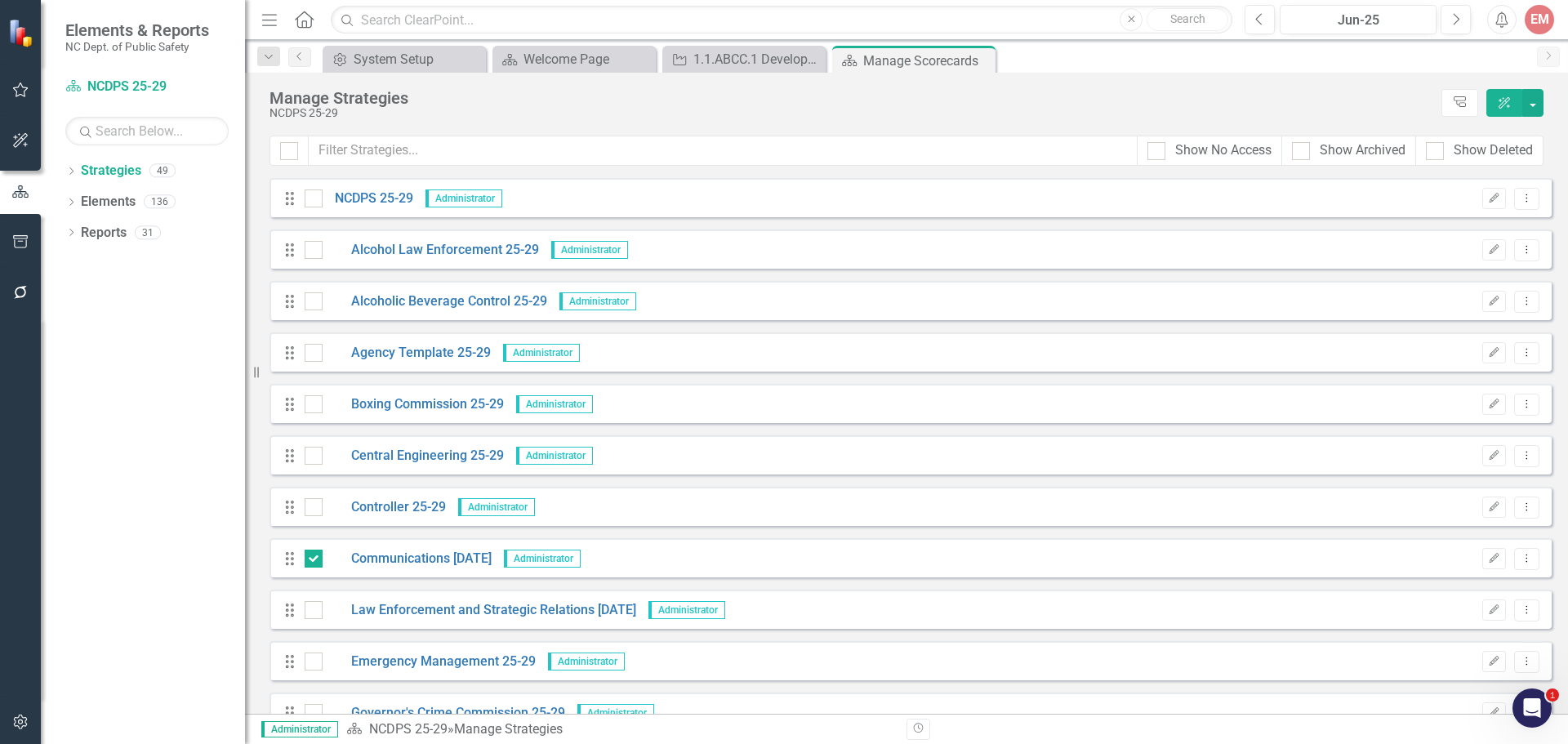 click at bounding box center [314, 610] 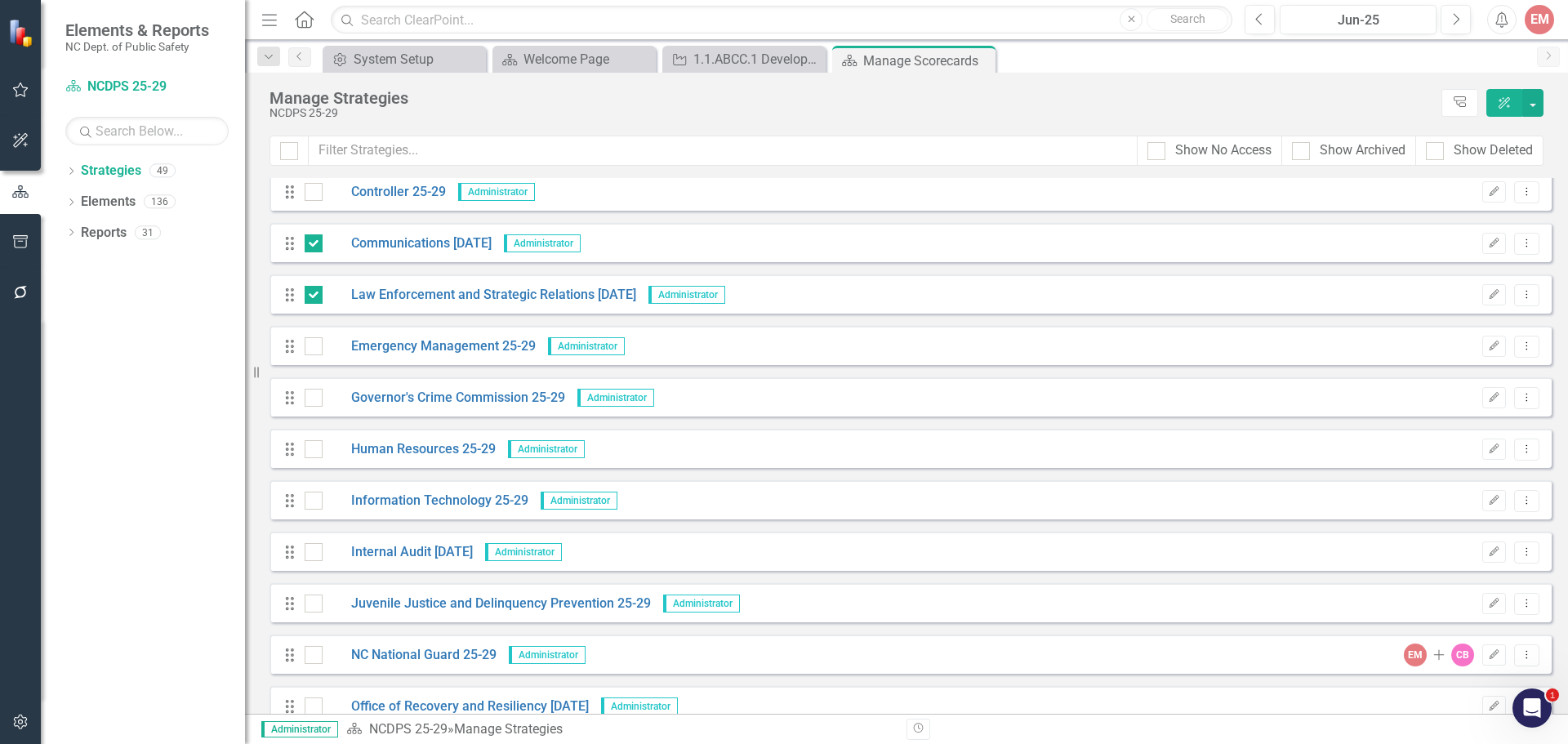 scroll, scrollTop: 327, scrollLeft: 0, axis: vertical 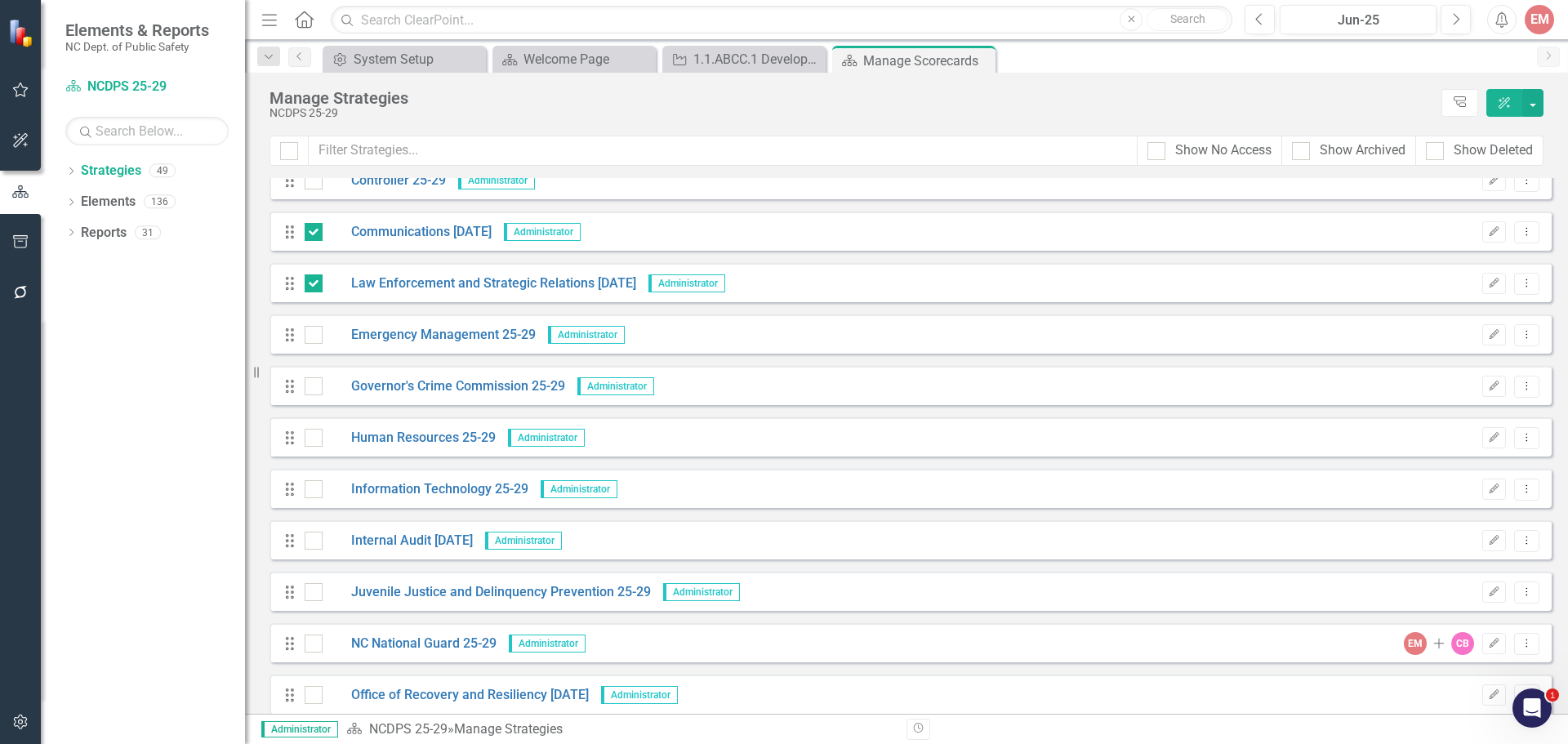 click at bounding box center (310, 537) 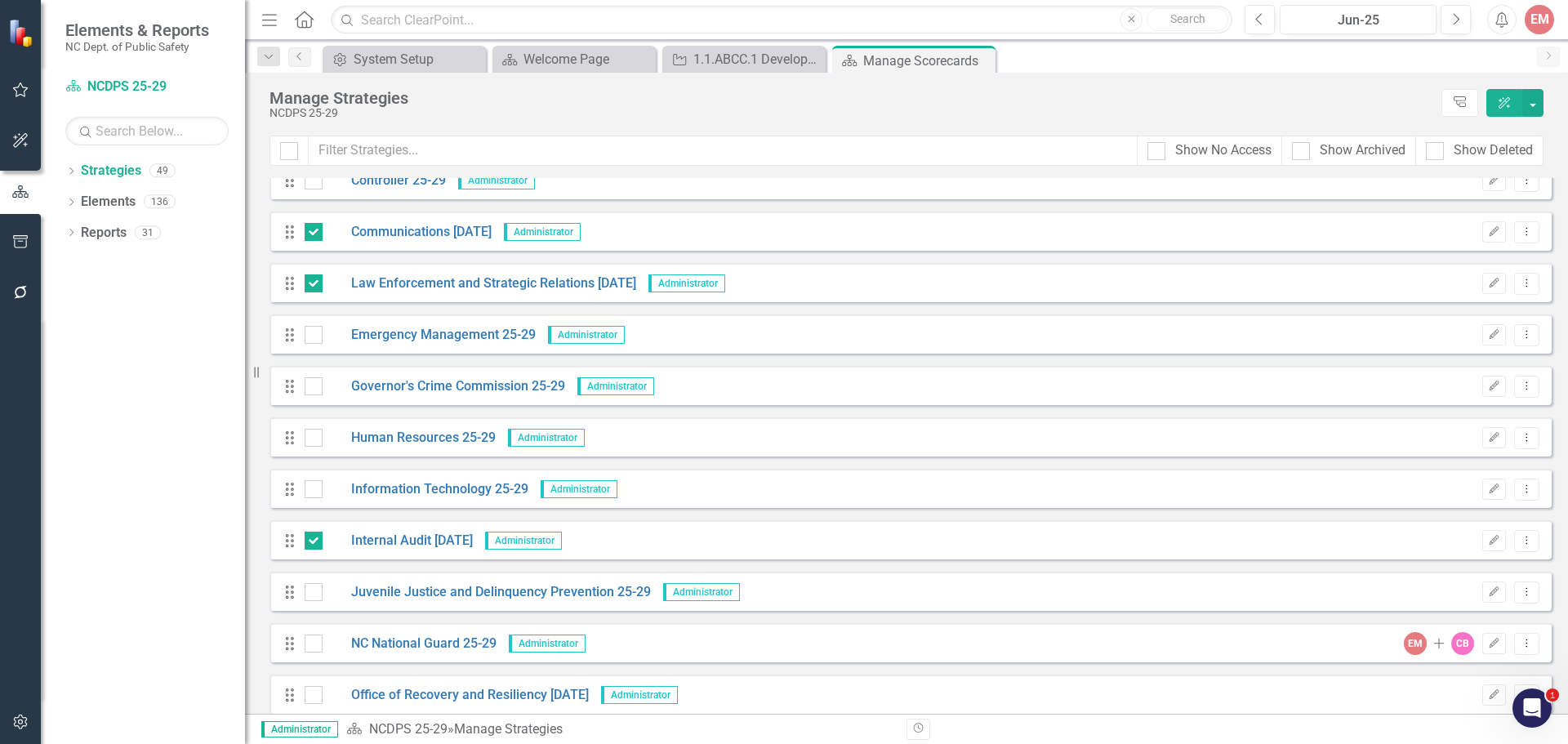 click at bounding box center (310, 691) 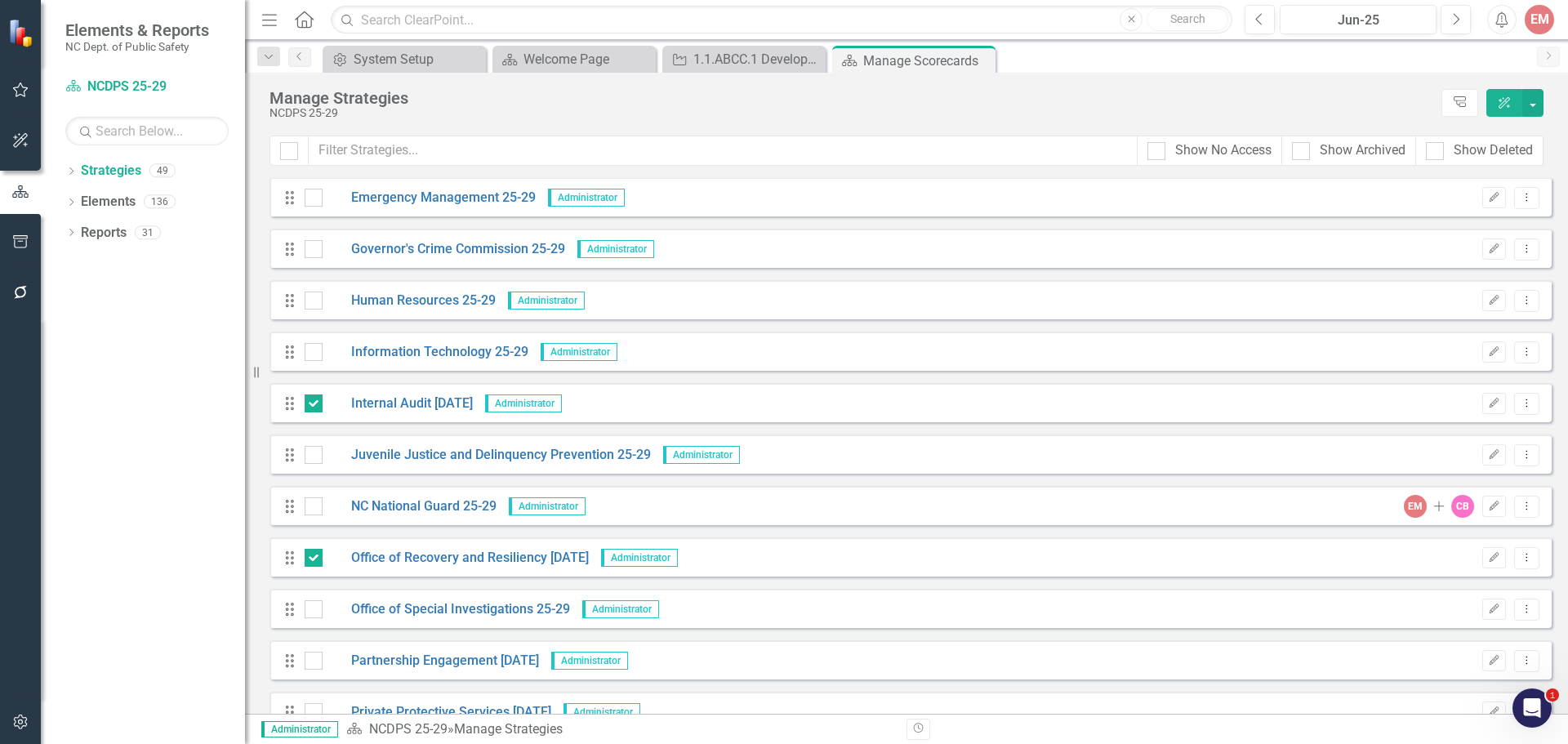 scroll, scrollTop: 490, scrollLeft: 0, axis: vertical 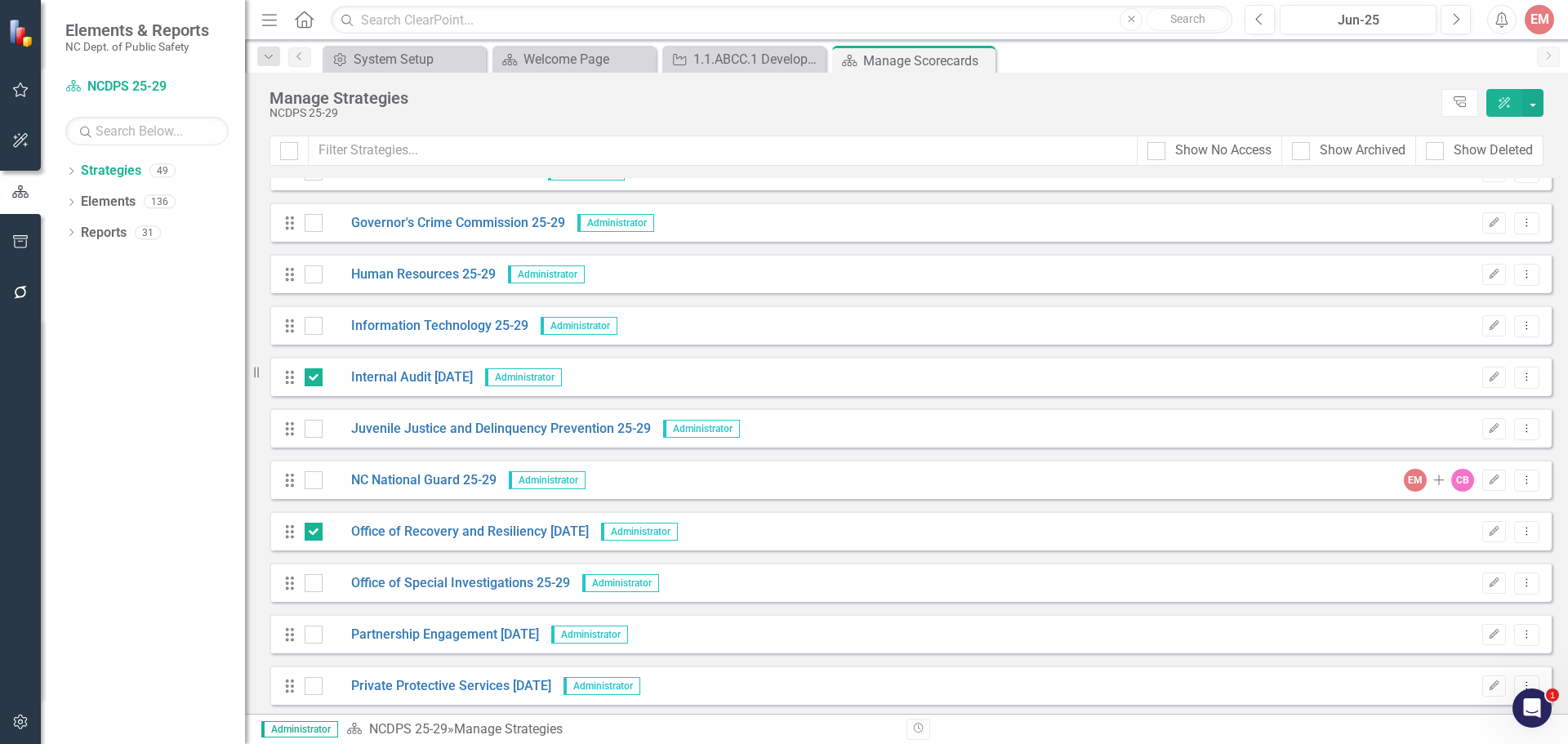 click at bounding box center [310, 579] 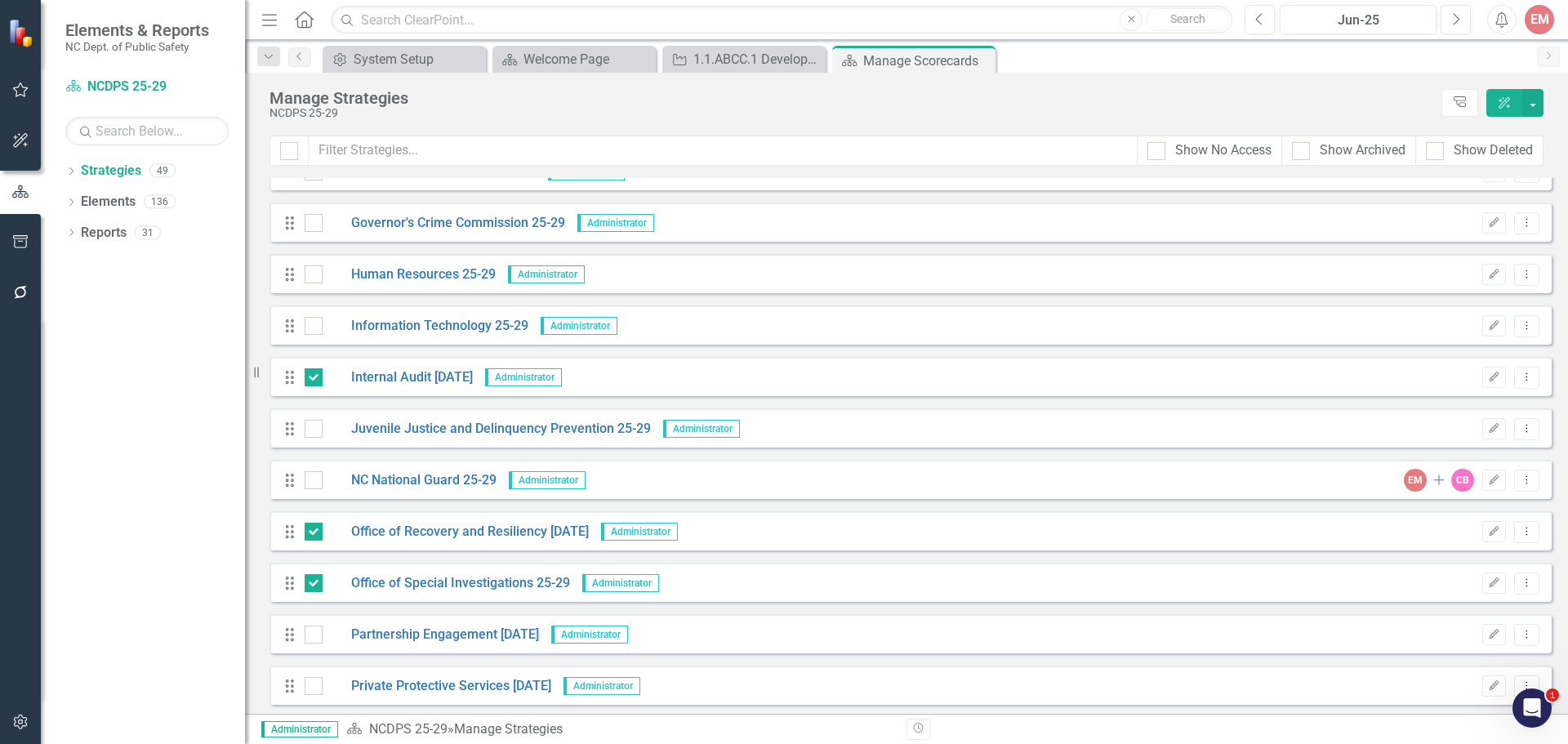 click at bounding box center [314, 635] 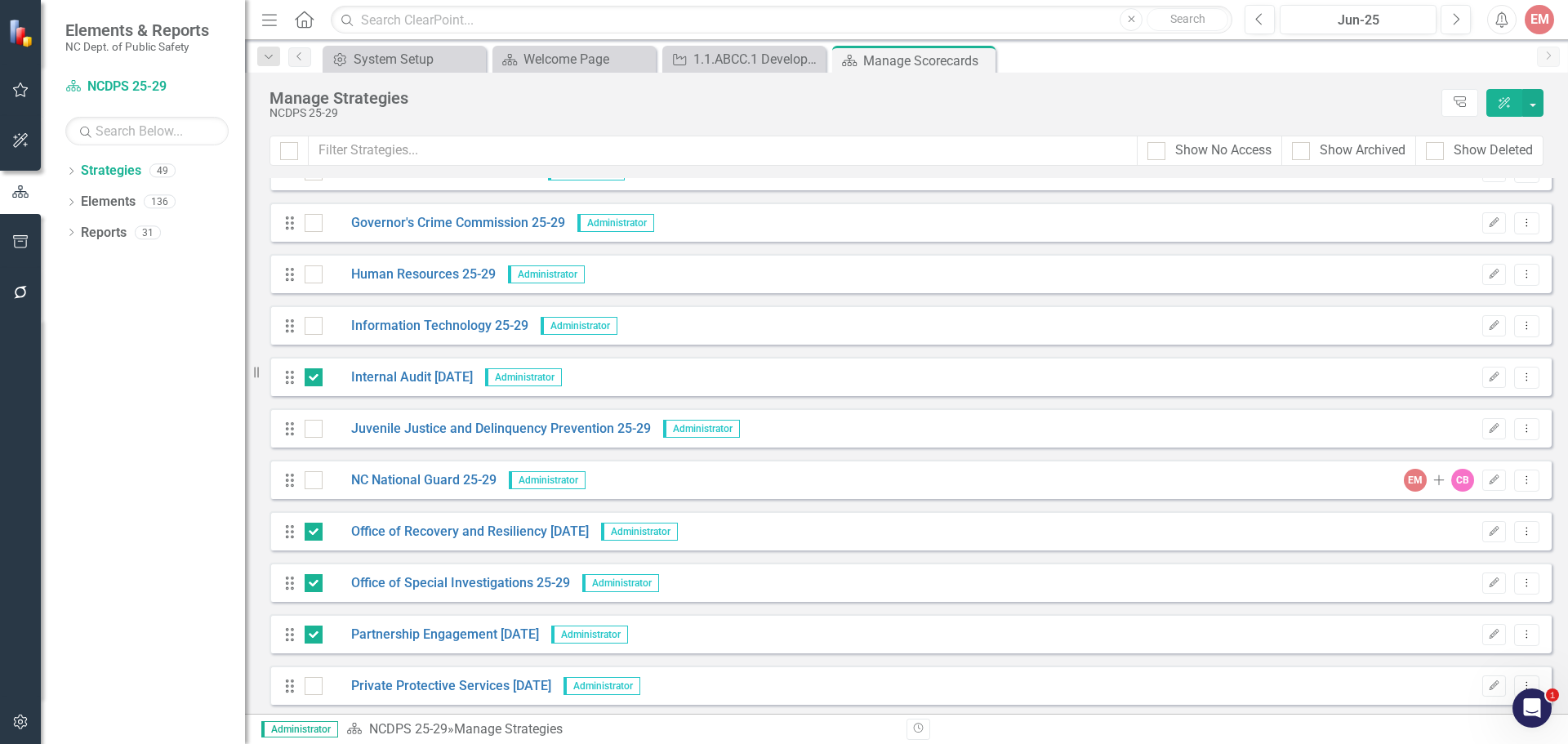 click at bounding box center (310, 682) 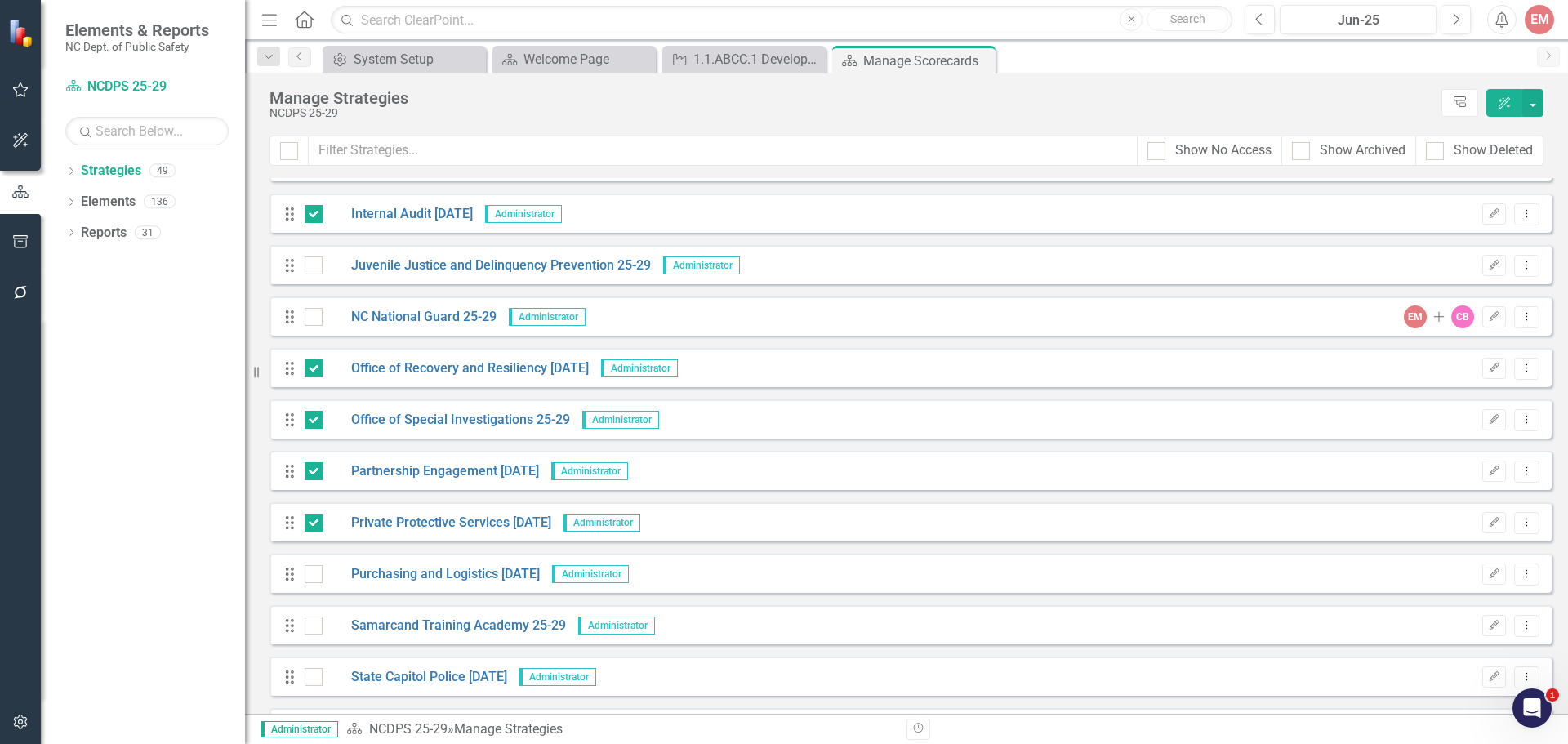 scroll, scrollTop: 735, scrollLeft: 0, axis: vertical 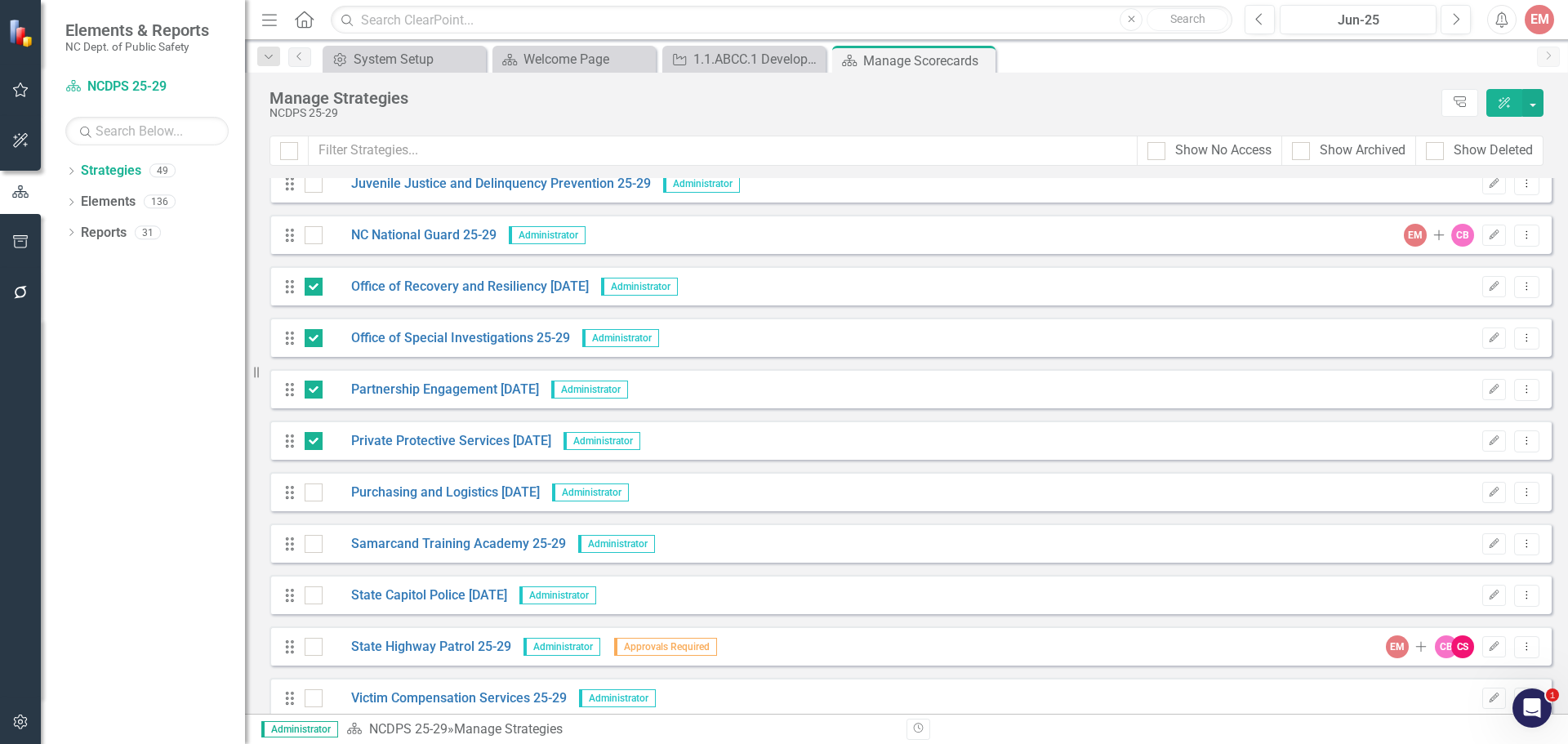 click at bounding box center [310, 488] 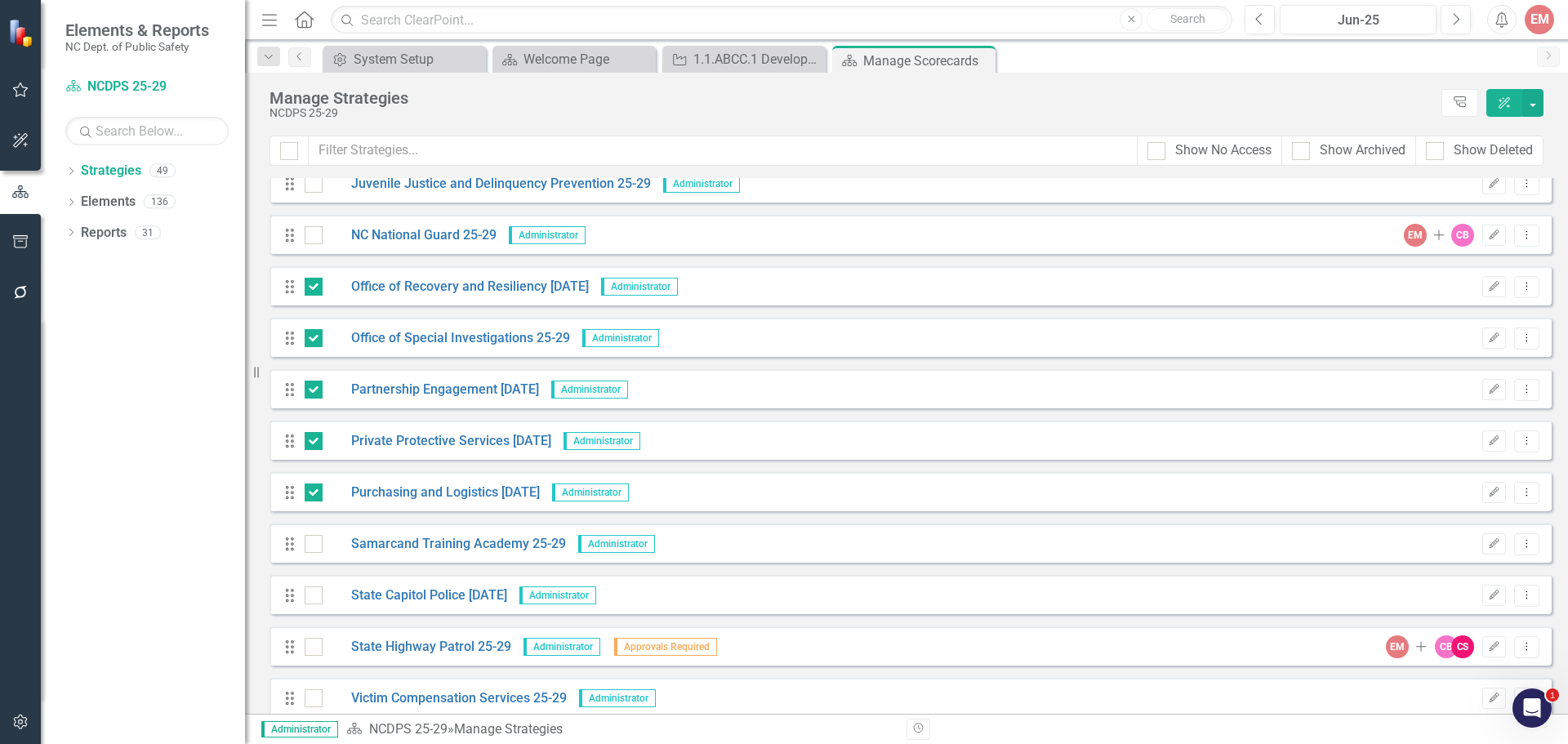 click at bounding box center (310, 591) 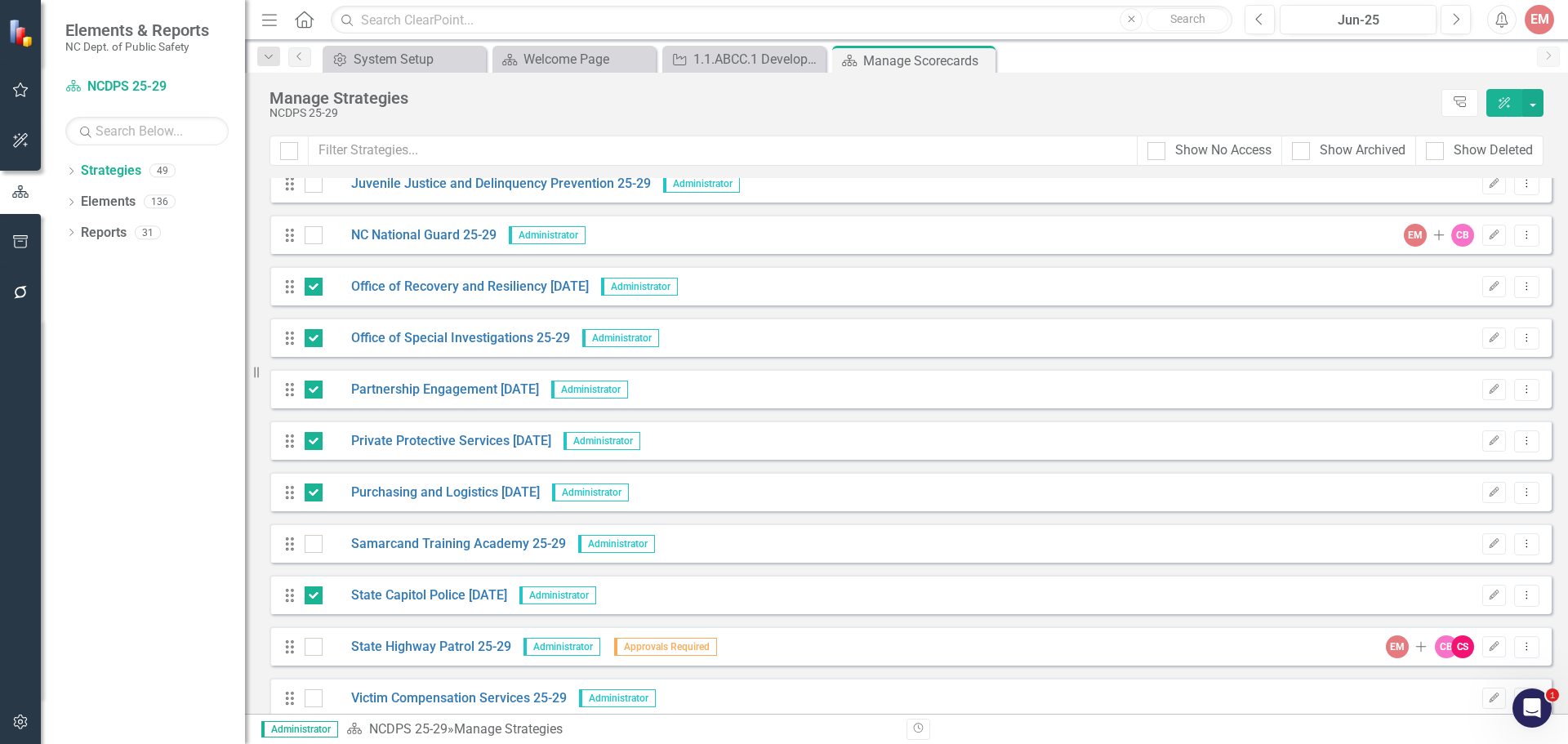 click at bounding box center (310, 643) 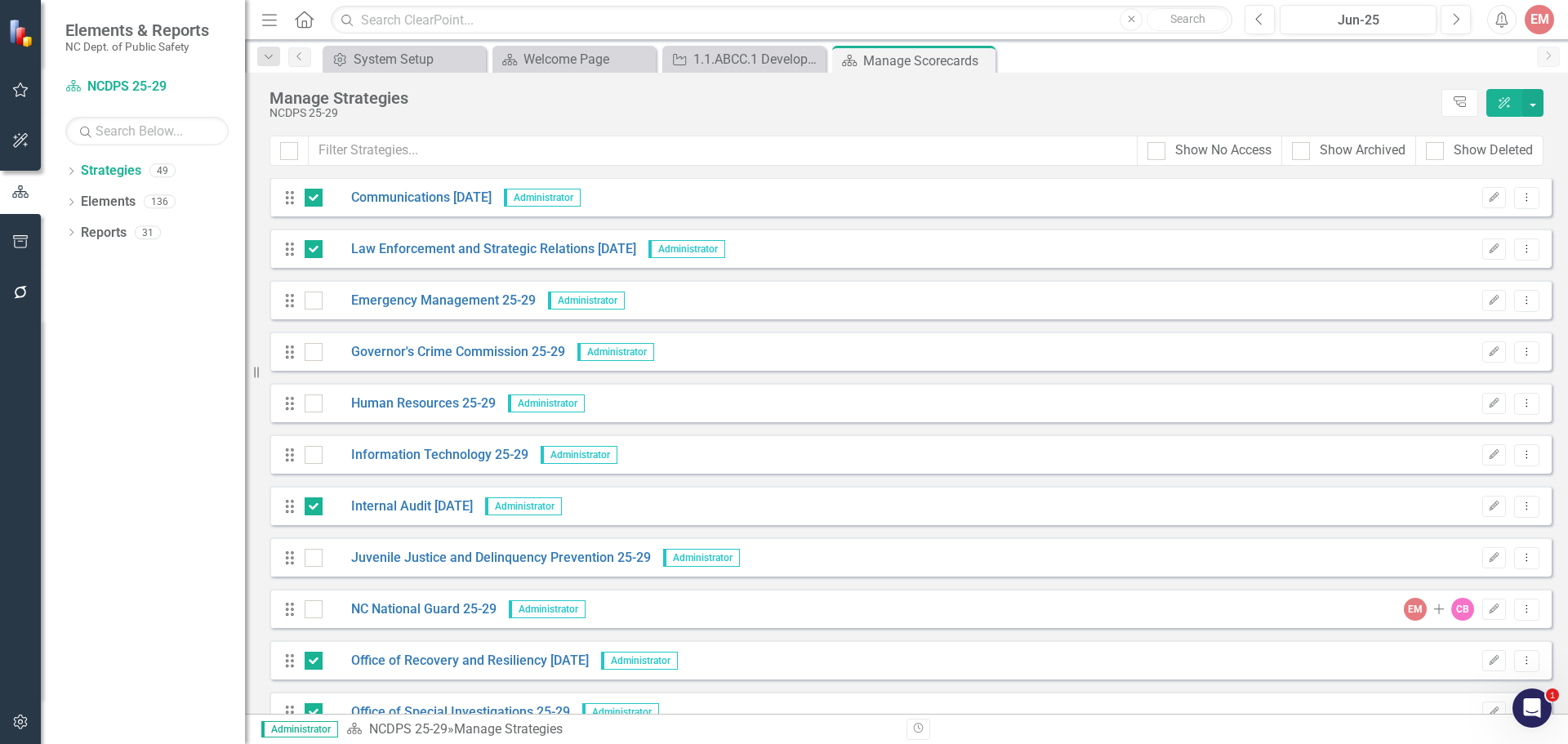 scroll, scrollTop: 327, scrollLeft: 0, axis: vertical 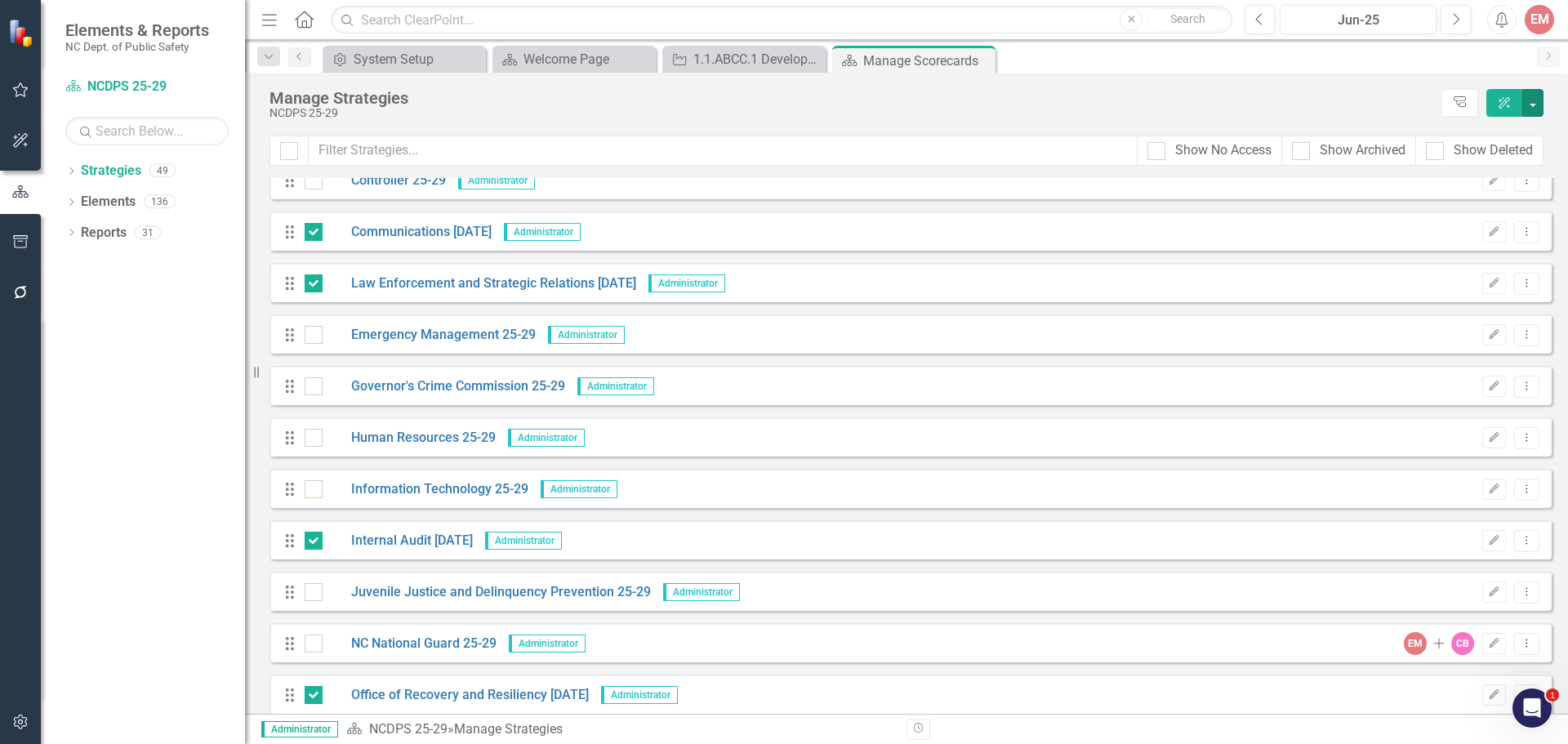 click at bounding box center [1533, 103] 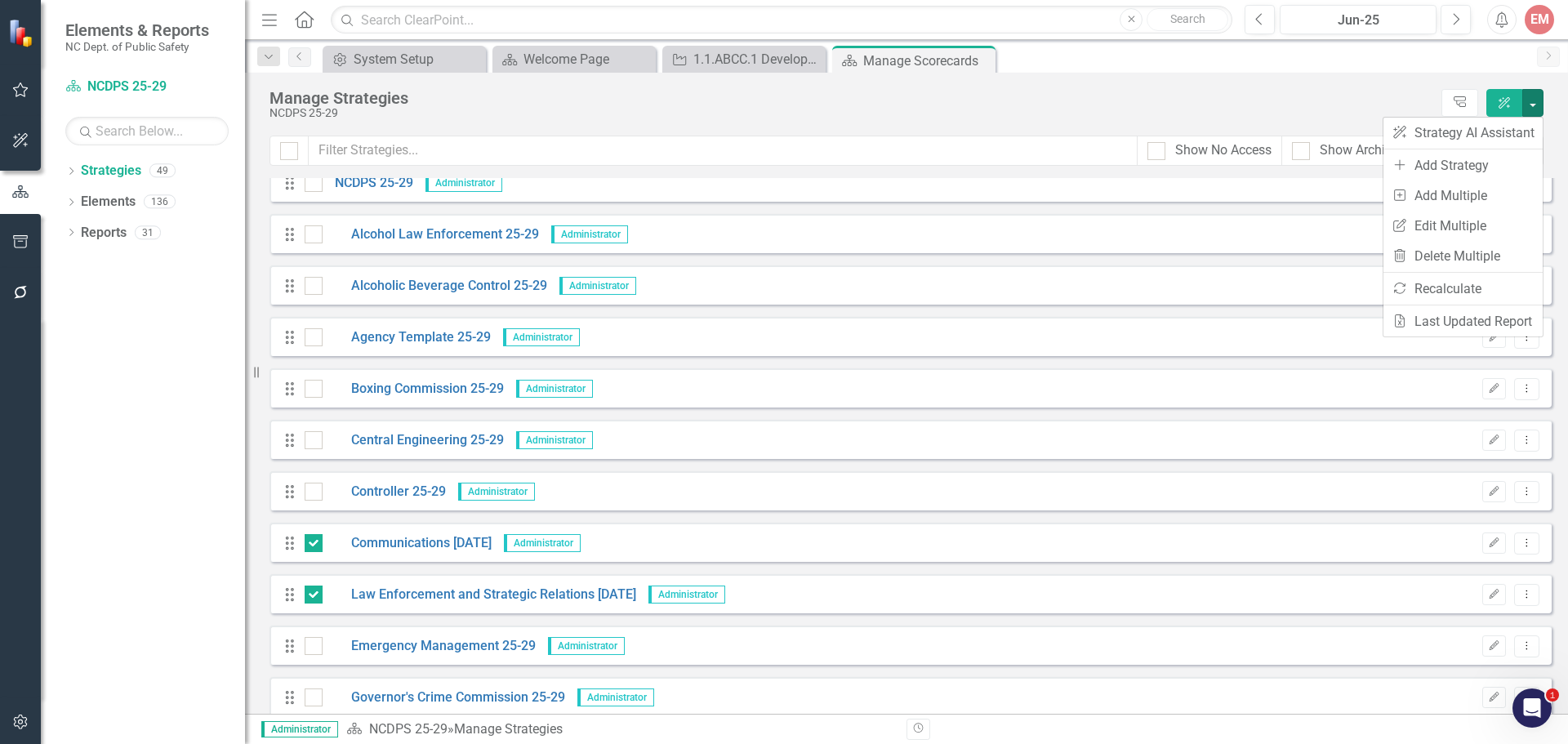 scroll, scrollTop: 0, scrollLeft: 0, axis: both 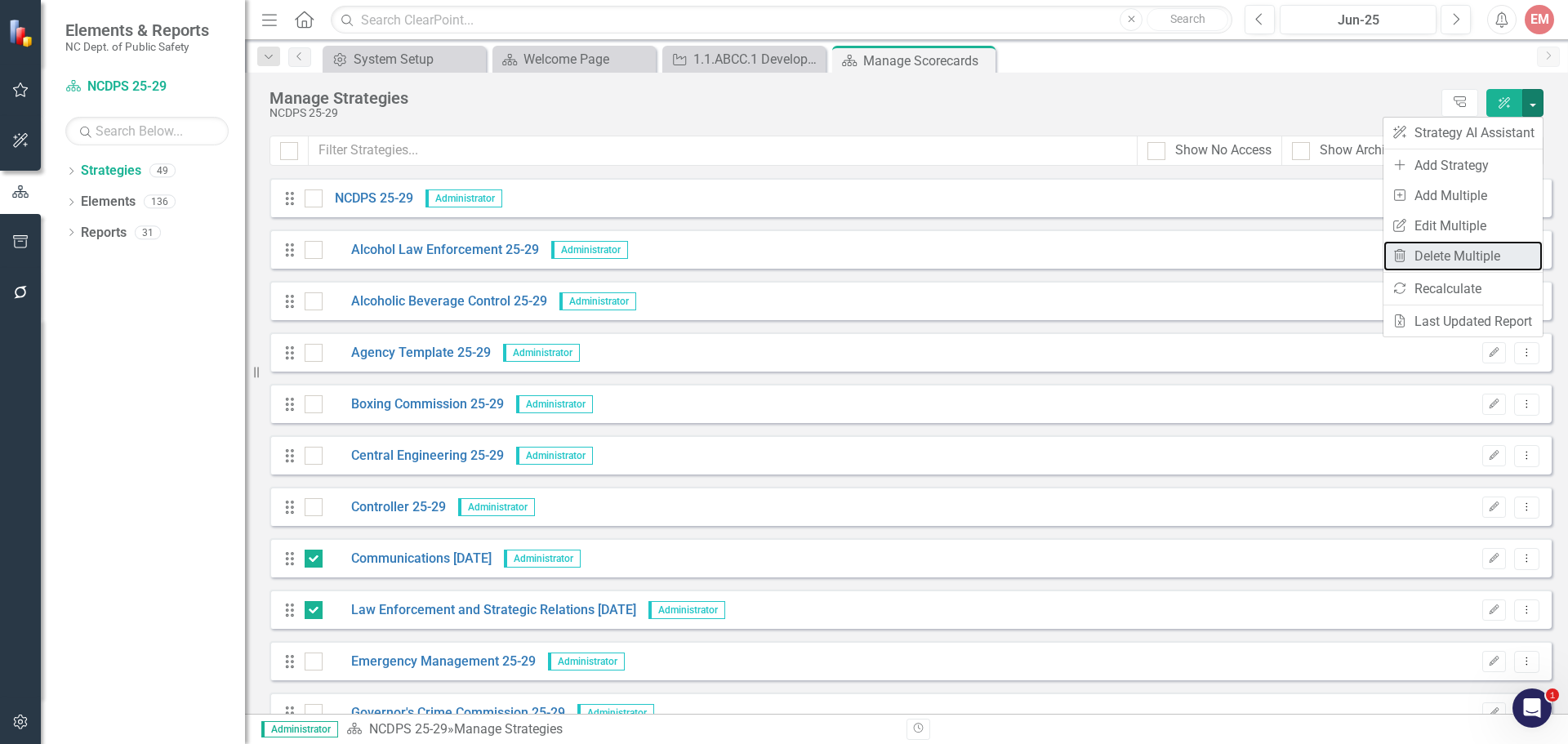 click on "Trash Delete Multiple" at bounding box center [1463, 256] 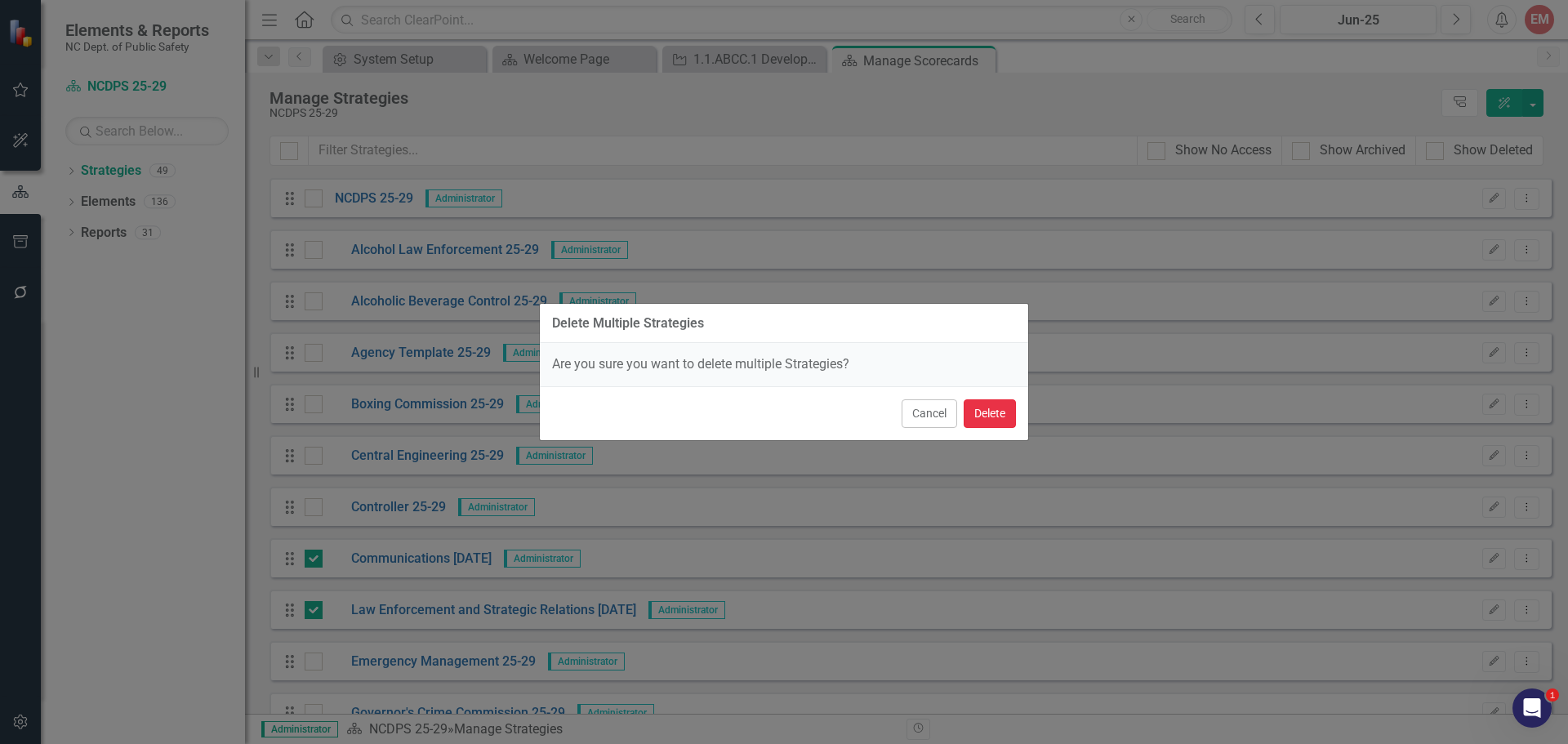 click on "Delete" at bounding box center [990, 413] 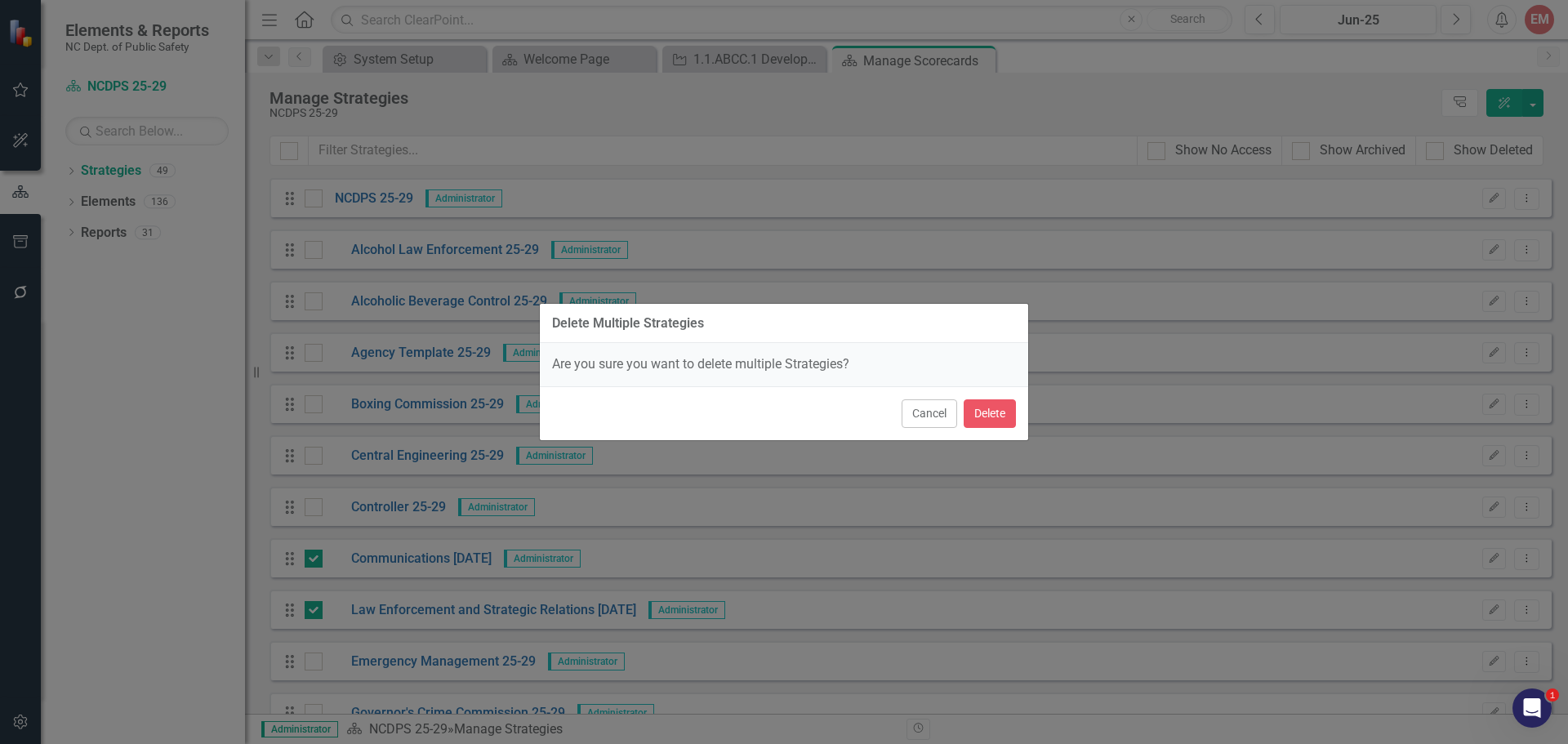 checkbox on "false" 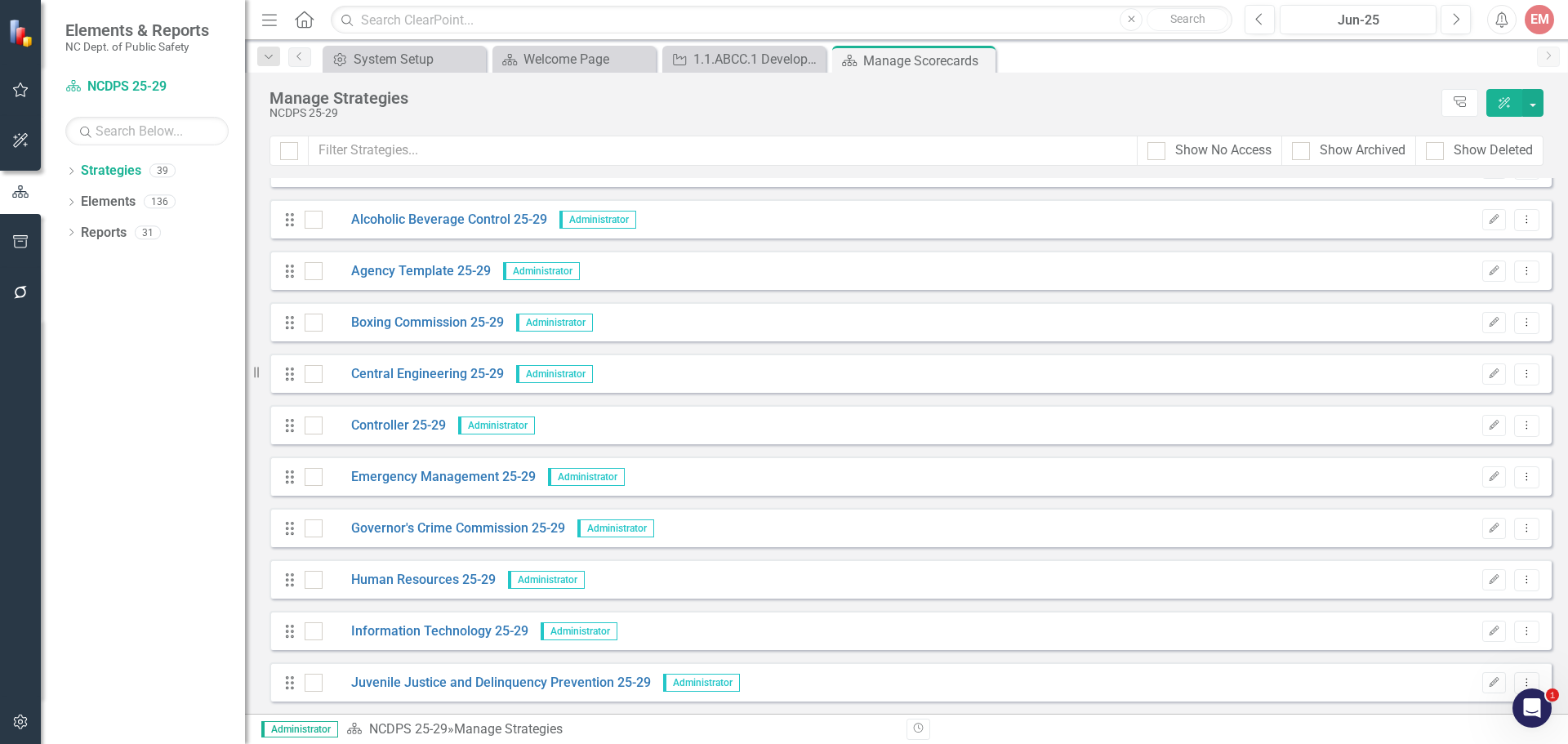 scroll, scrollTop: 0, scrollLeft: 0, axis: both 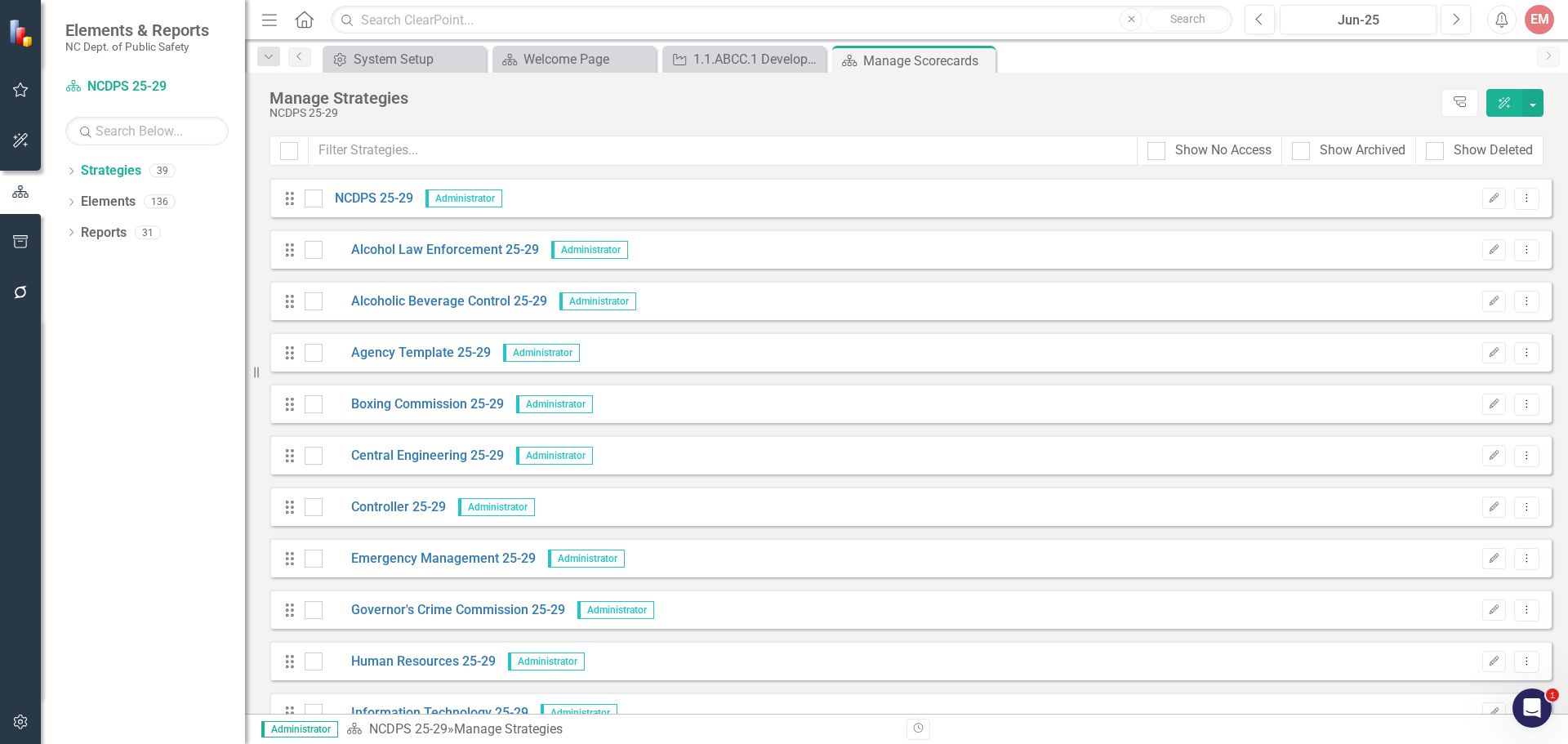 click at bounding box center (310, 246) 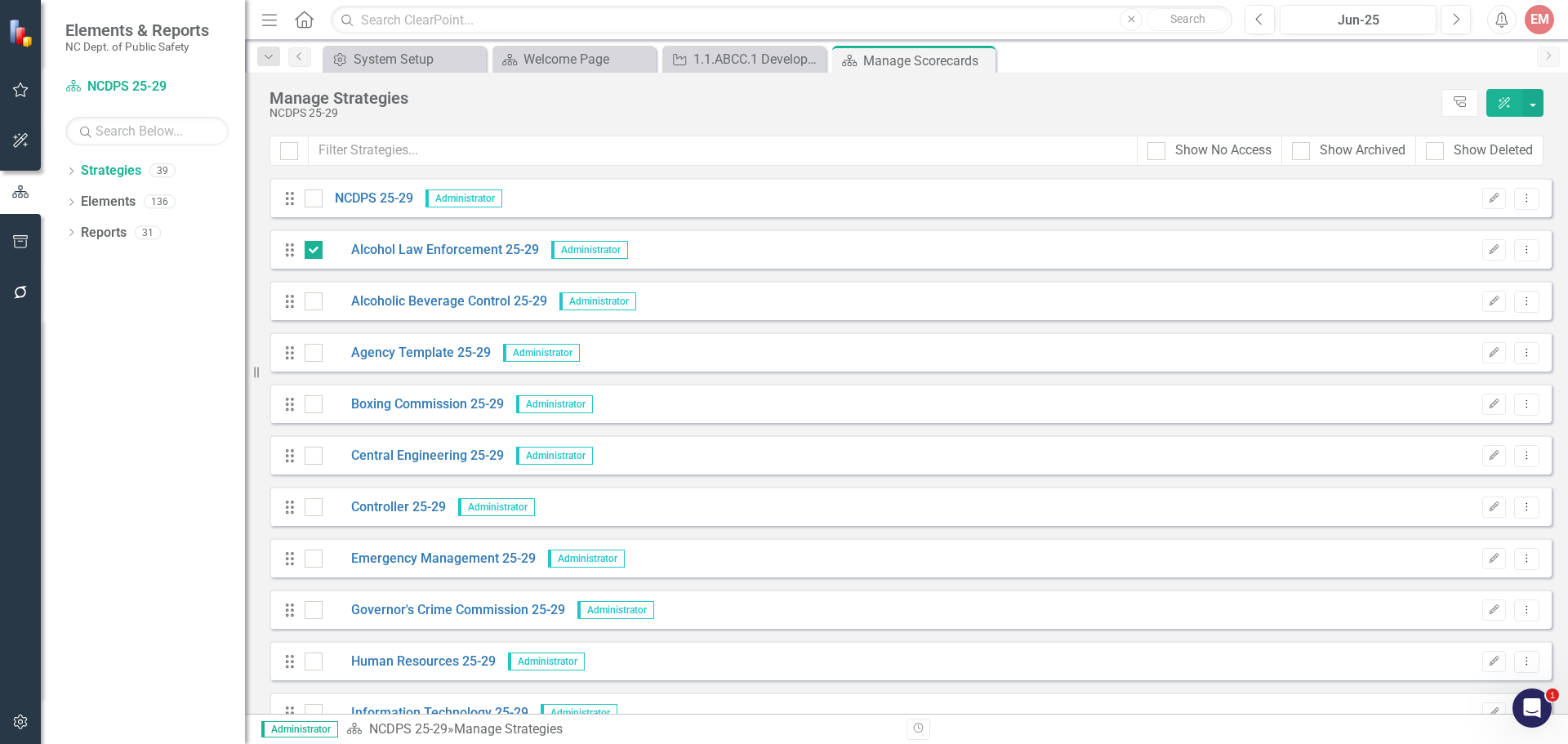 click at bounding box center (314, 301) 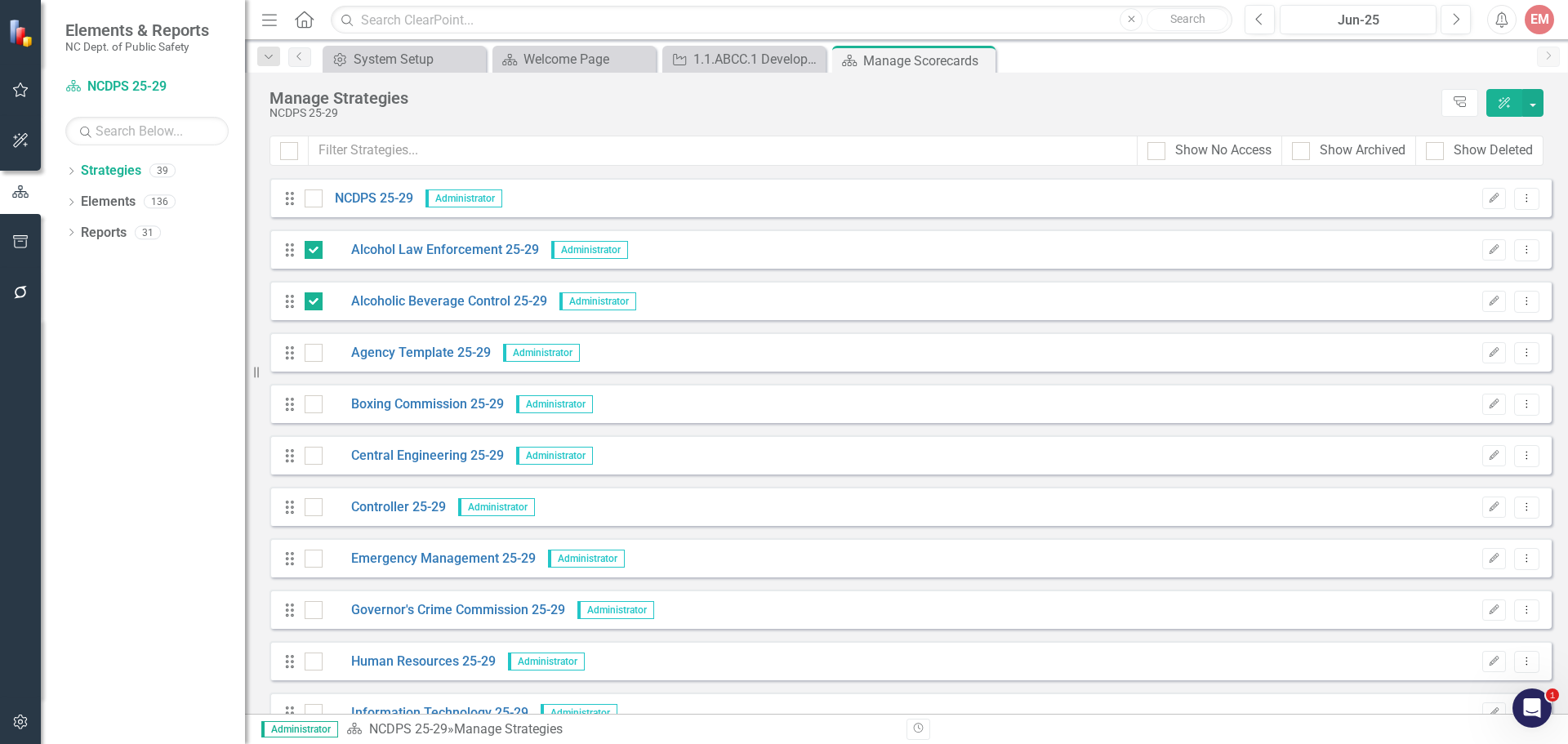 click at bounding box center (314, 353) 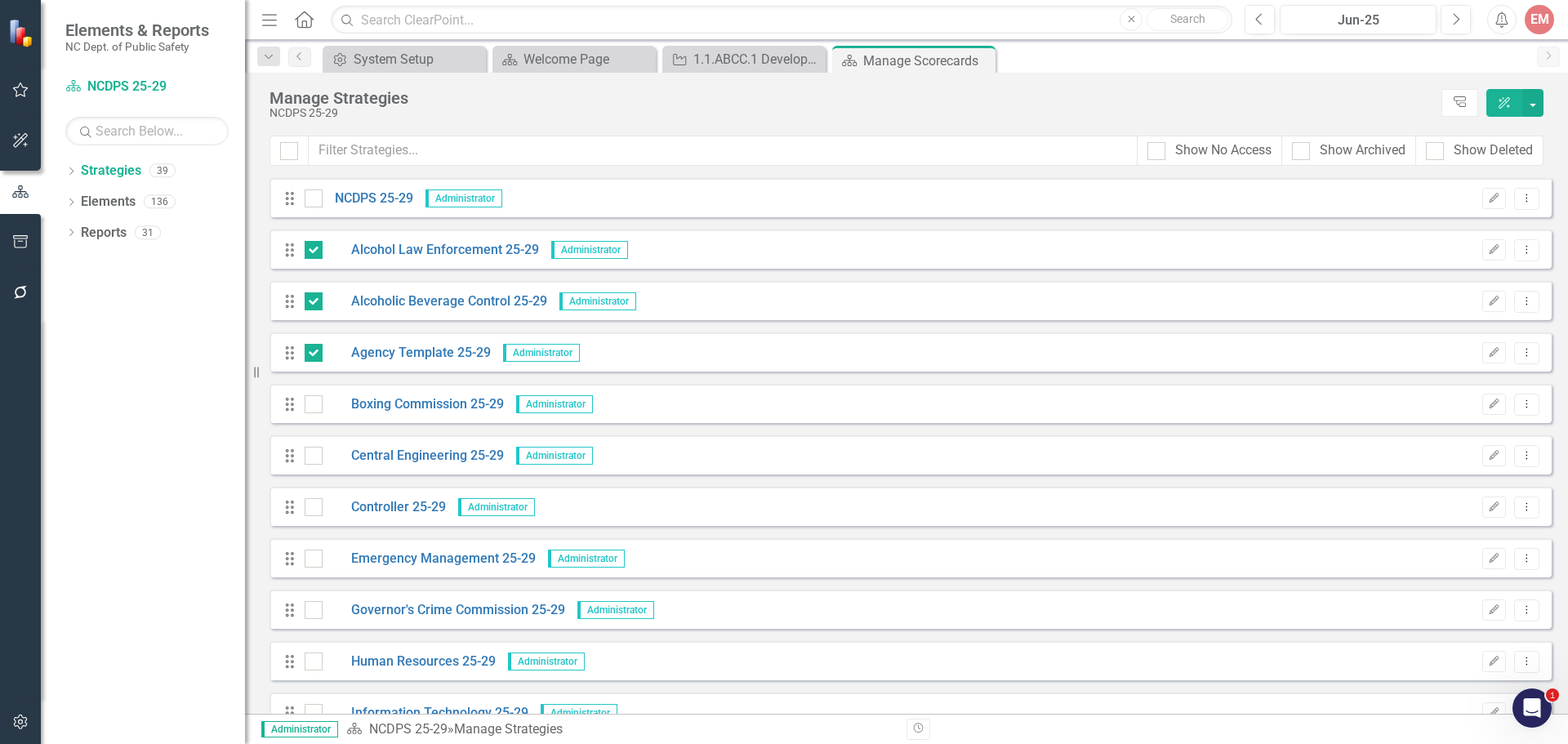 click at bounding box center [314, 404] 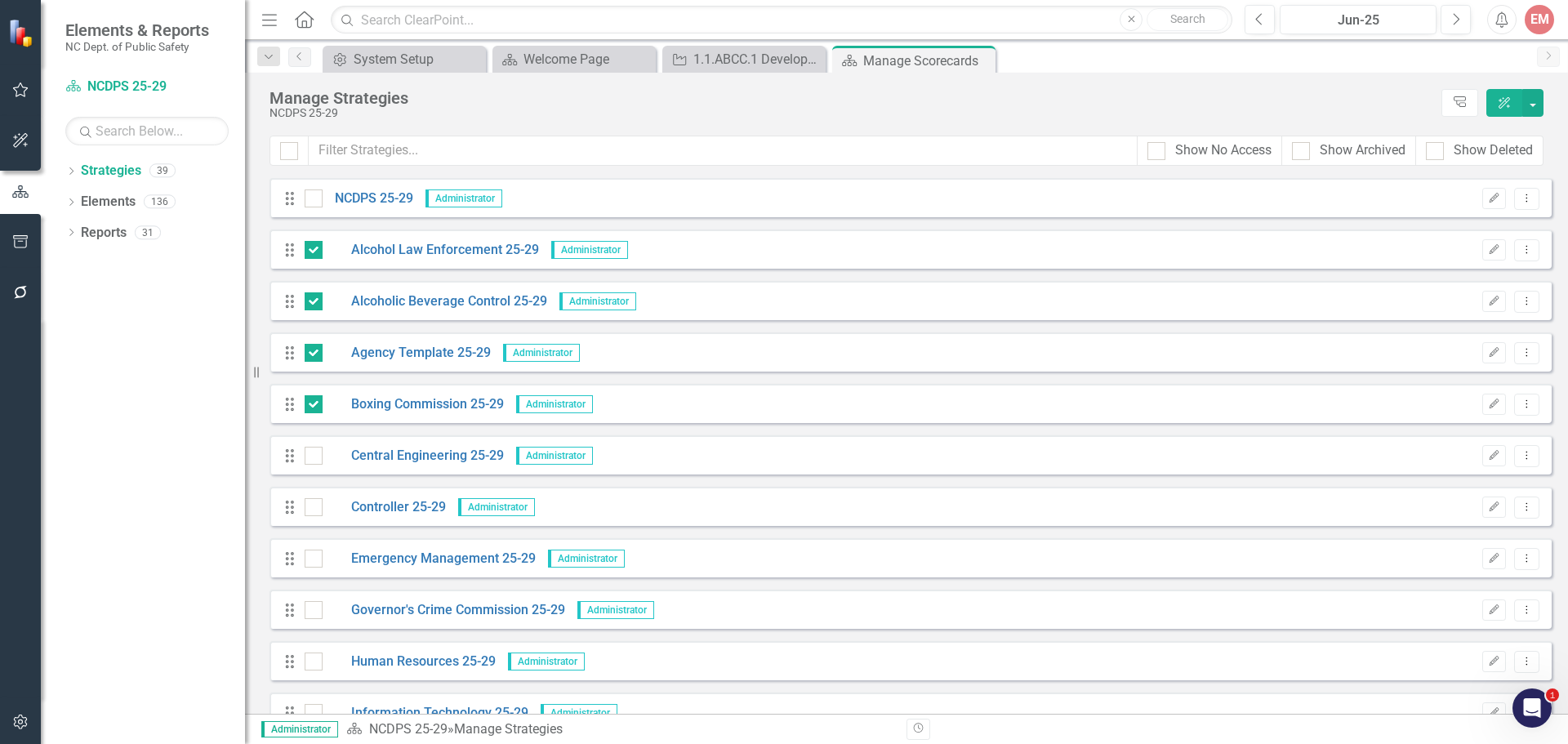 click at bounding box center (314, 456) 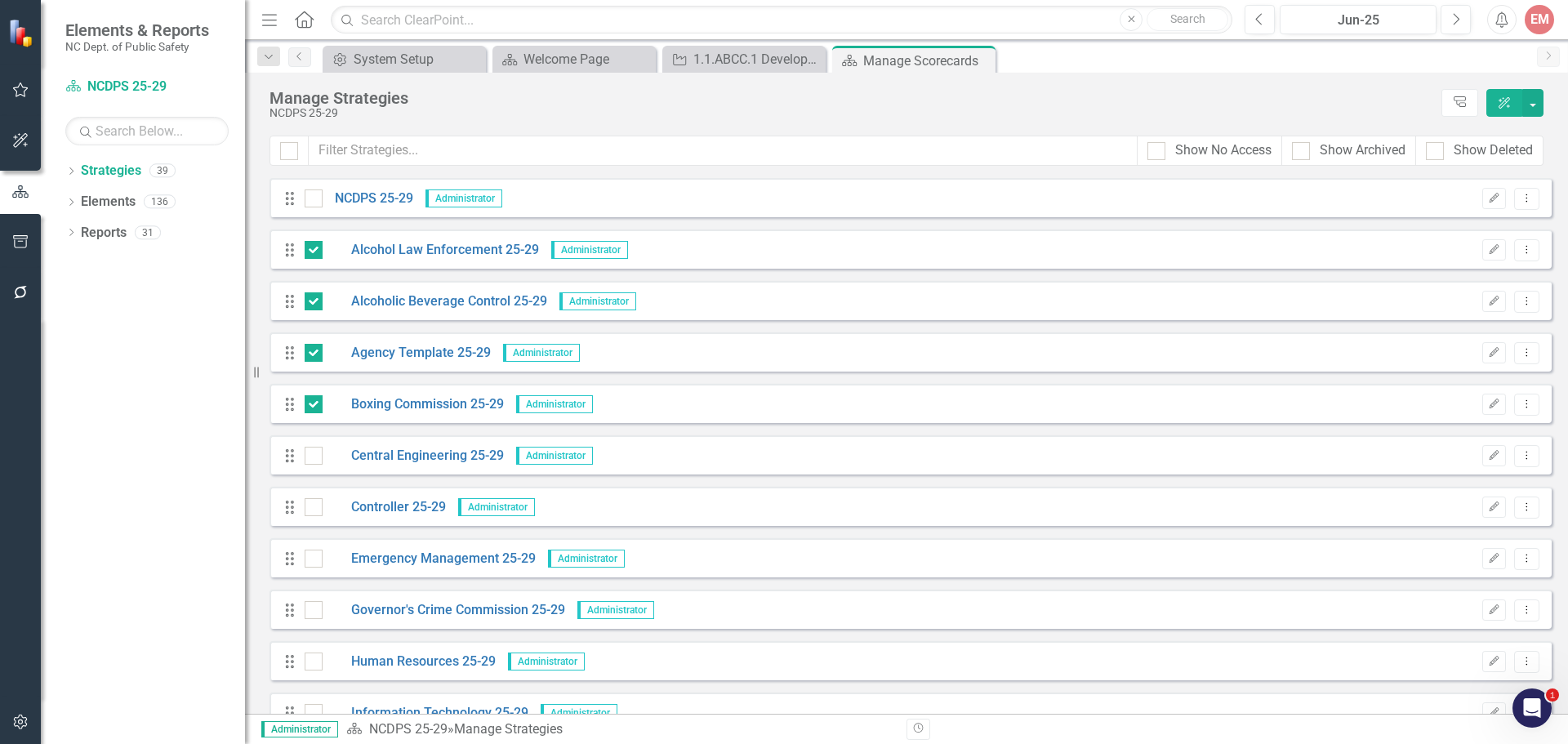 click at bounding box center (310, 452) 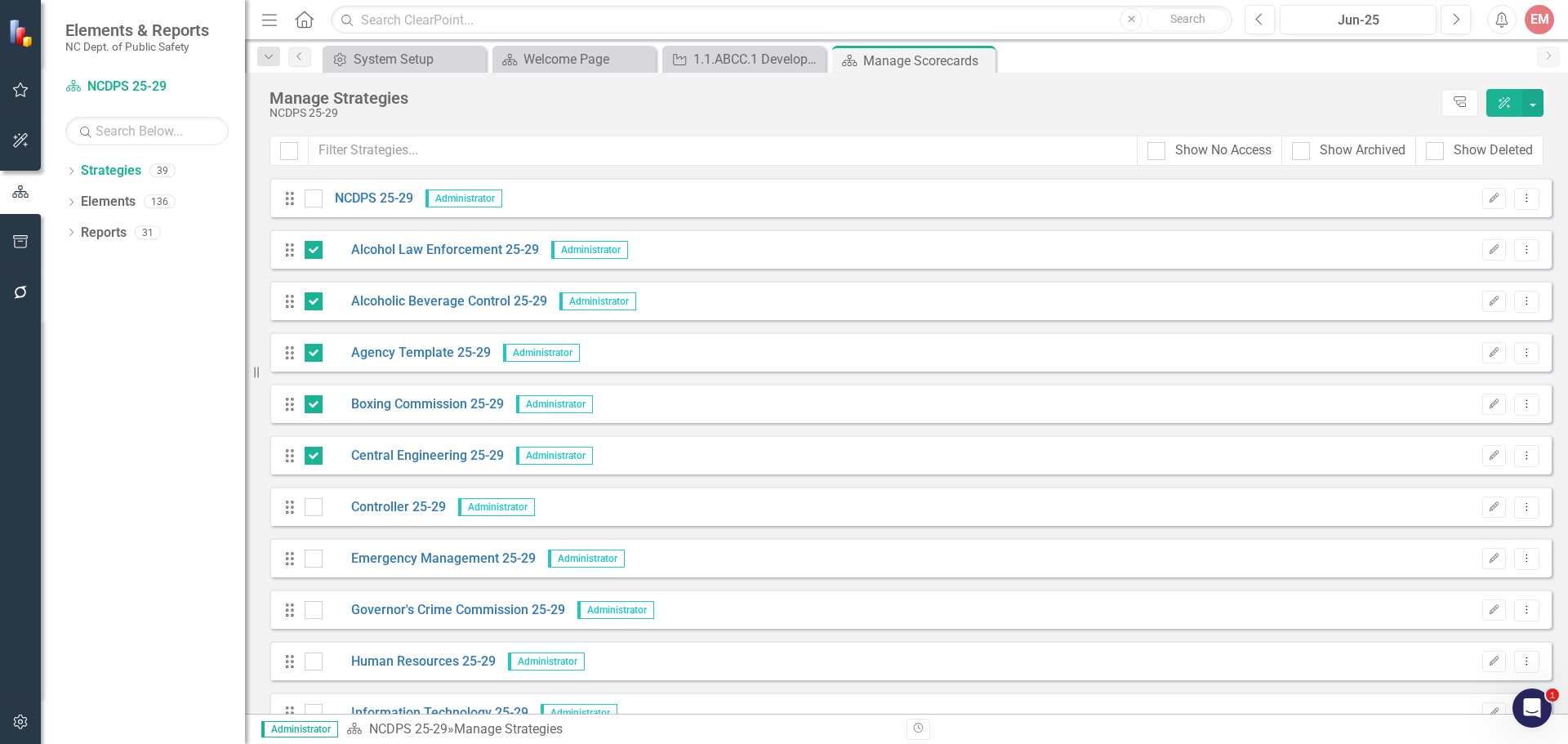 click at bounding box center (314, 507) 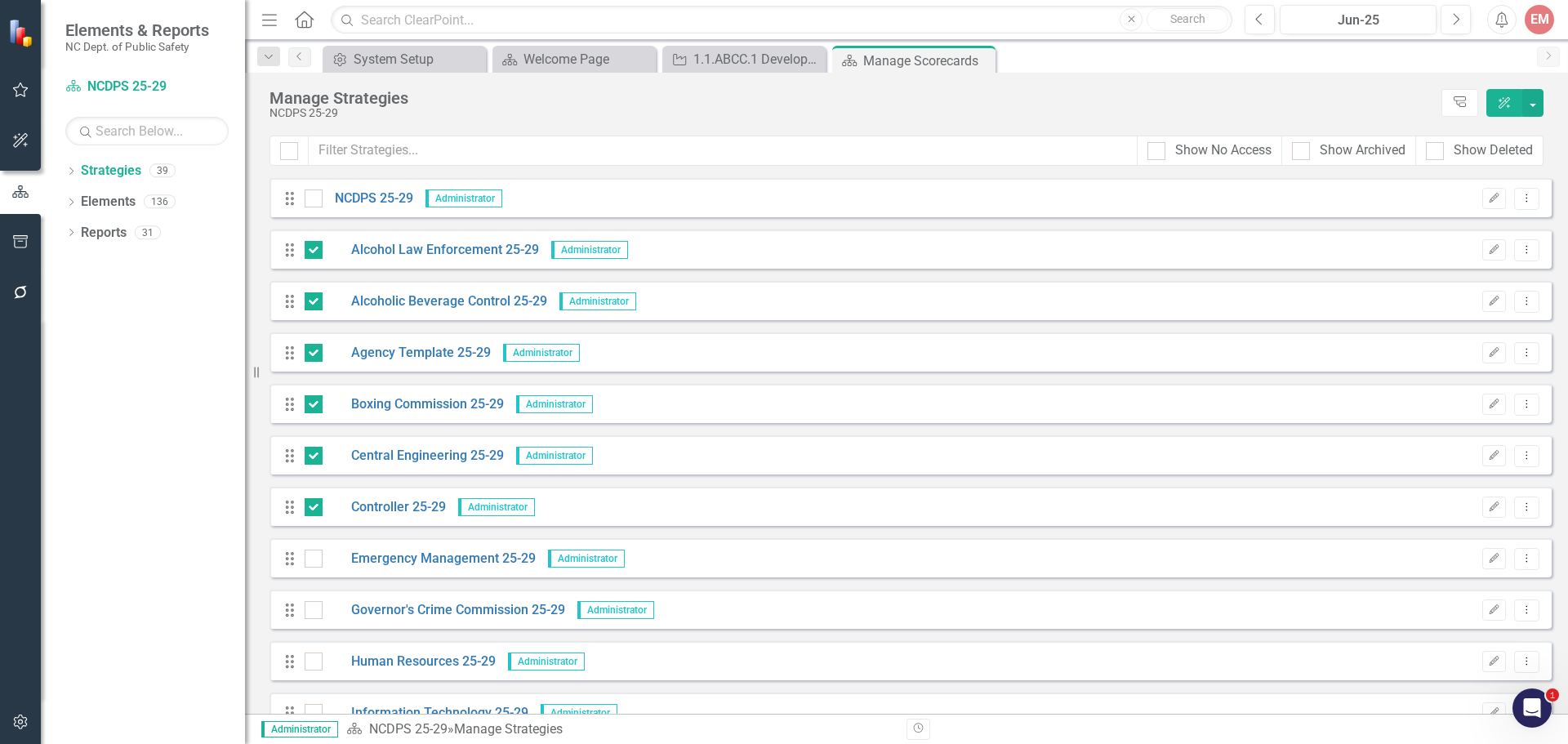 click at bounding box center (314, 559) 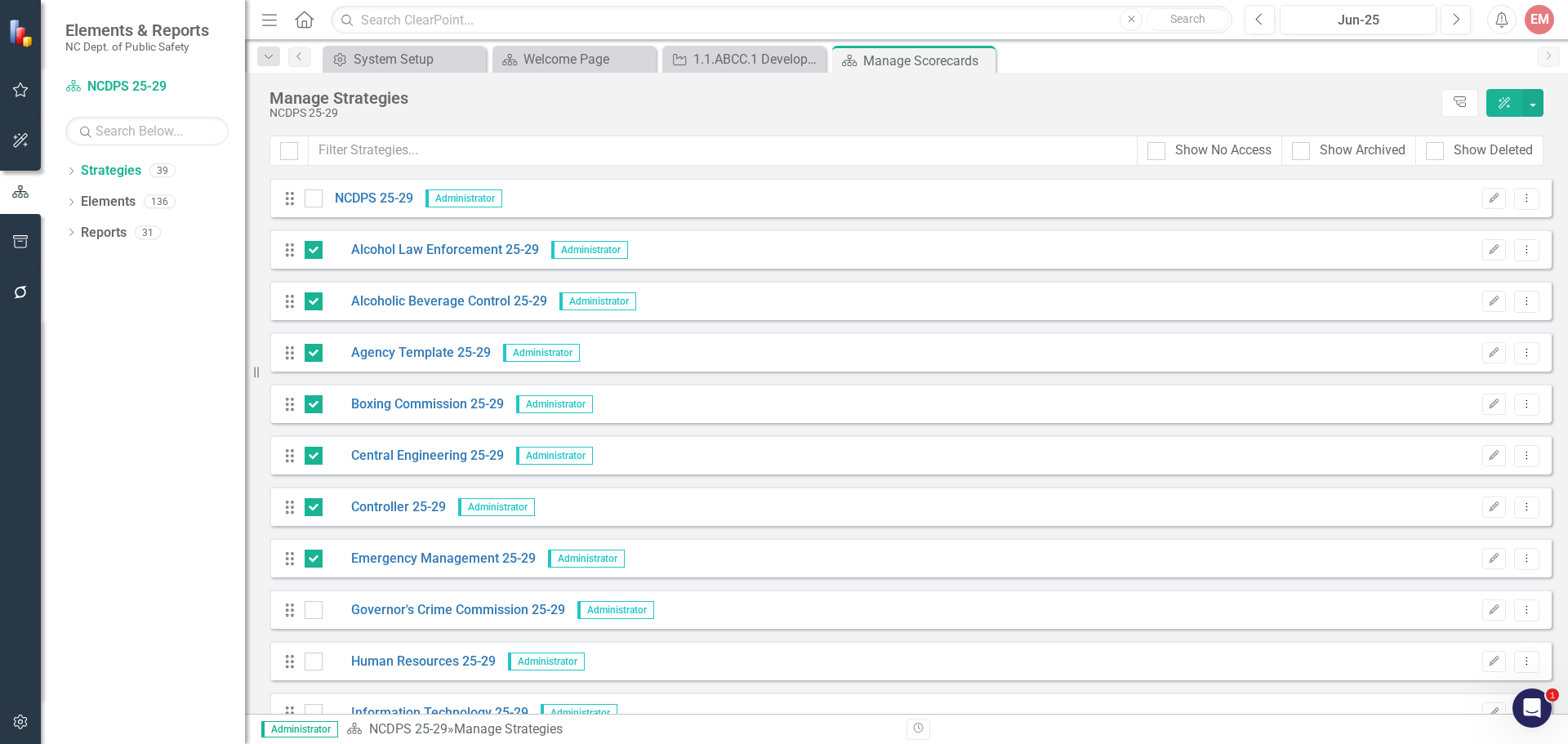 click at bounding box center [314, 610] 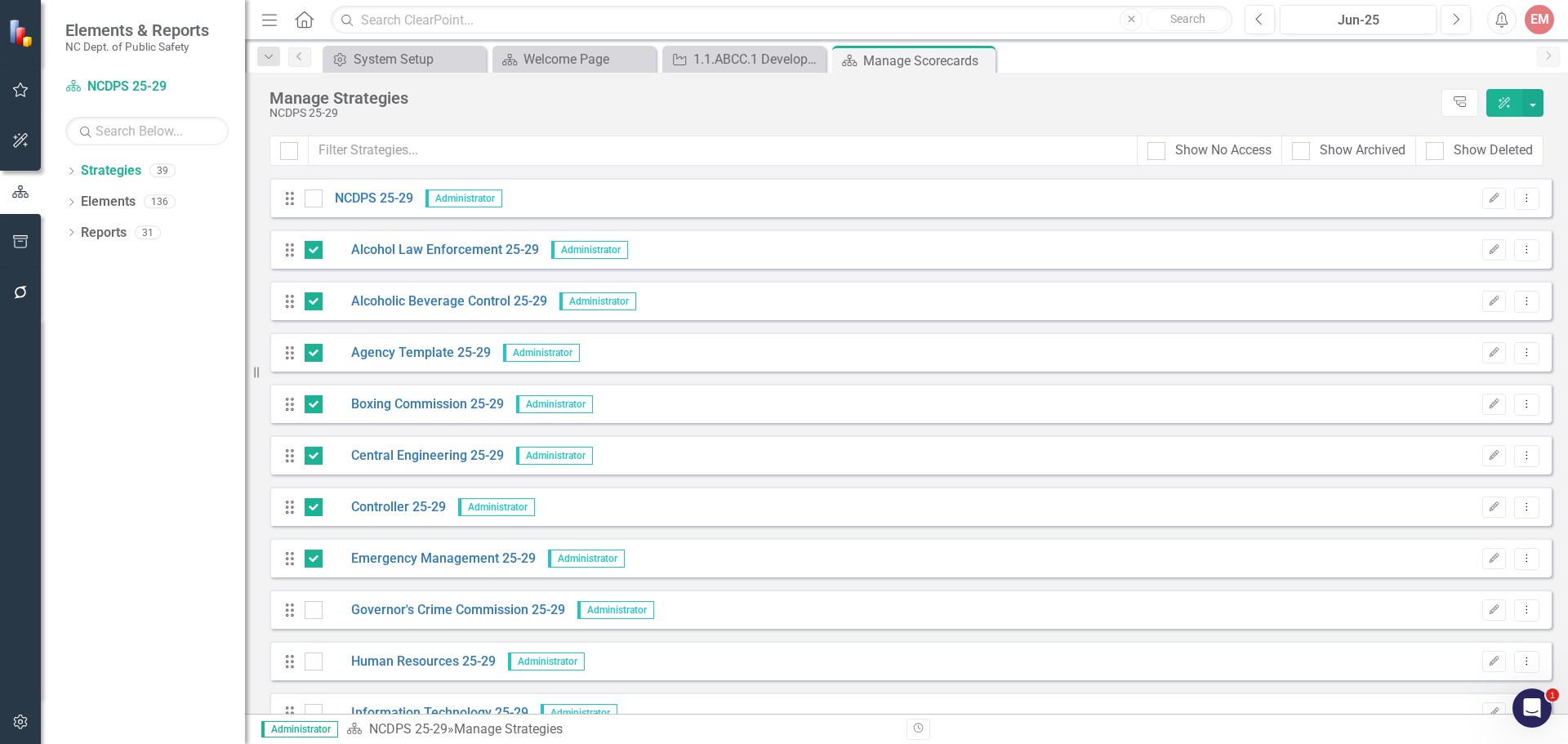 click at bounding box center [310, 606] 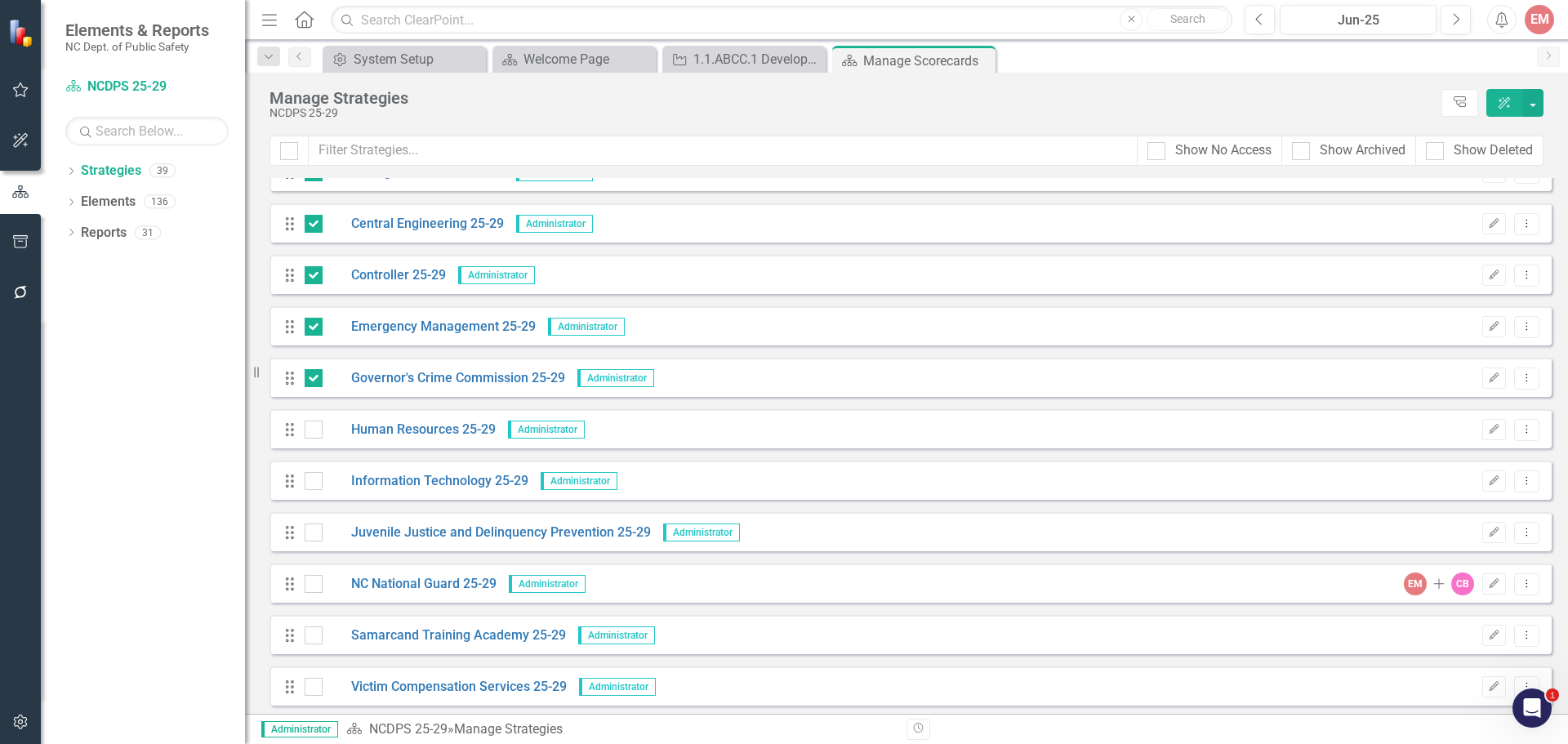 scroll, scrollTop: 245, scrollLeft: 0, axis: vertical 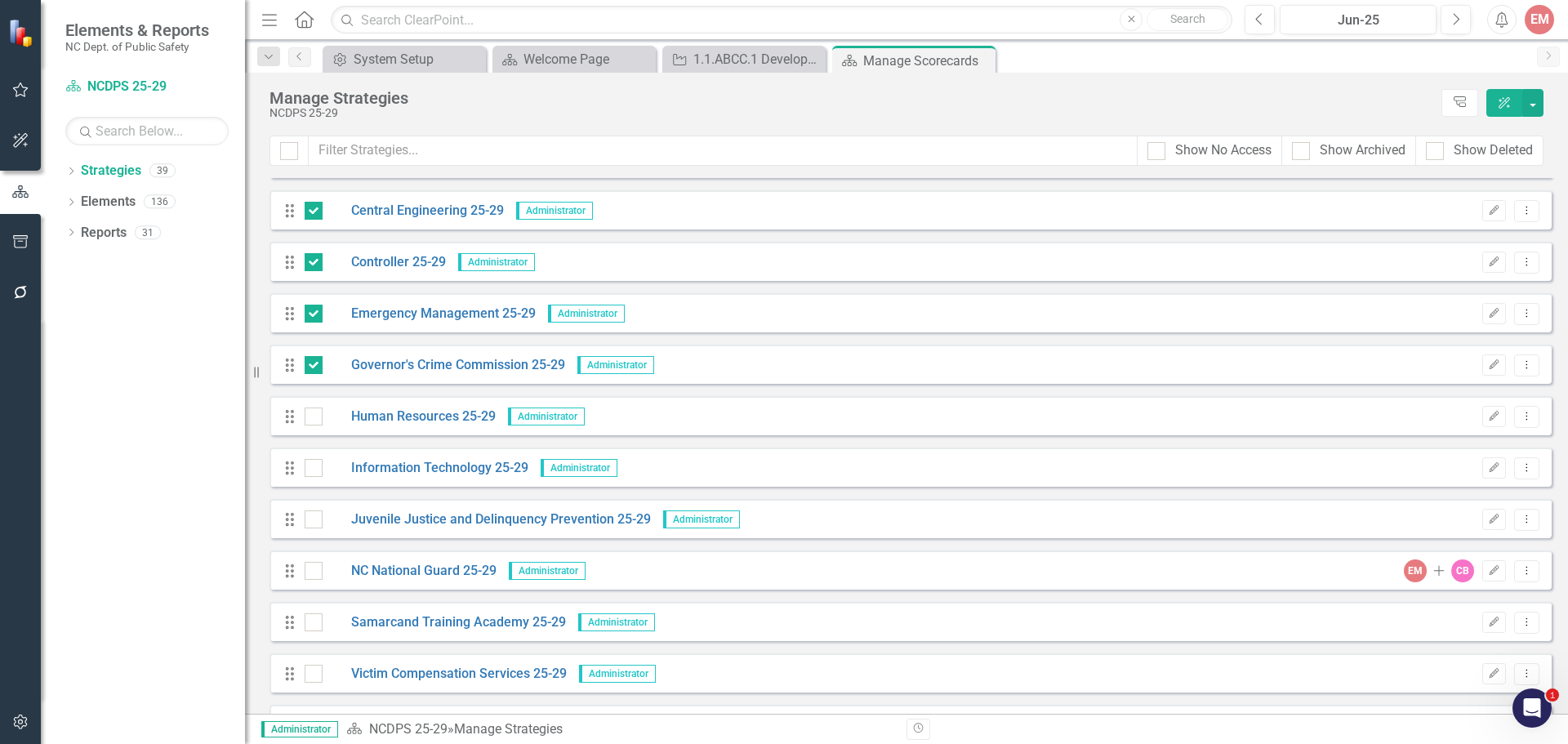 click at bounding box center [310, 412] 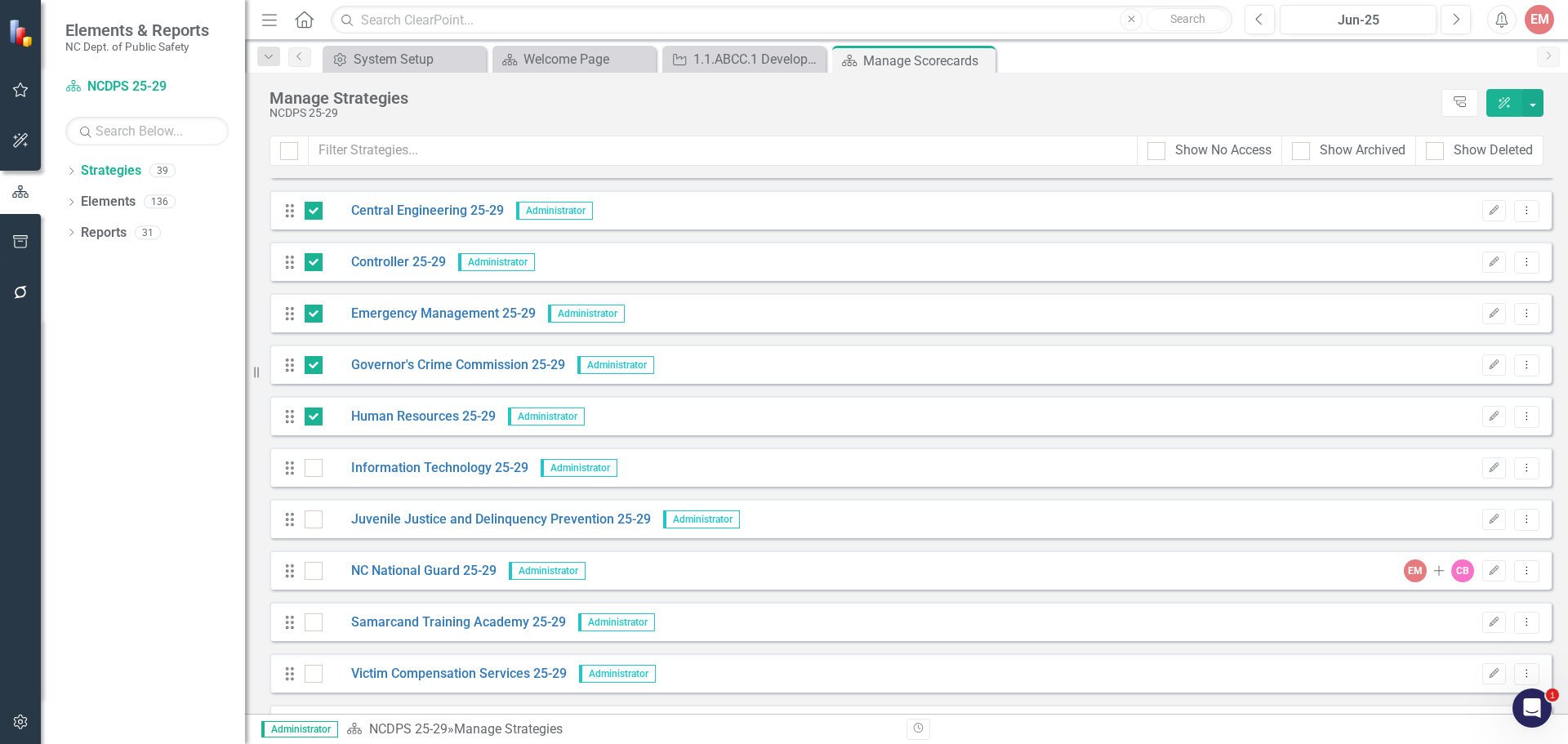 click at bounding box center [314, 468] 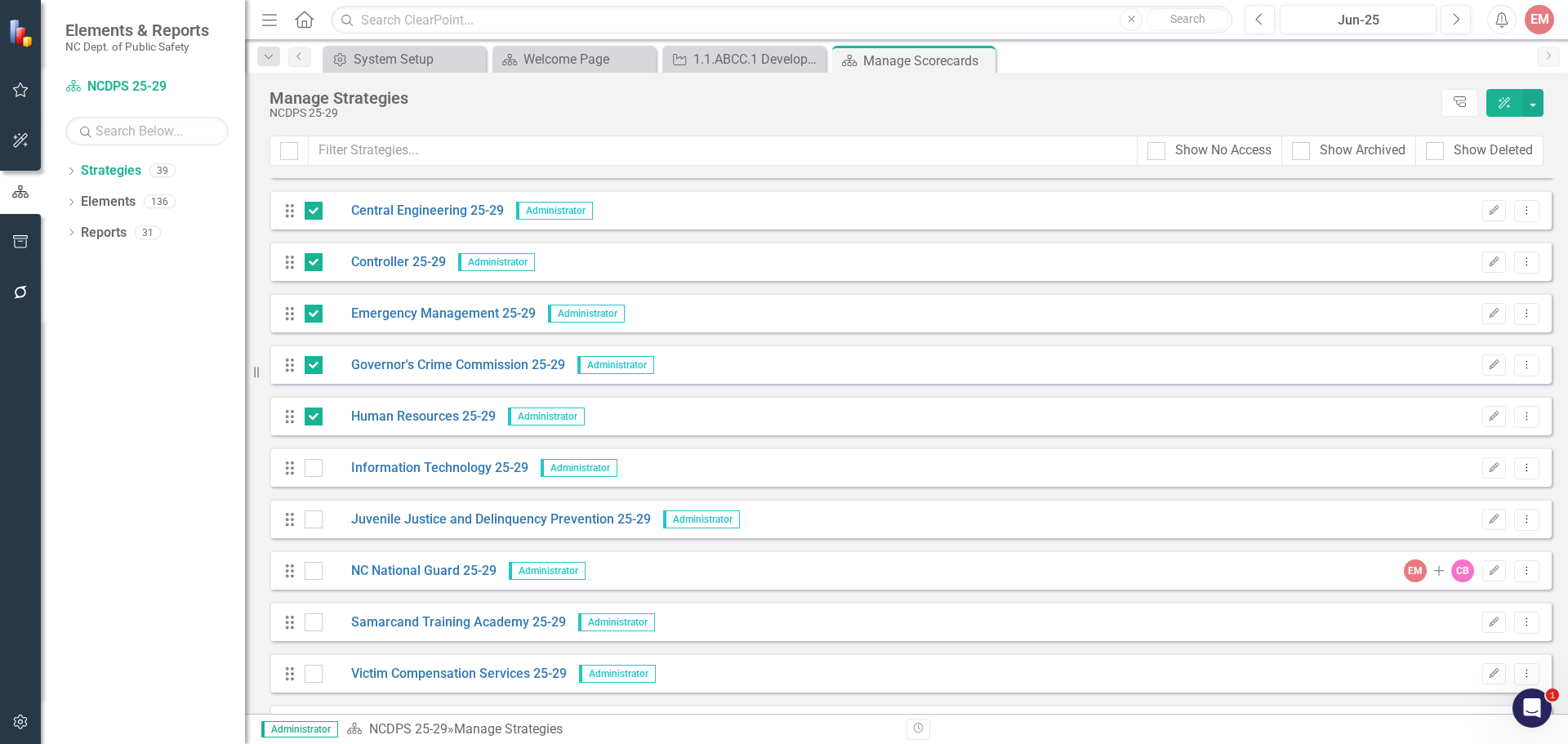 click at bounding box center (310, 464) 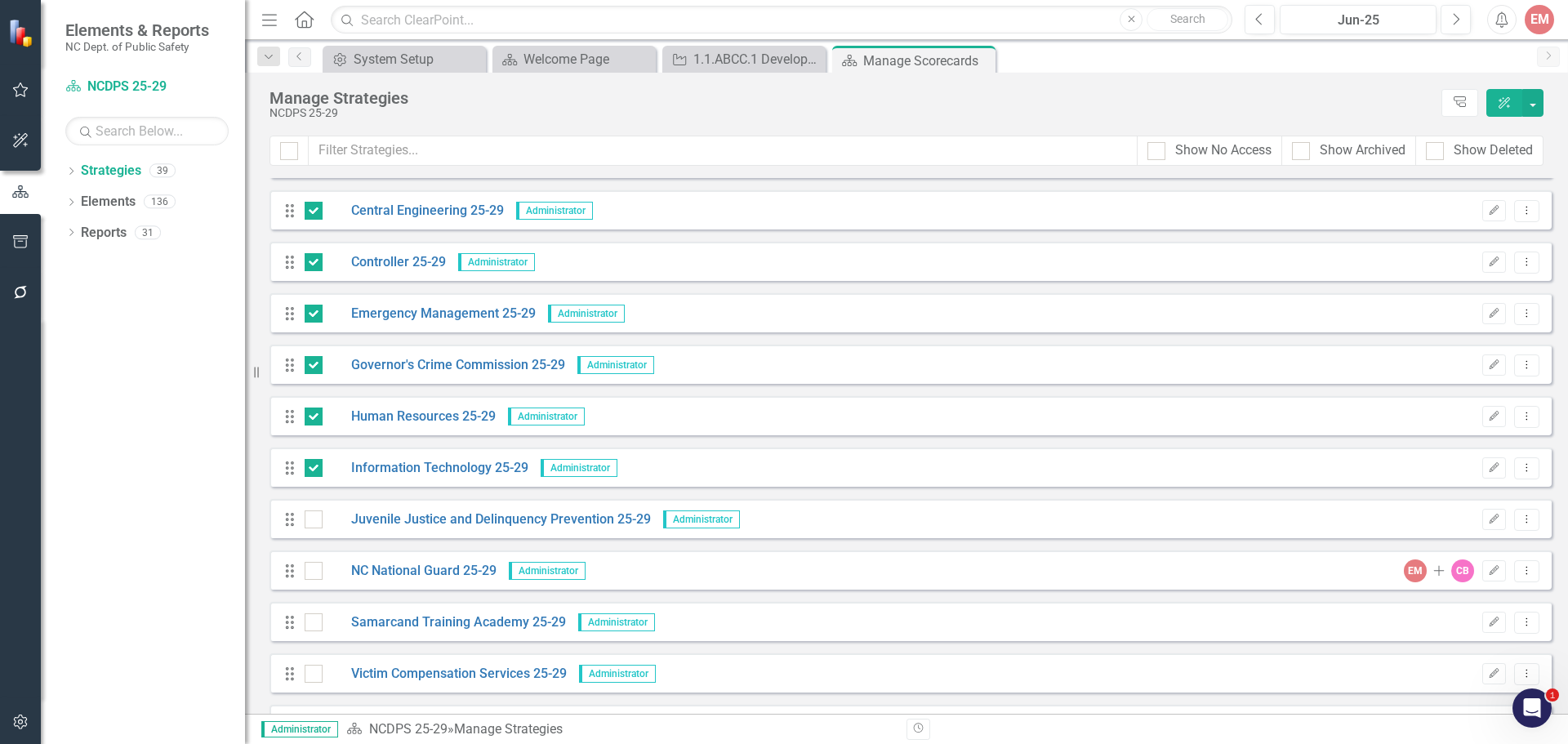 click on "Drag Juvenile Justice and Delinquency Prevention [DATE] Administrator Edit Dropdown Menu" at bounding box center [911, 519] 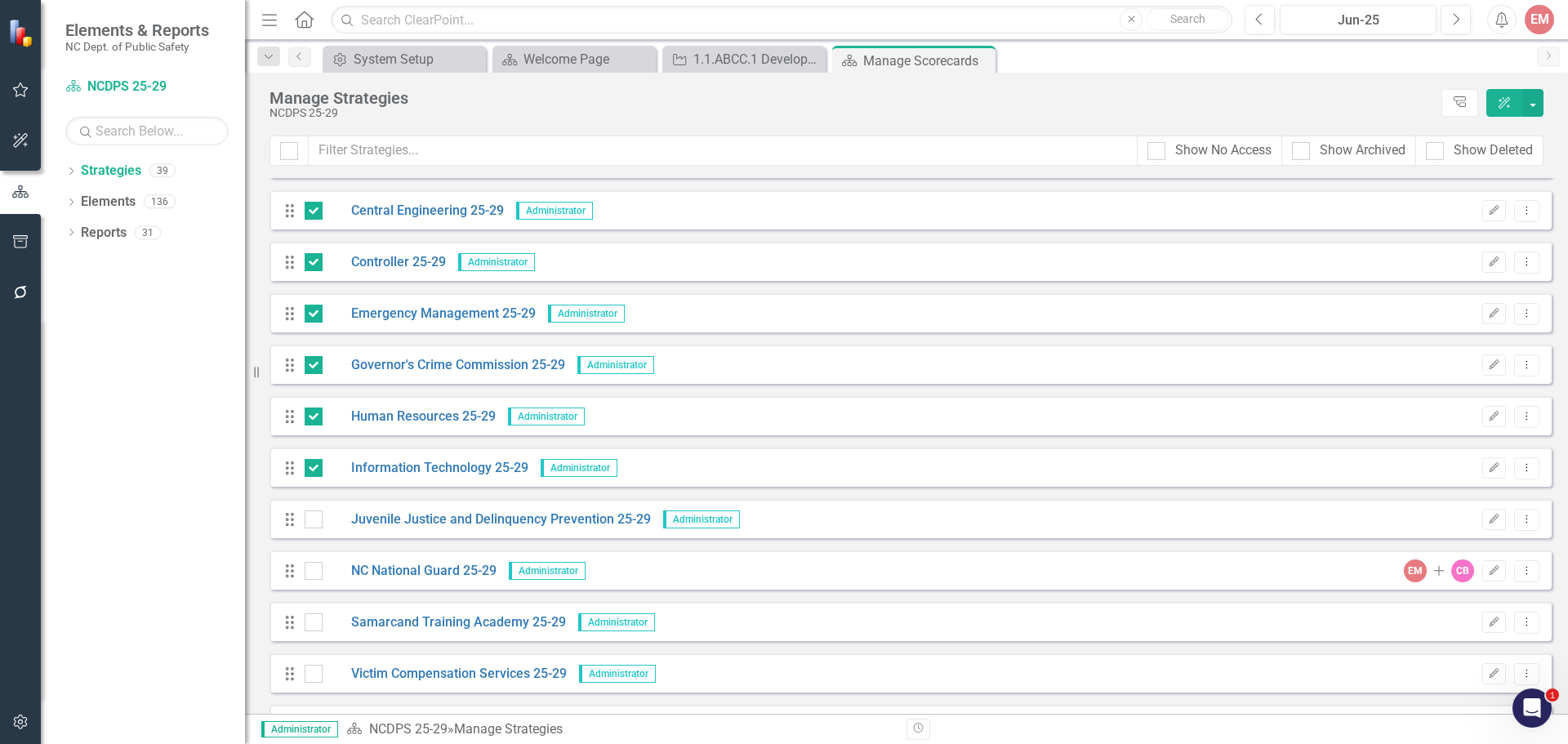 click at bounding box center [314, 519] 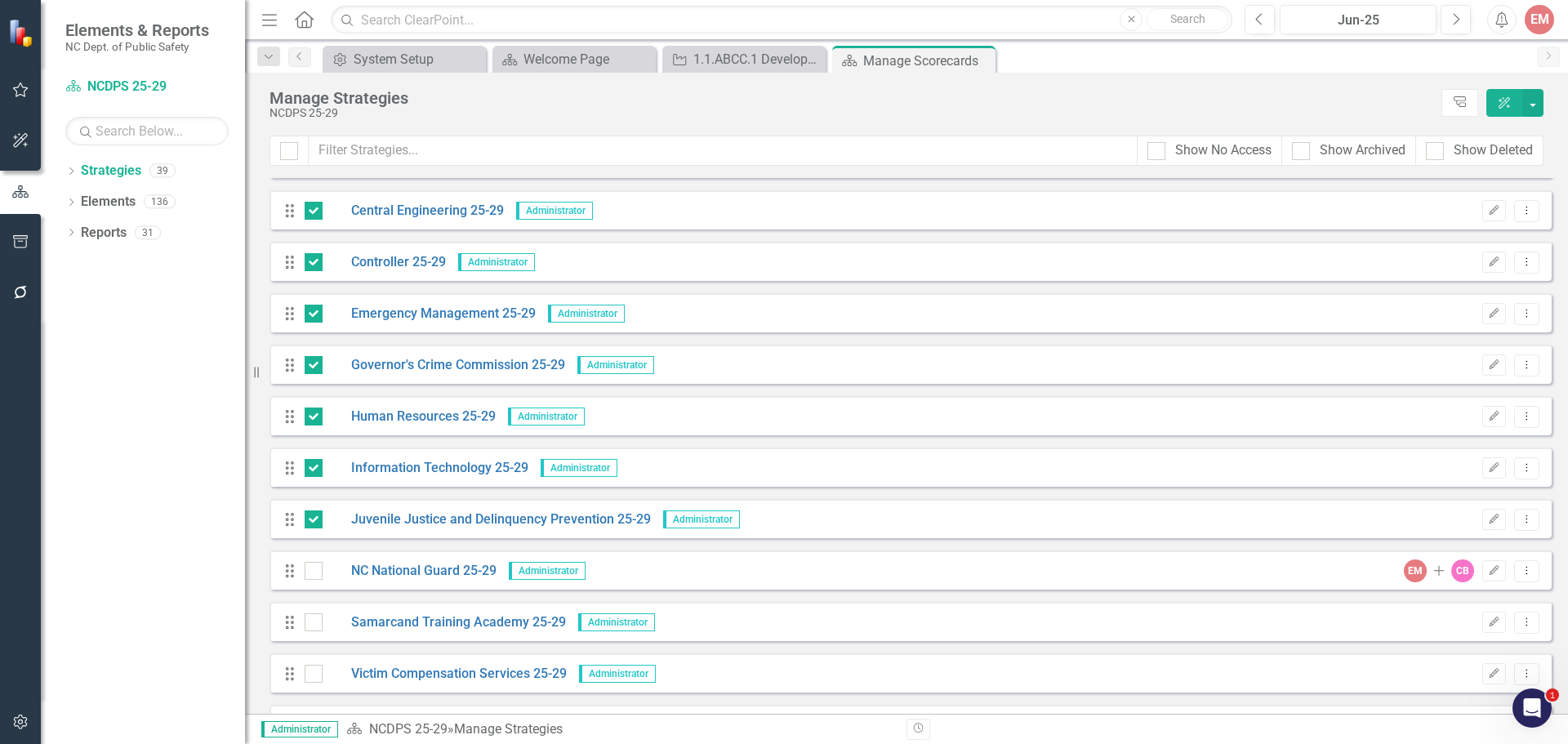click at bounding box center (310, 567) 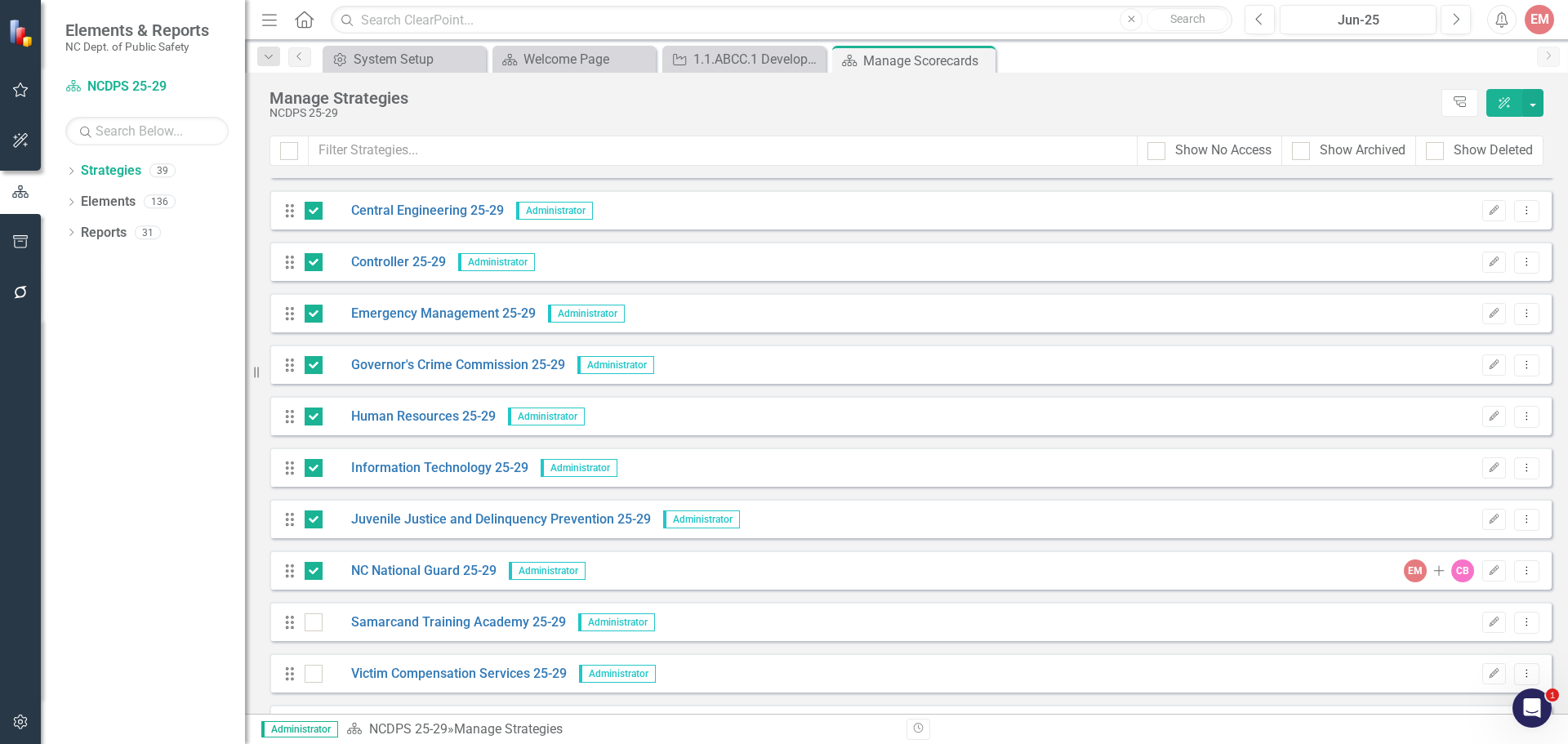 click at bounding box center (310, 618) 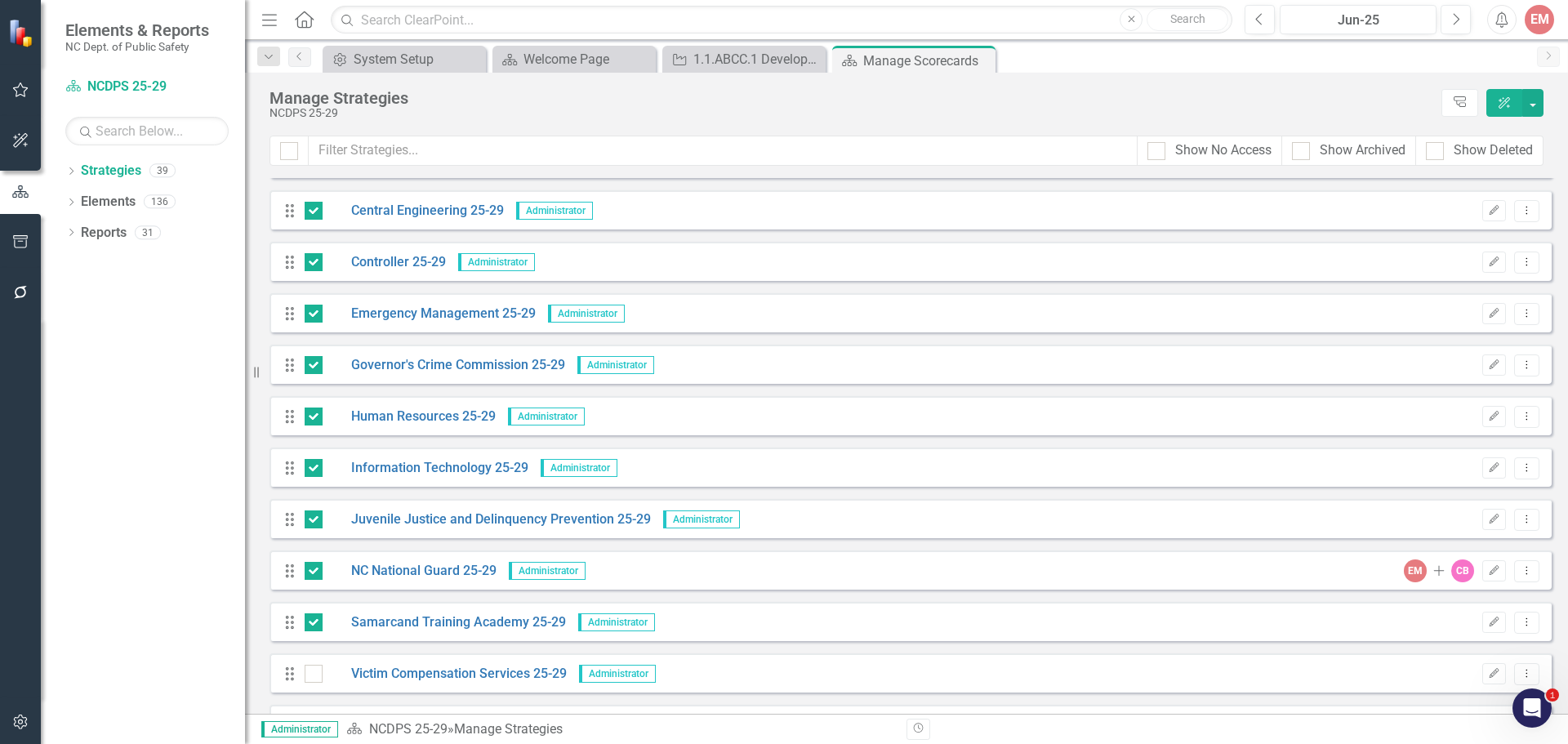 click at bounding box center [310, 670] 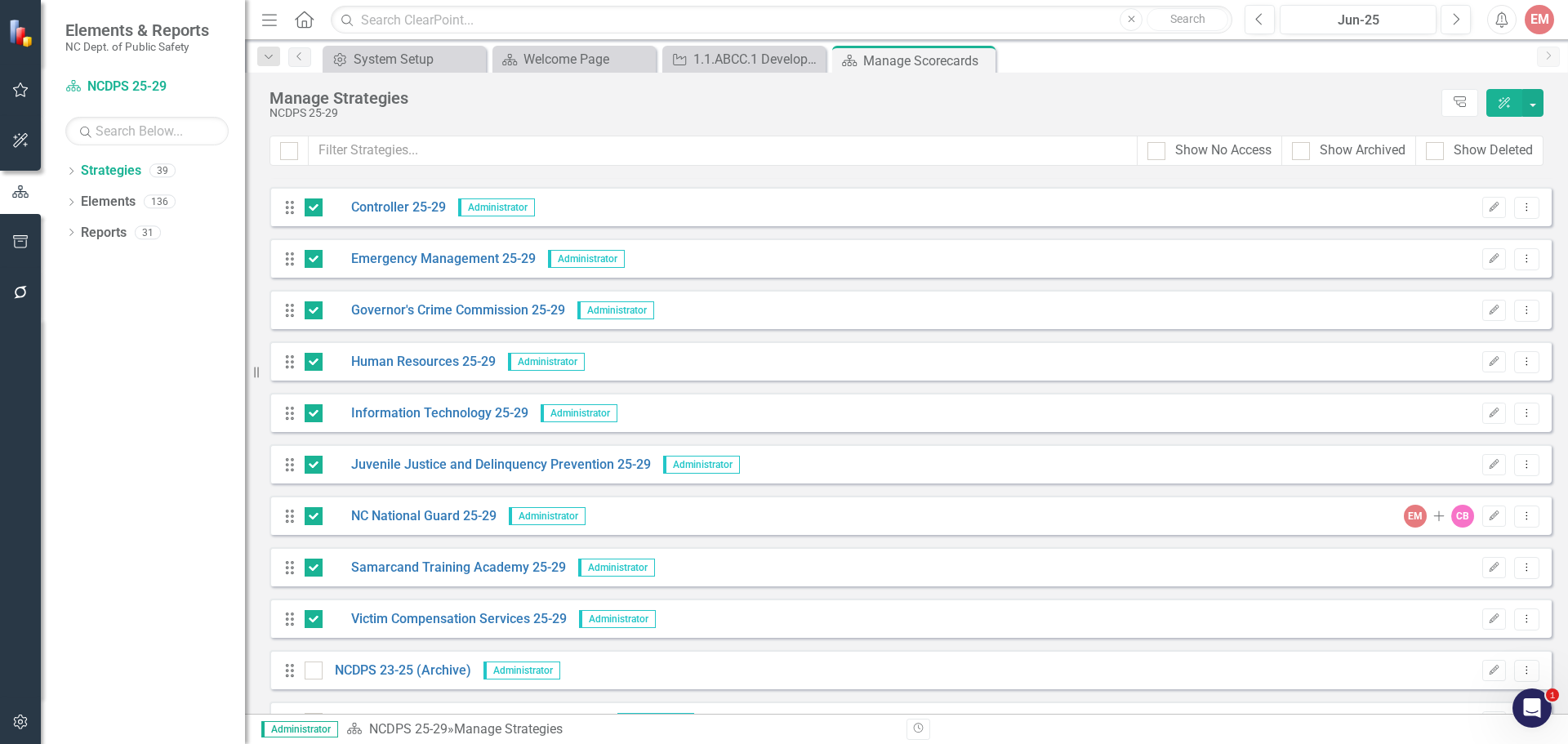 scroll, scrollTop: 327, scrollLeft: 0, axis: vertical 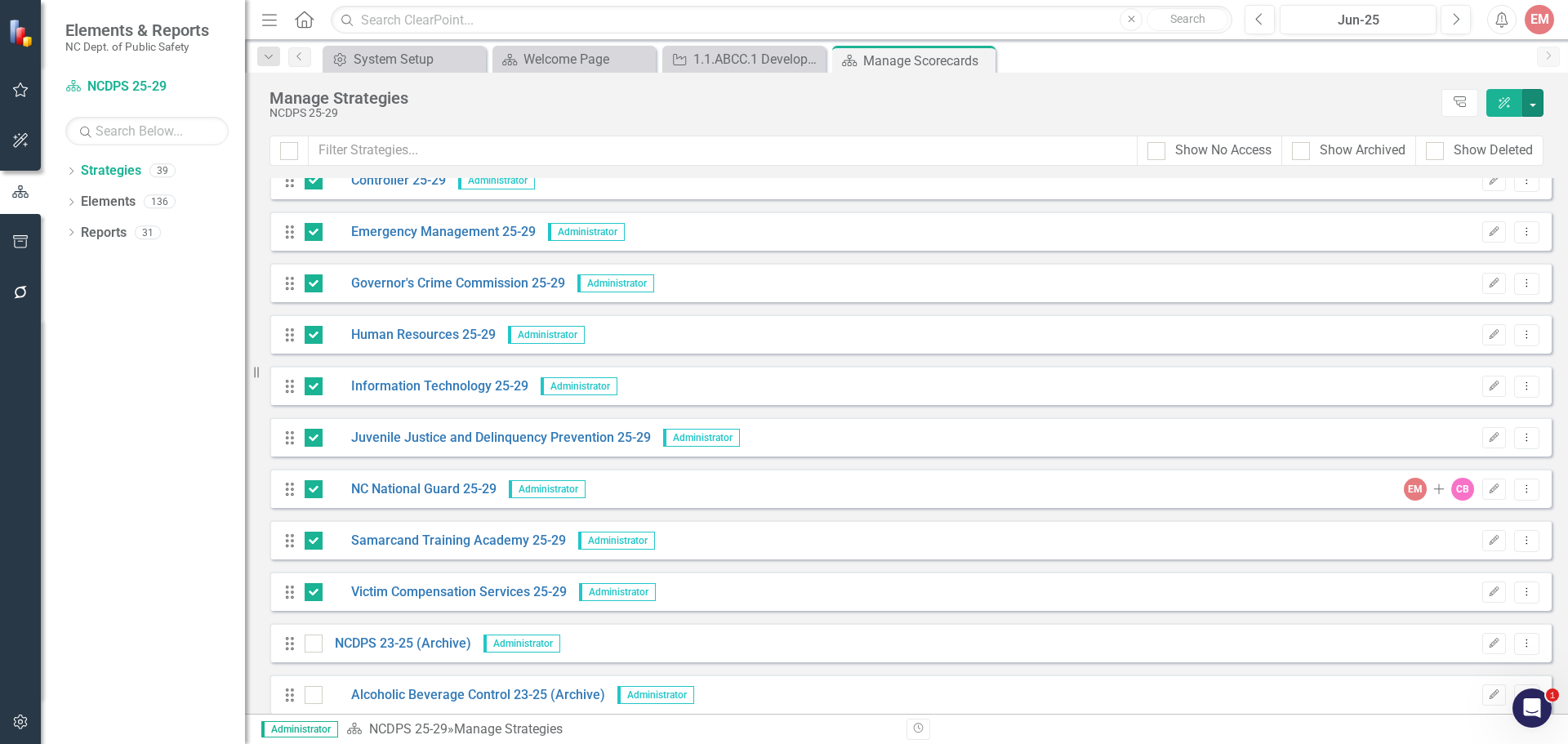click at bounding box center [1533, 103] 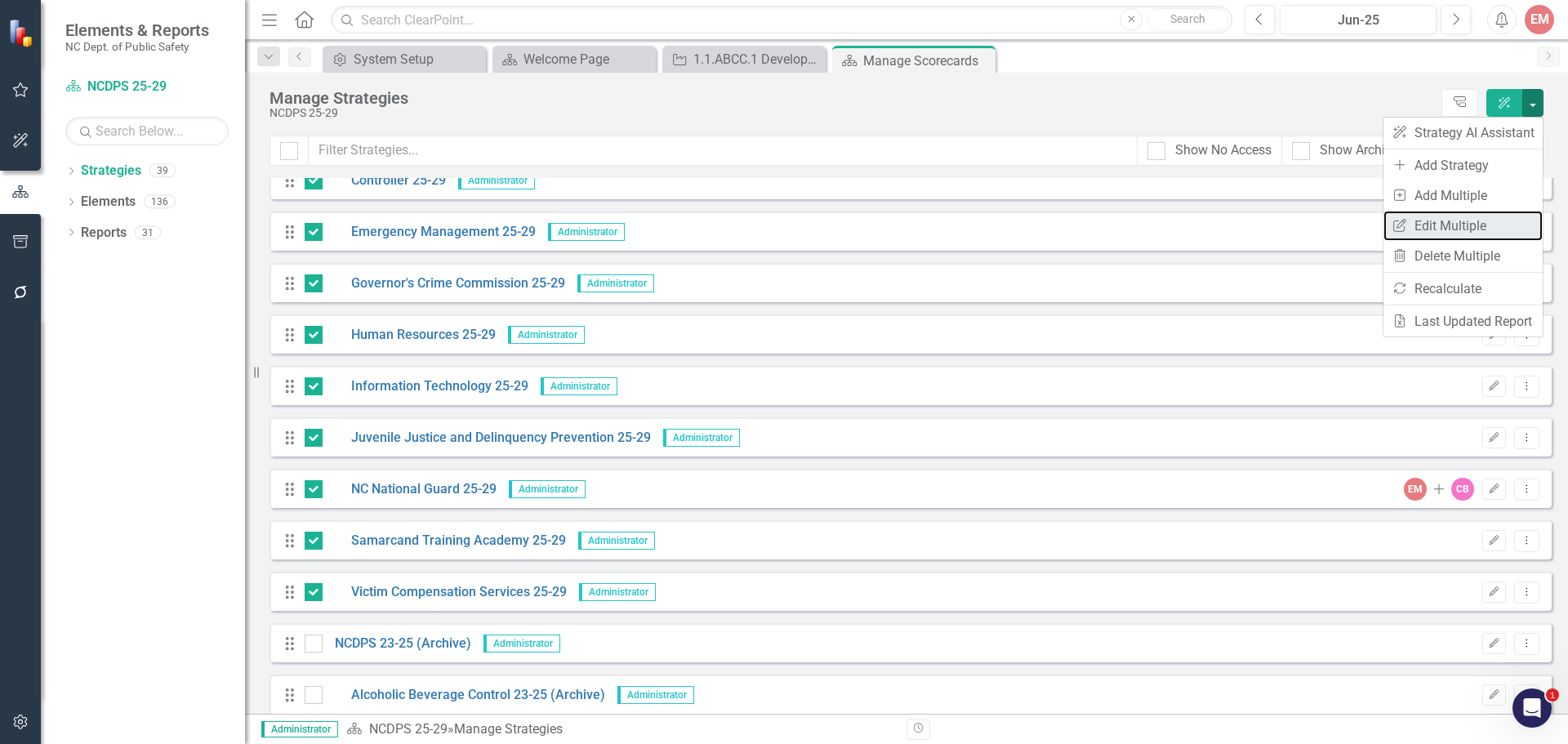 click on "Edit Multiple Edit Multiple" at bounding box center (1463, 225) 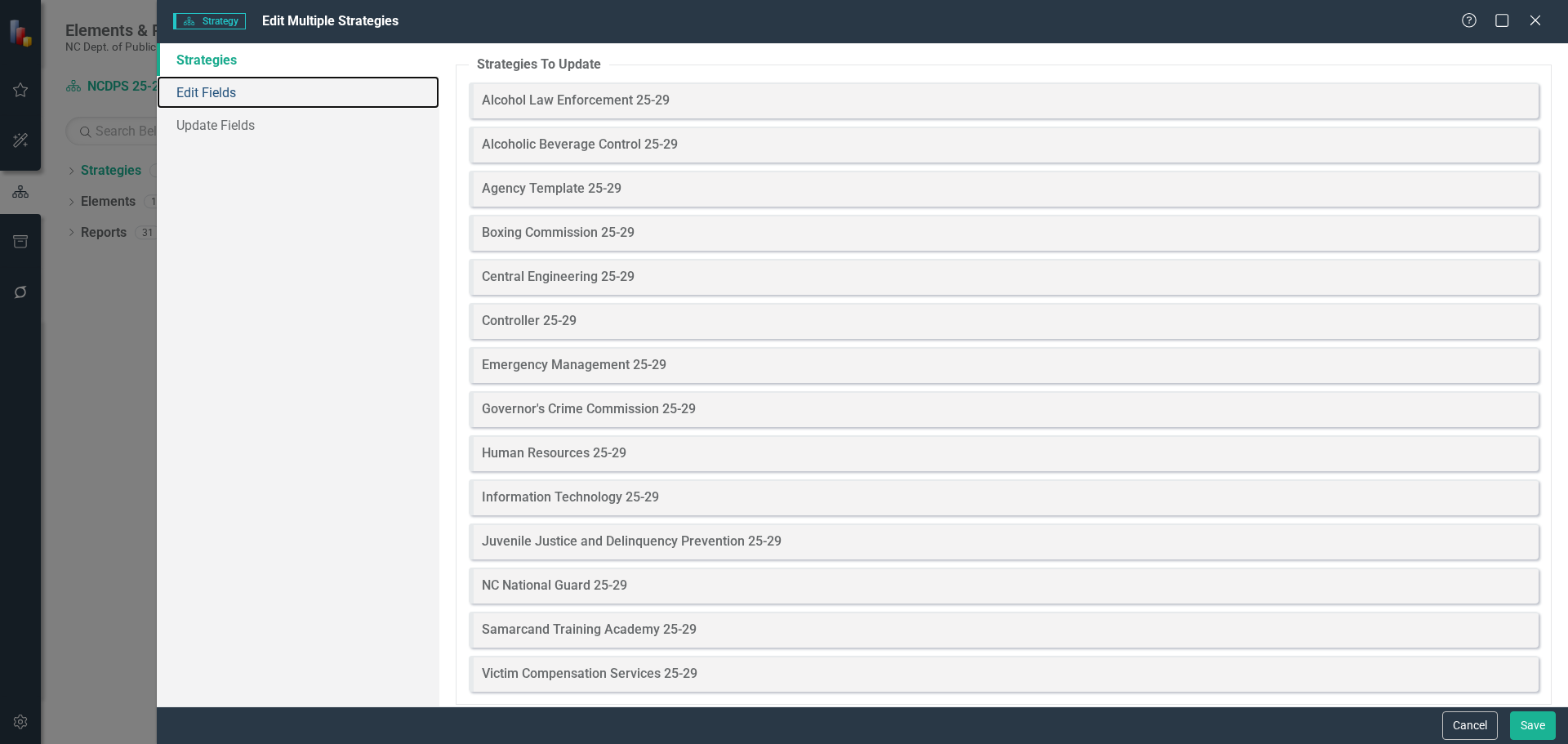 click on "Edit Fields" at bounding box center (298, 92) 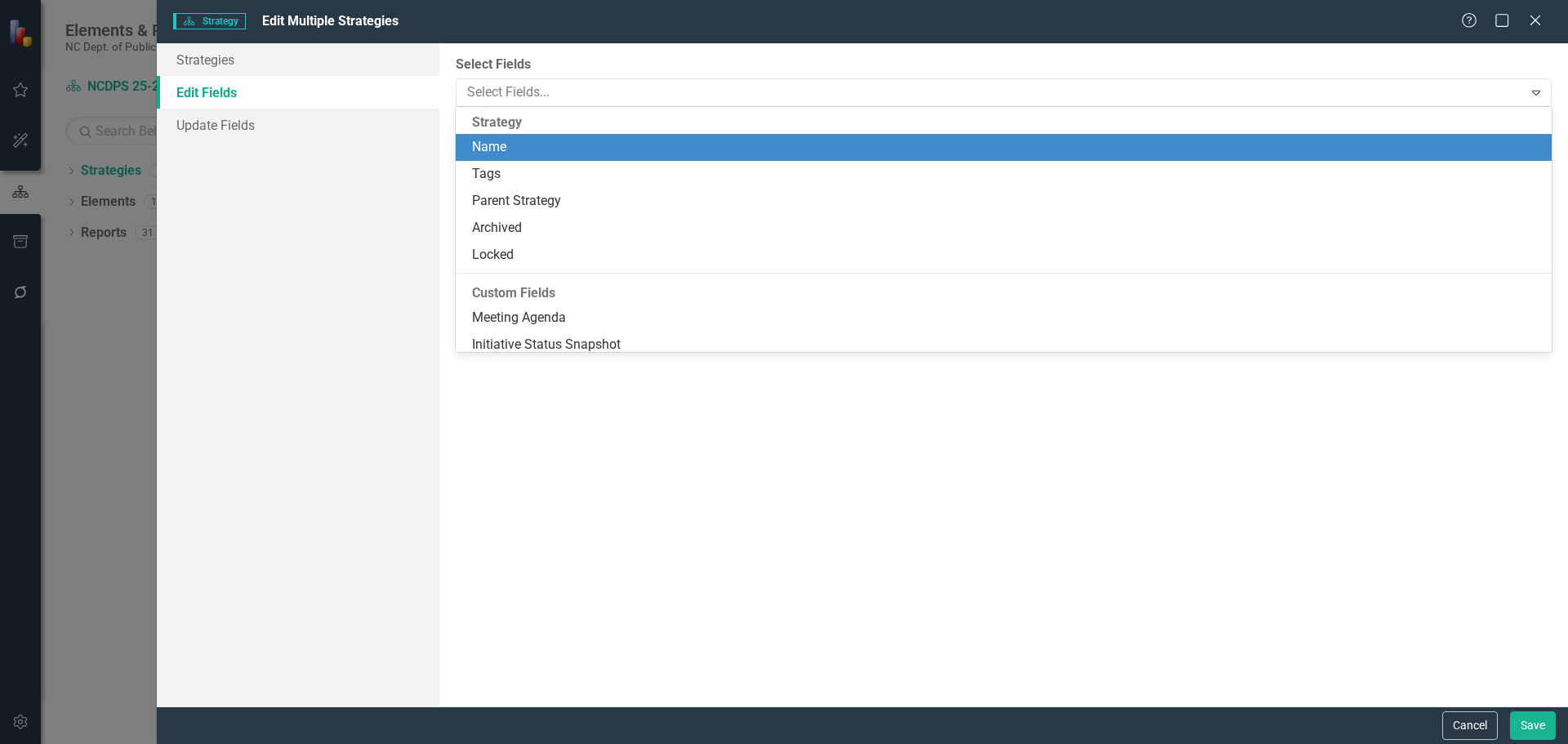 click at bounding box center [991, 92] 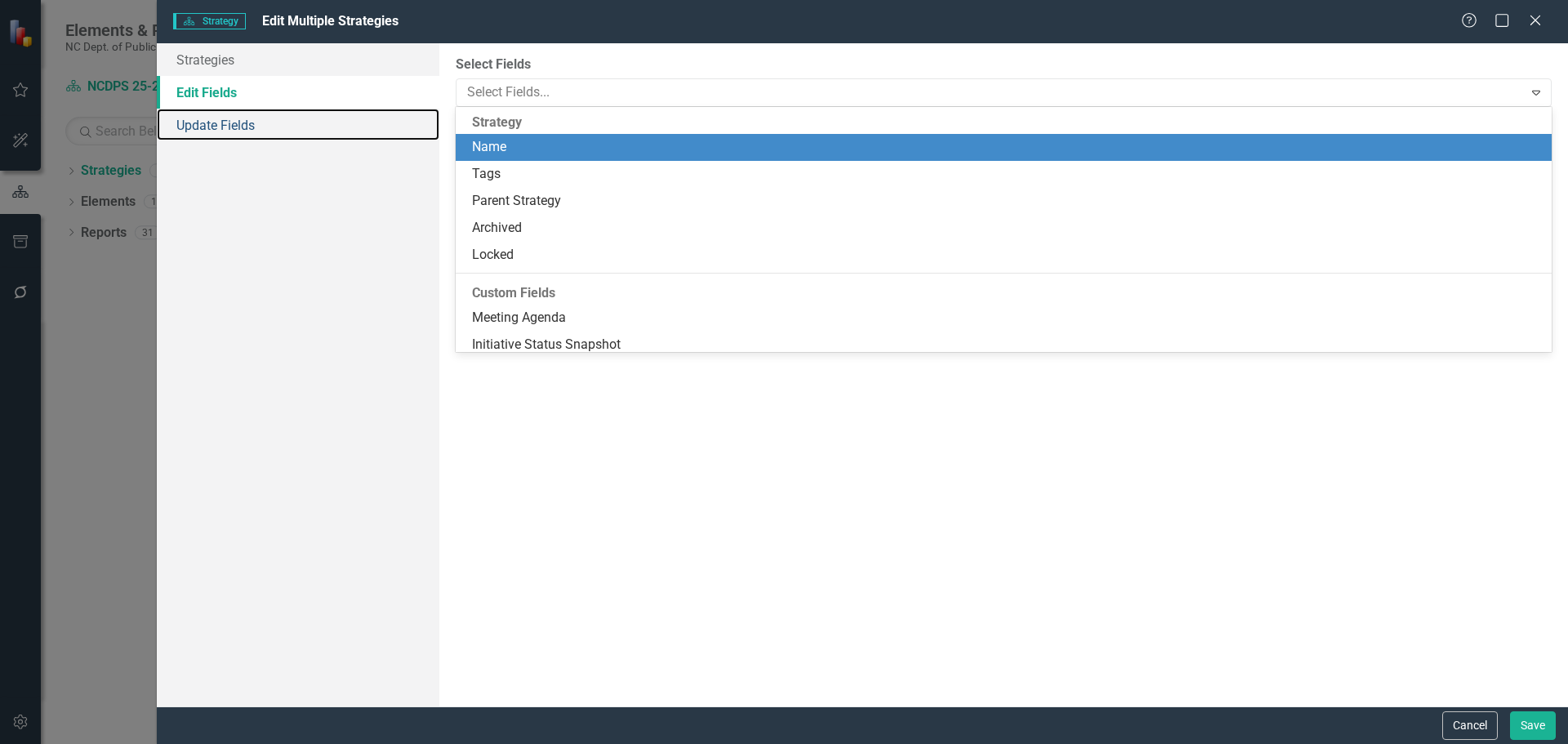 click on "Update Fields" at bounding box center [298, 125] 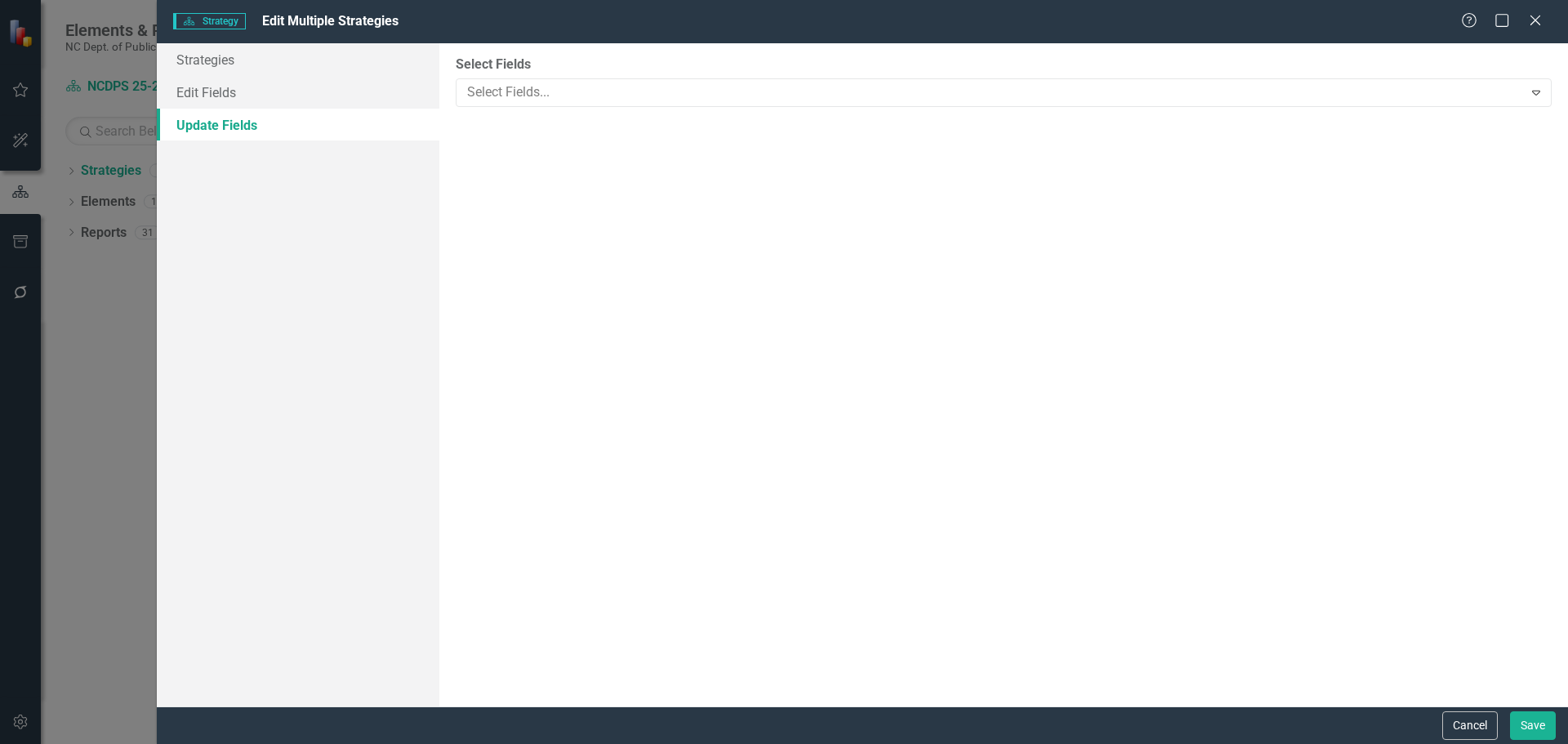 click on "Select Fields..." at bounding box center [990, 92] 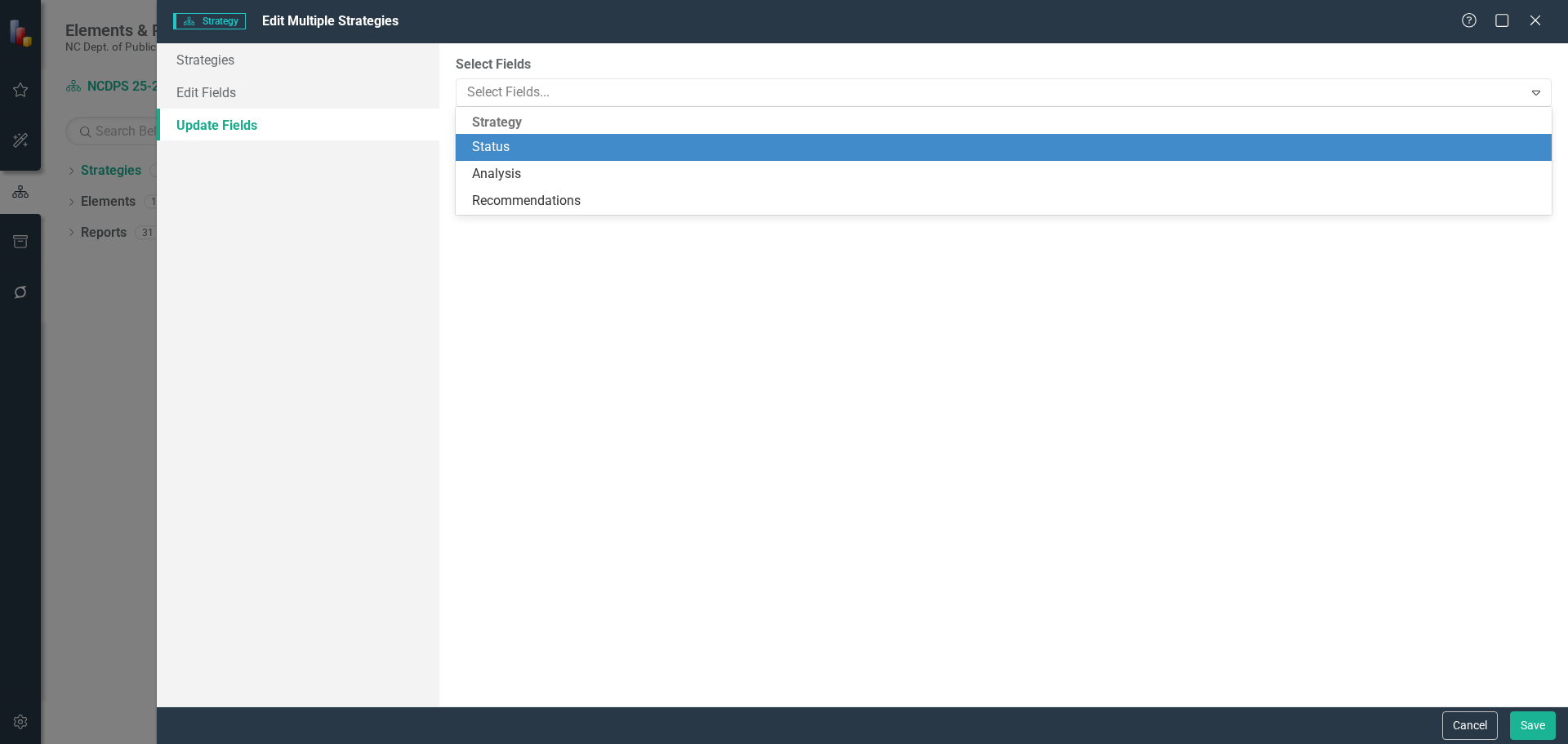 click on "Close" 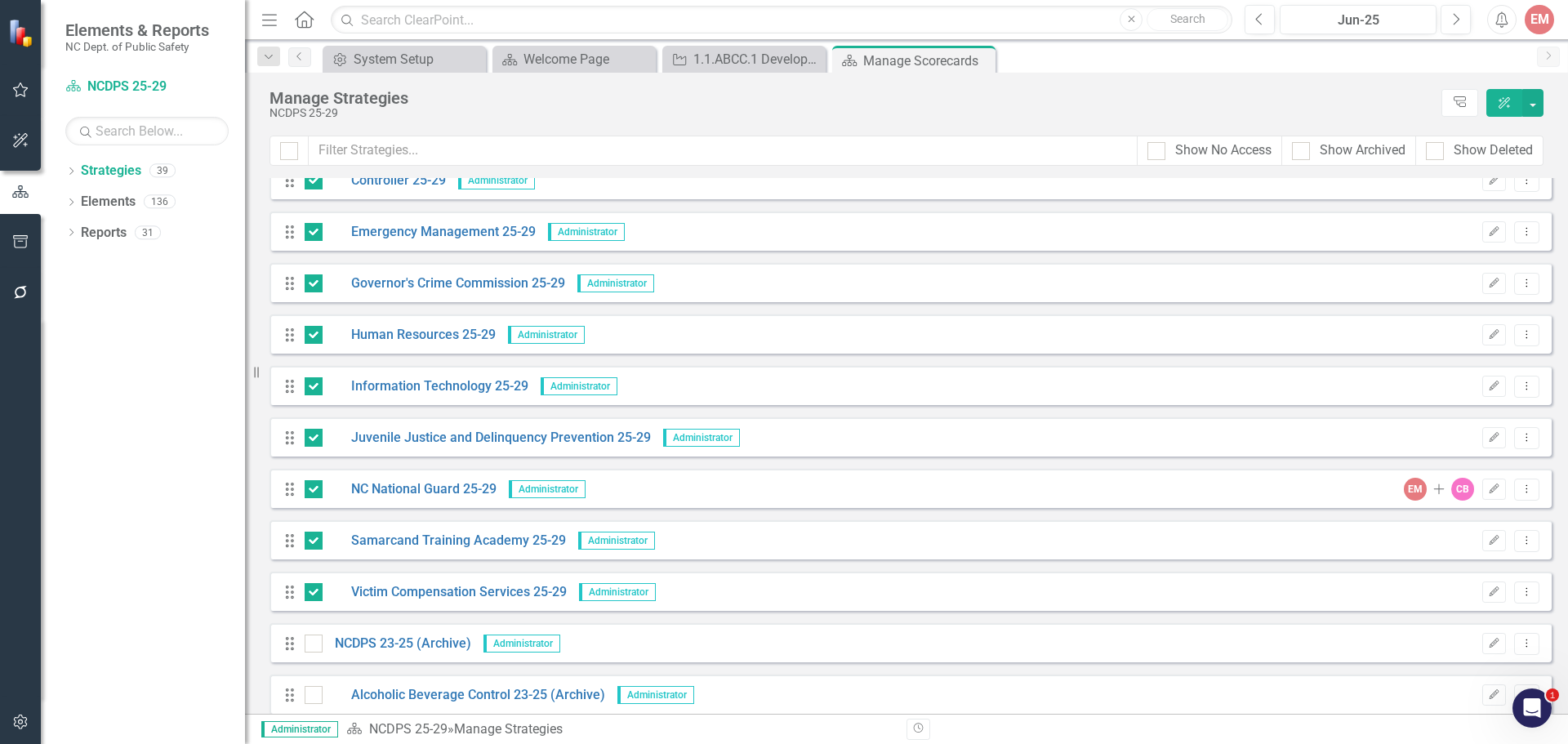 click on "Manage Strategies" at bounding box center (851, 98) 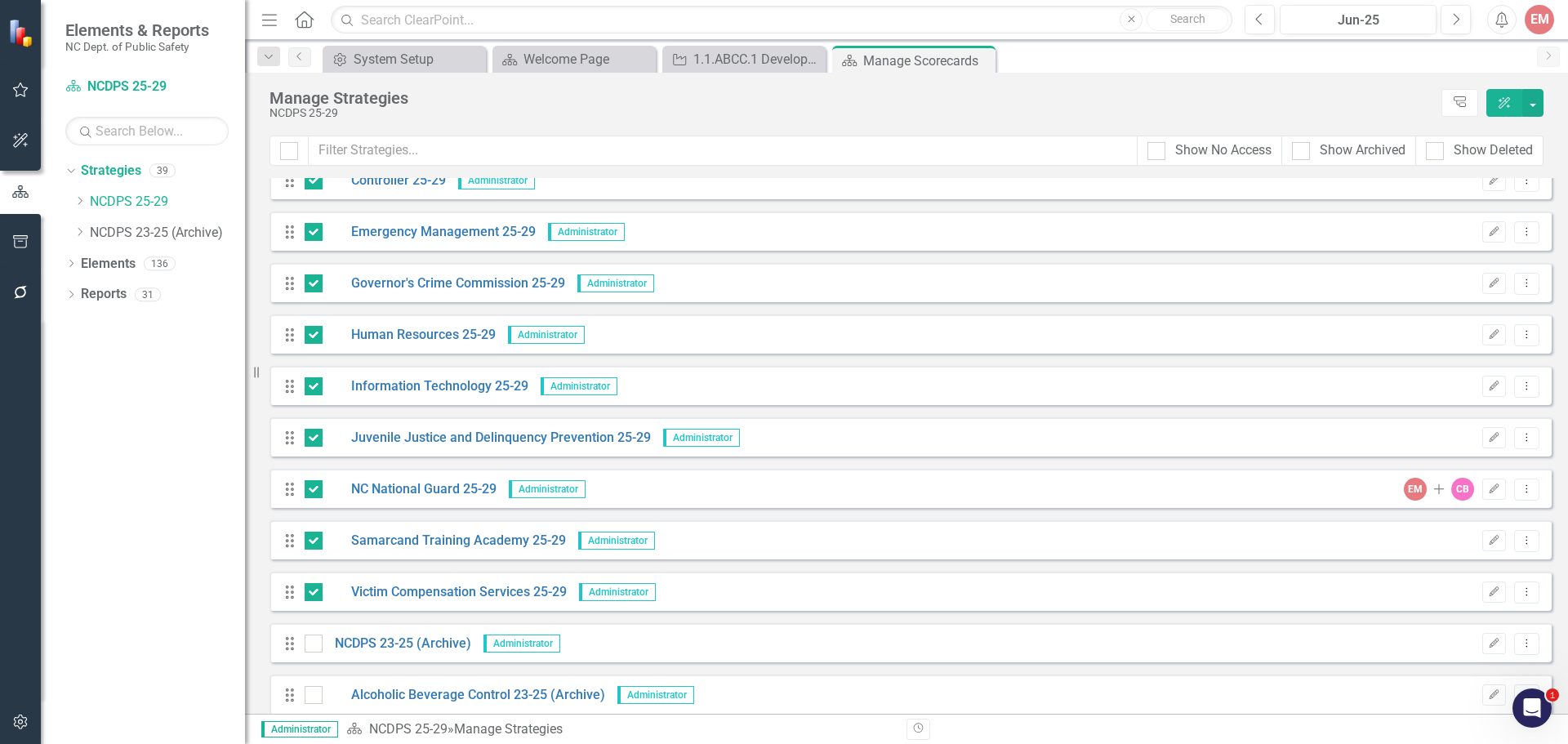 click 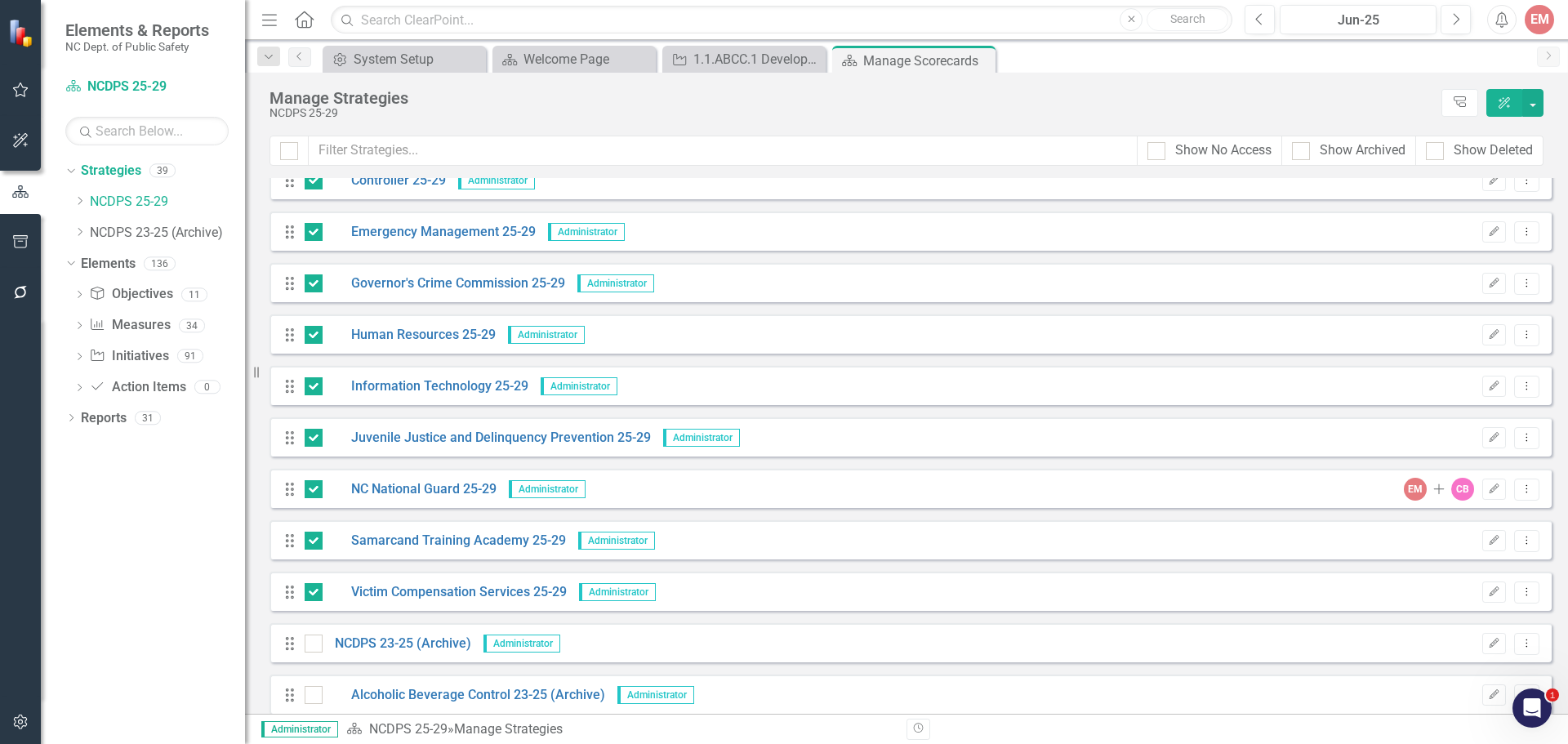 click on "Dropdown" 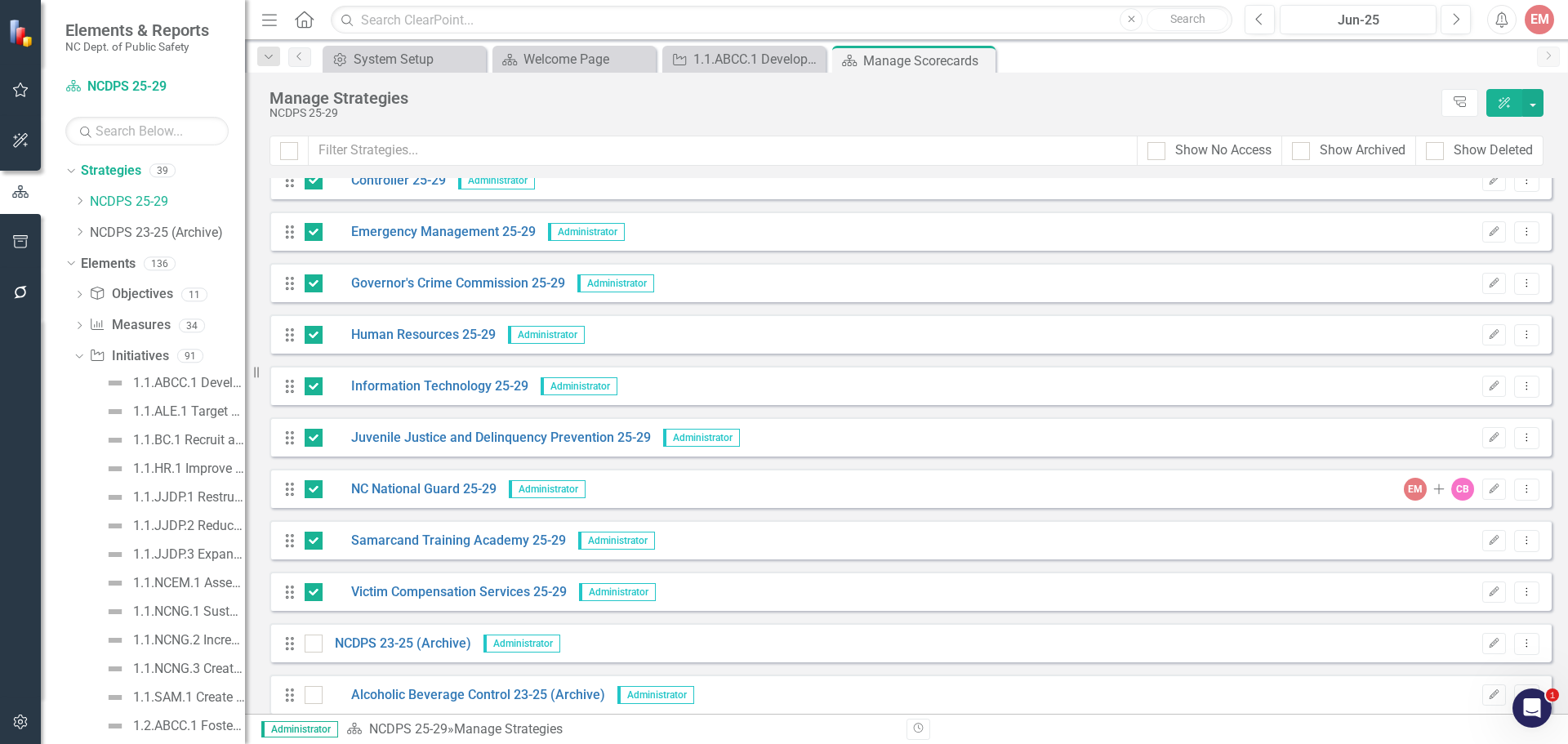 click on "Dropdown" 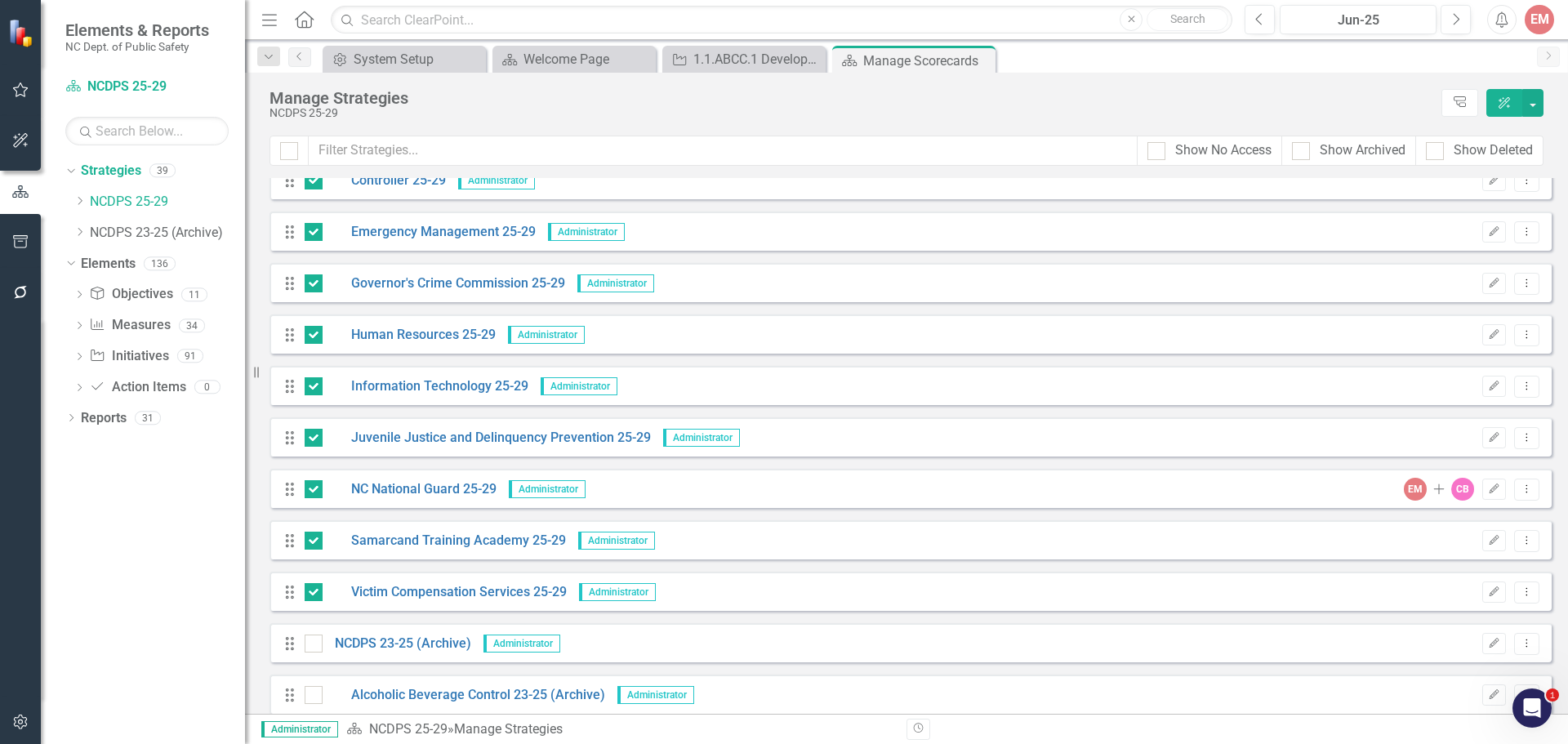 click on "Dropdown" 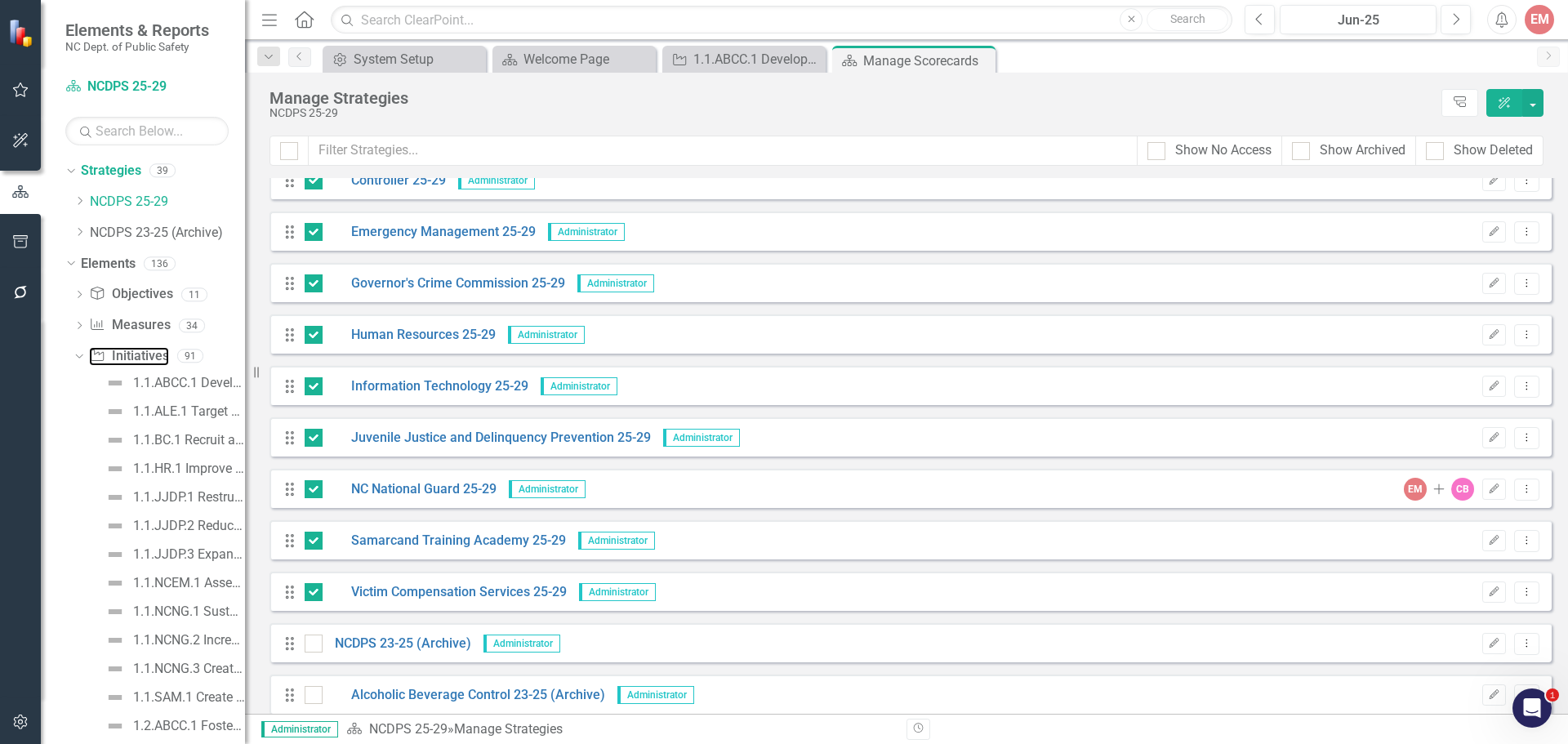 click on "Initiative Initiatives" at bounding box center [128, 356] 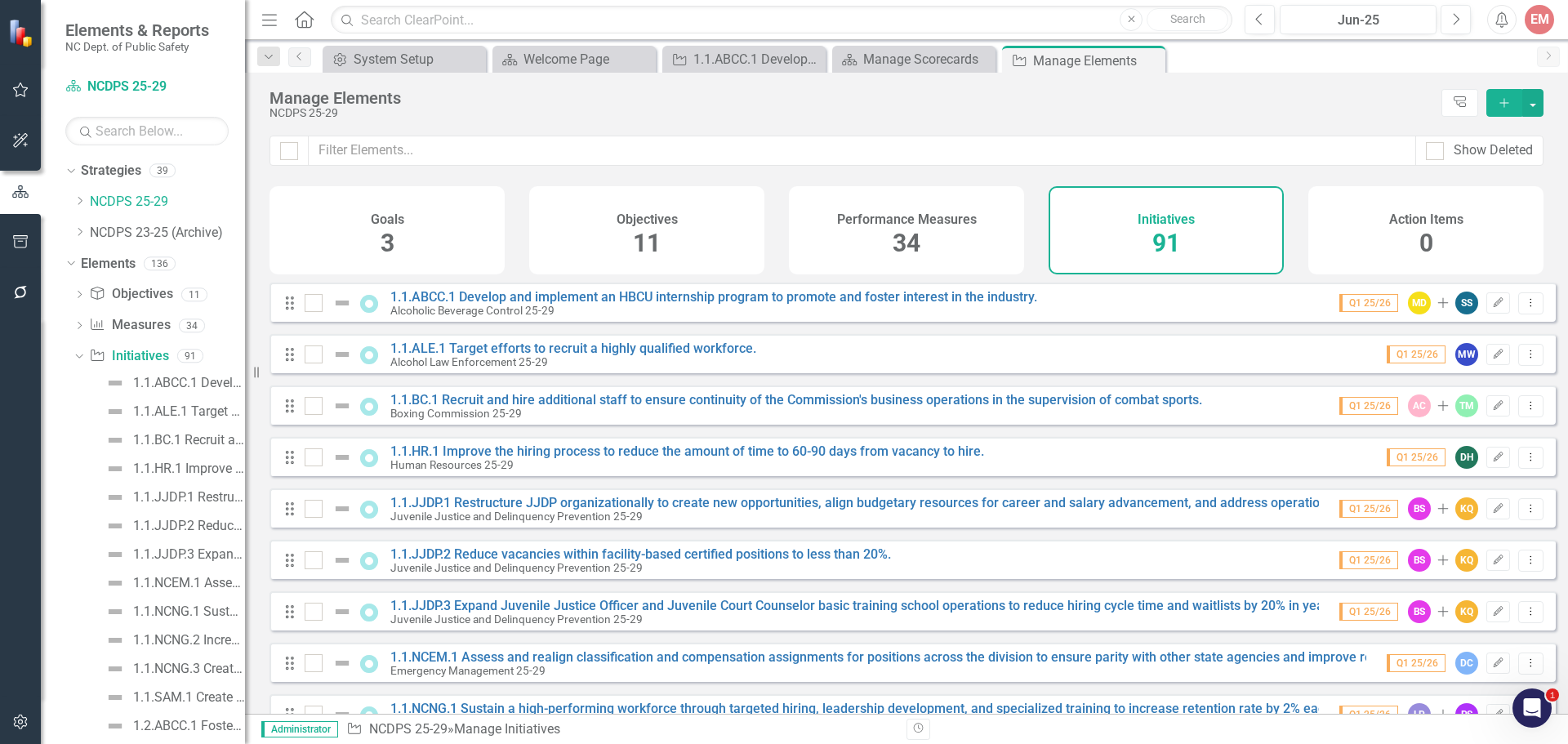 click on "Close" 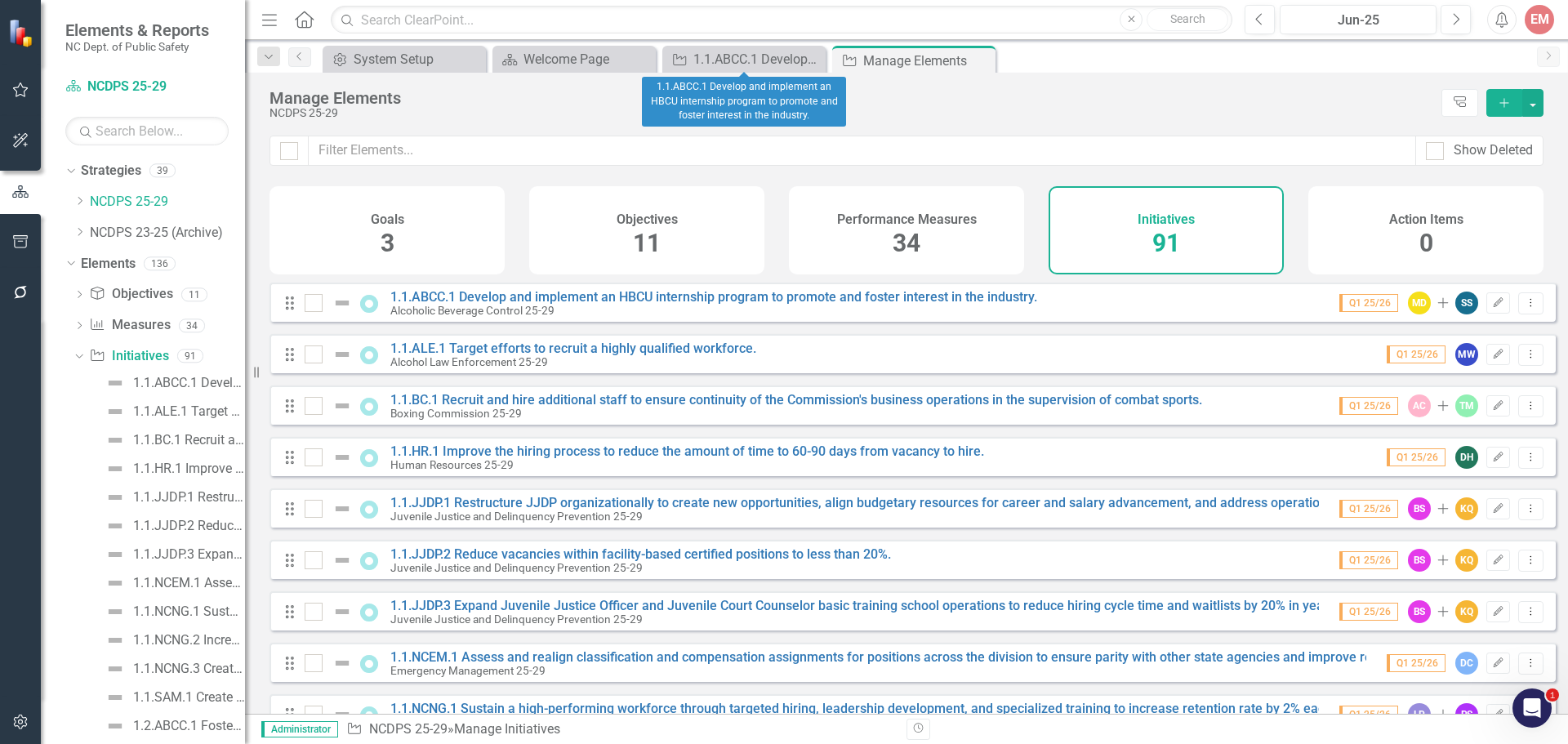 click on "Close" 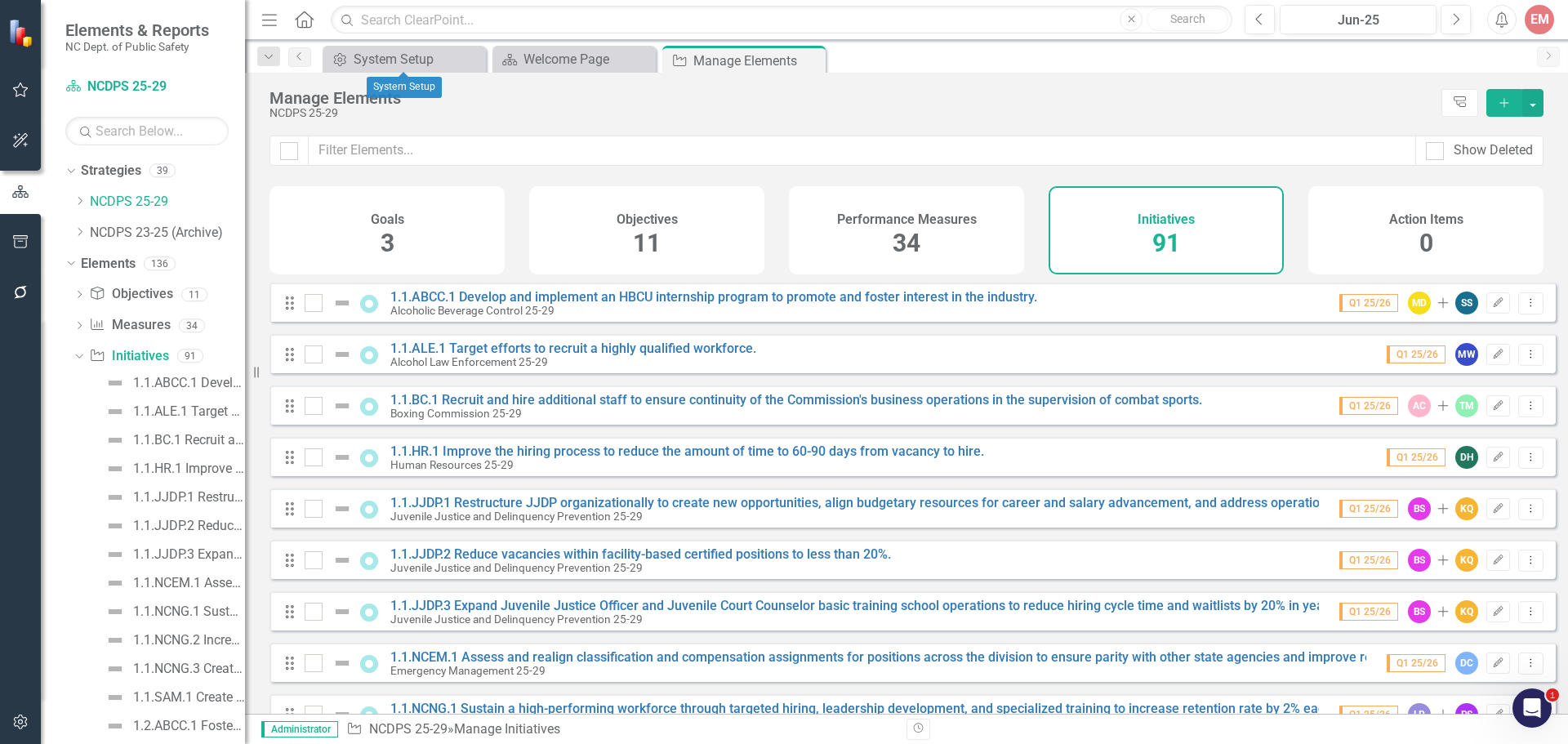 click on "Close" 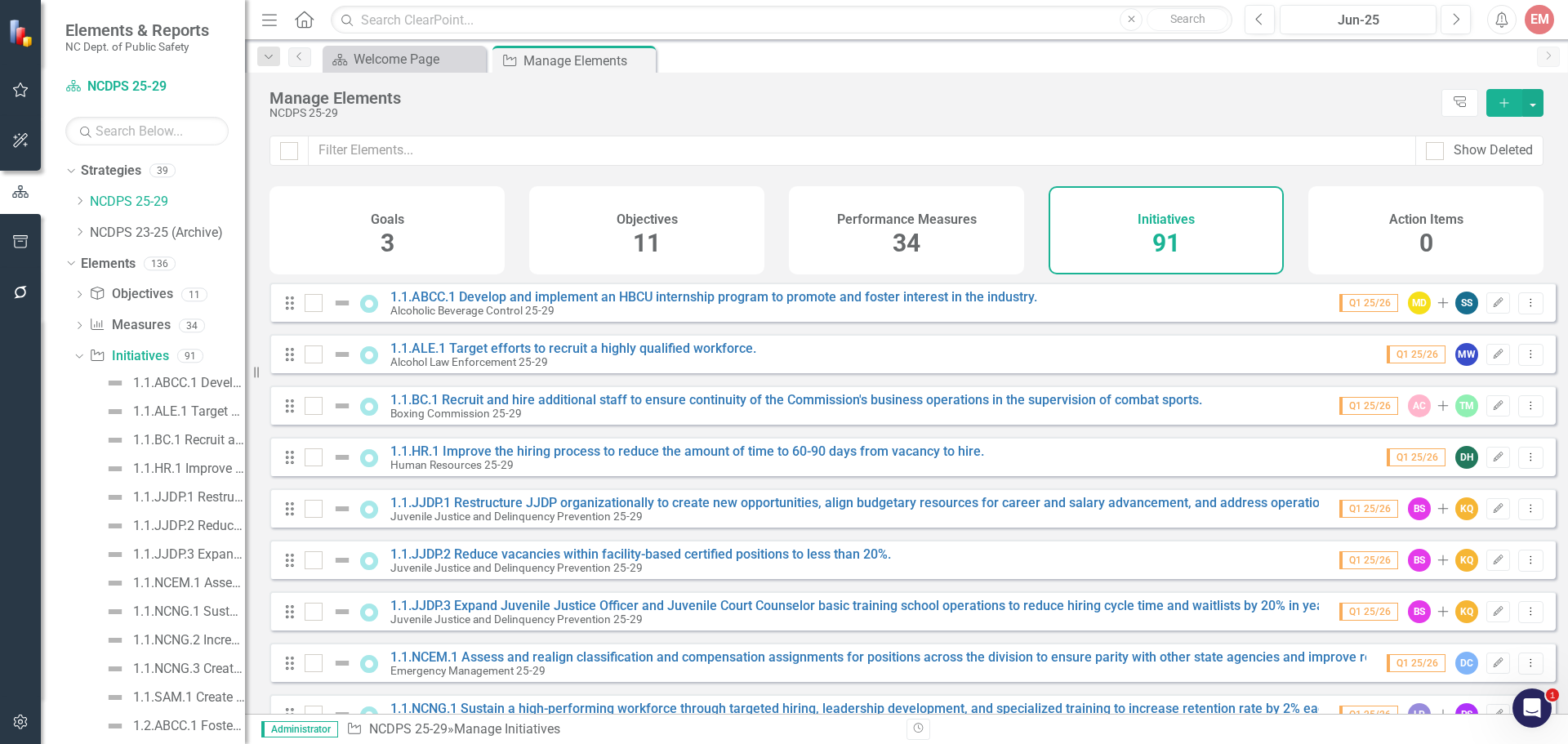 click at bounding box center (310, 299) 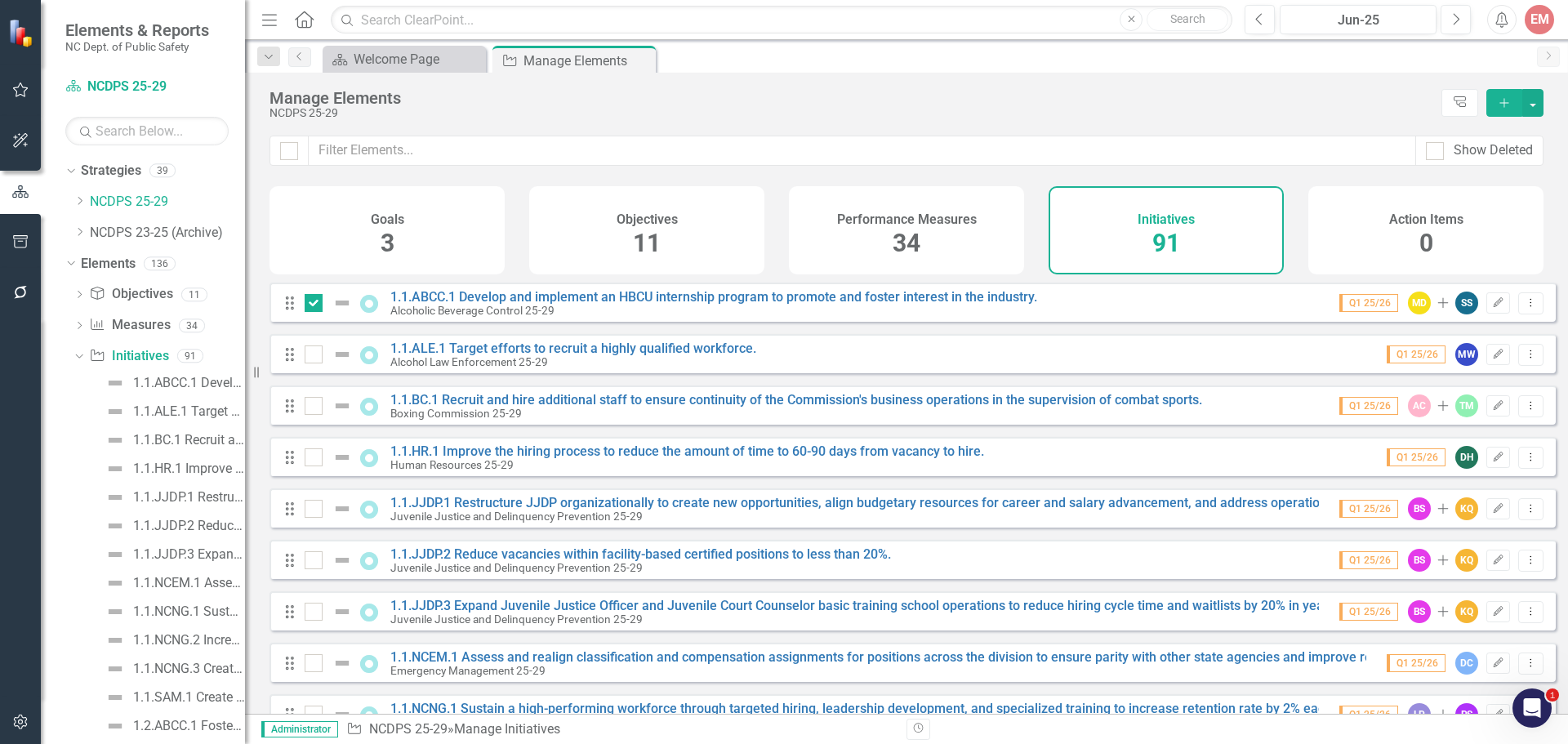 click at bounding box center [310, 350] 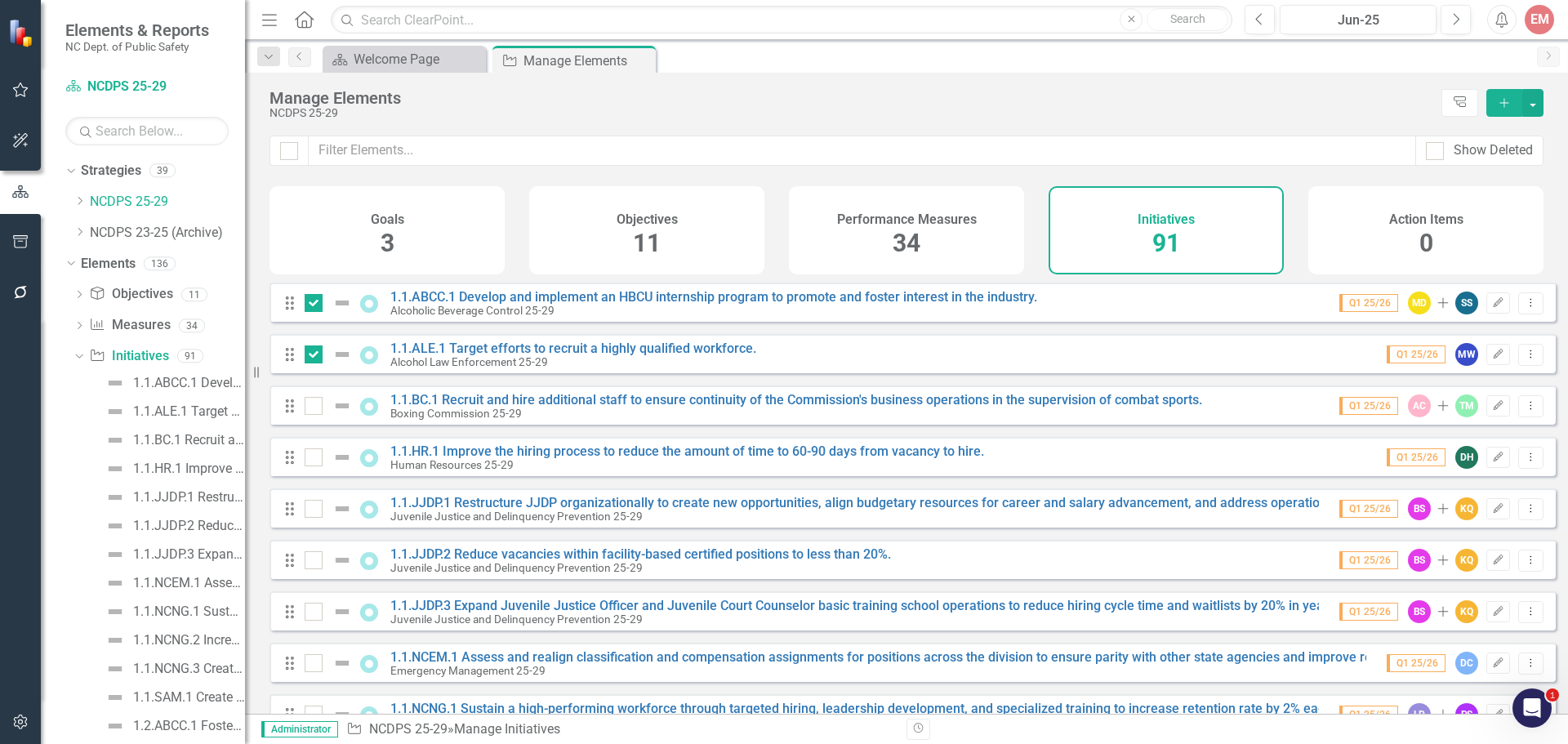 click at bounding box center (310, 402) 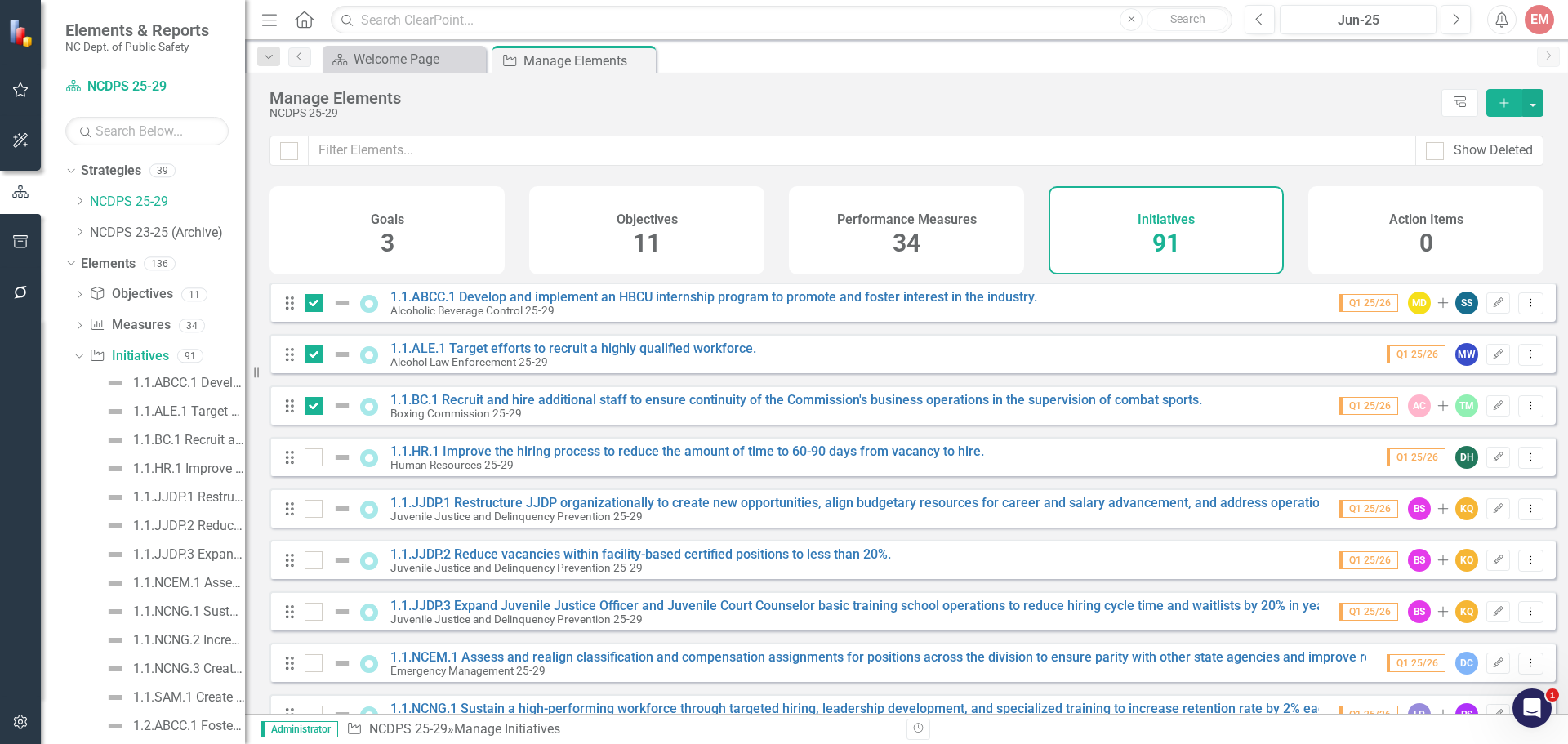 click at bounding box center [314, 457] 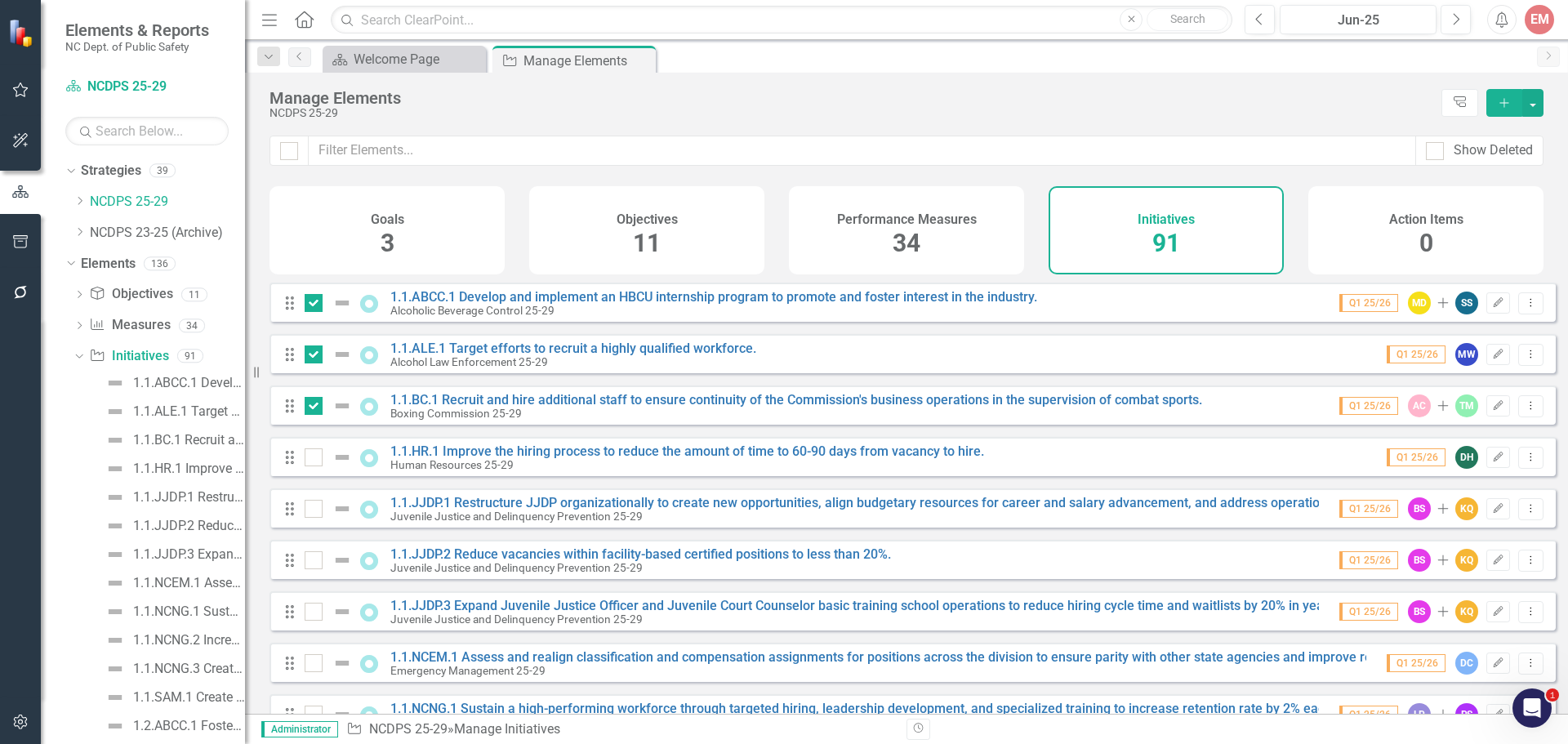 click at bounding box center (310, 453) 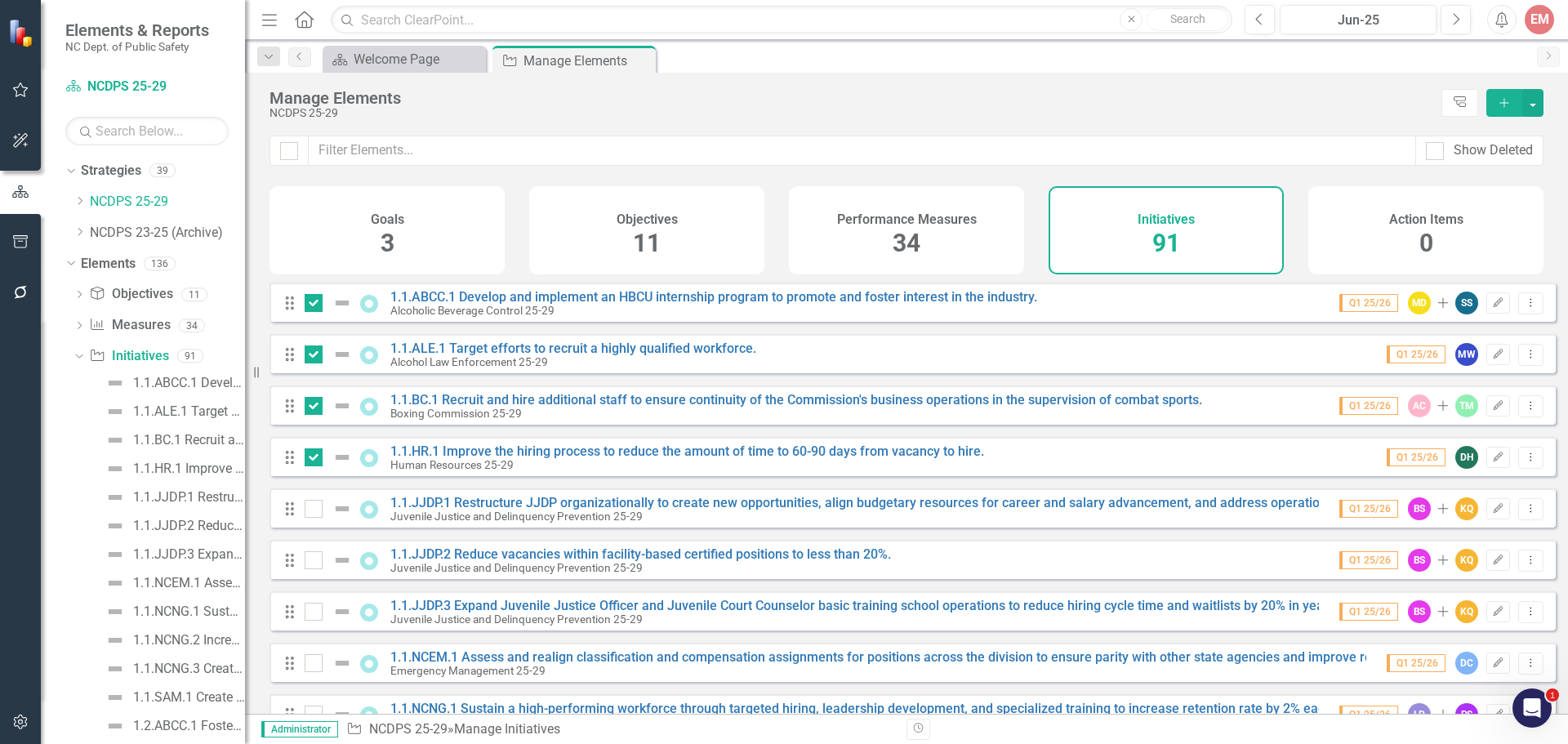 click at bounding box center [310, 505] 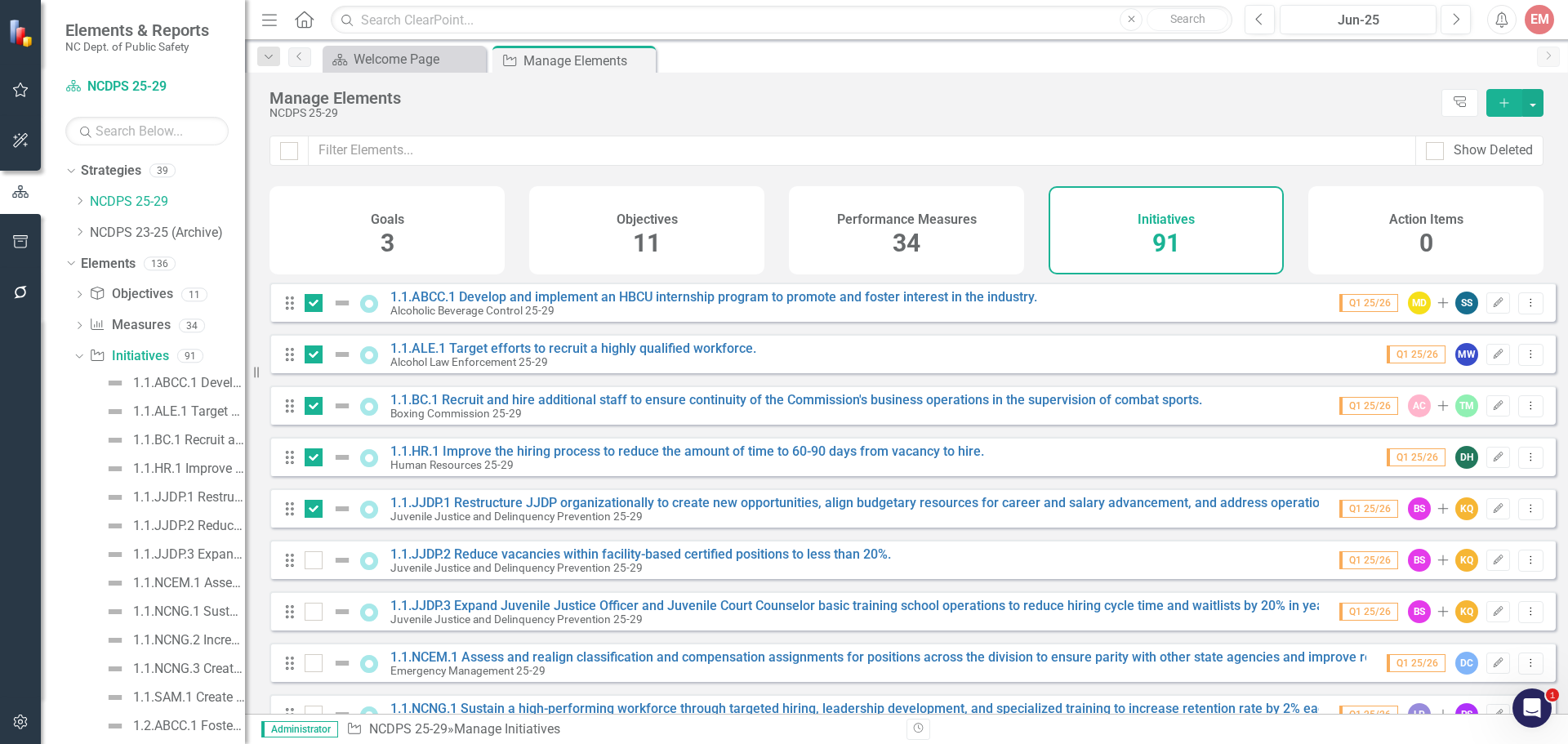 click at bounding box center [310, 556] 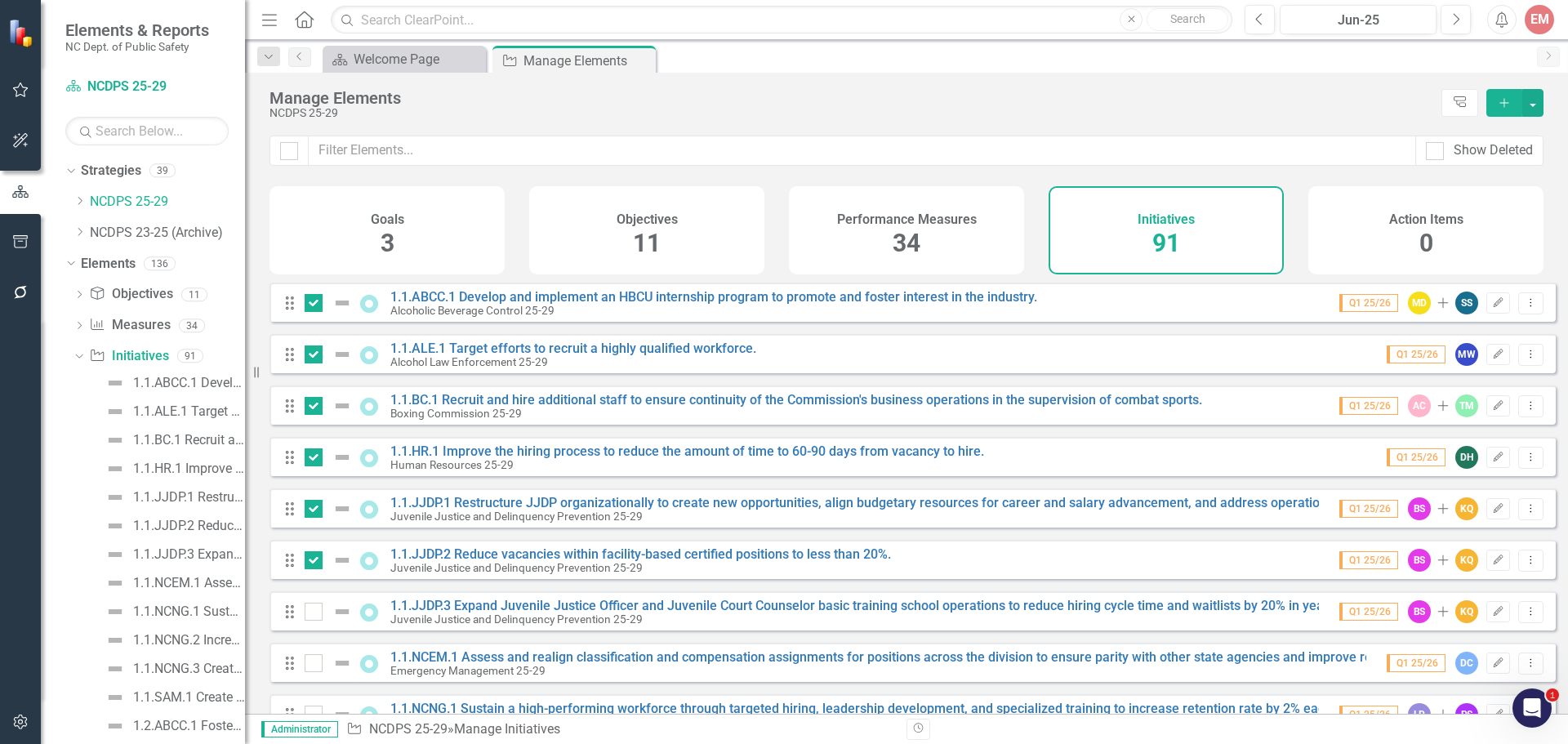 click at bounding box center (310, 608) 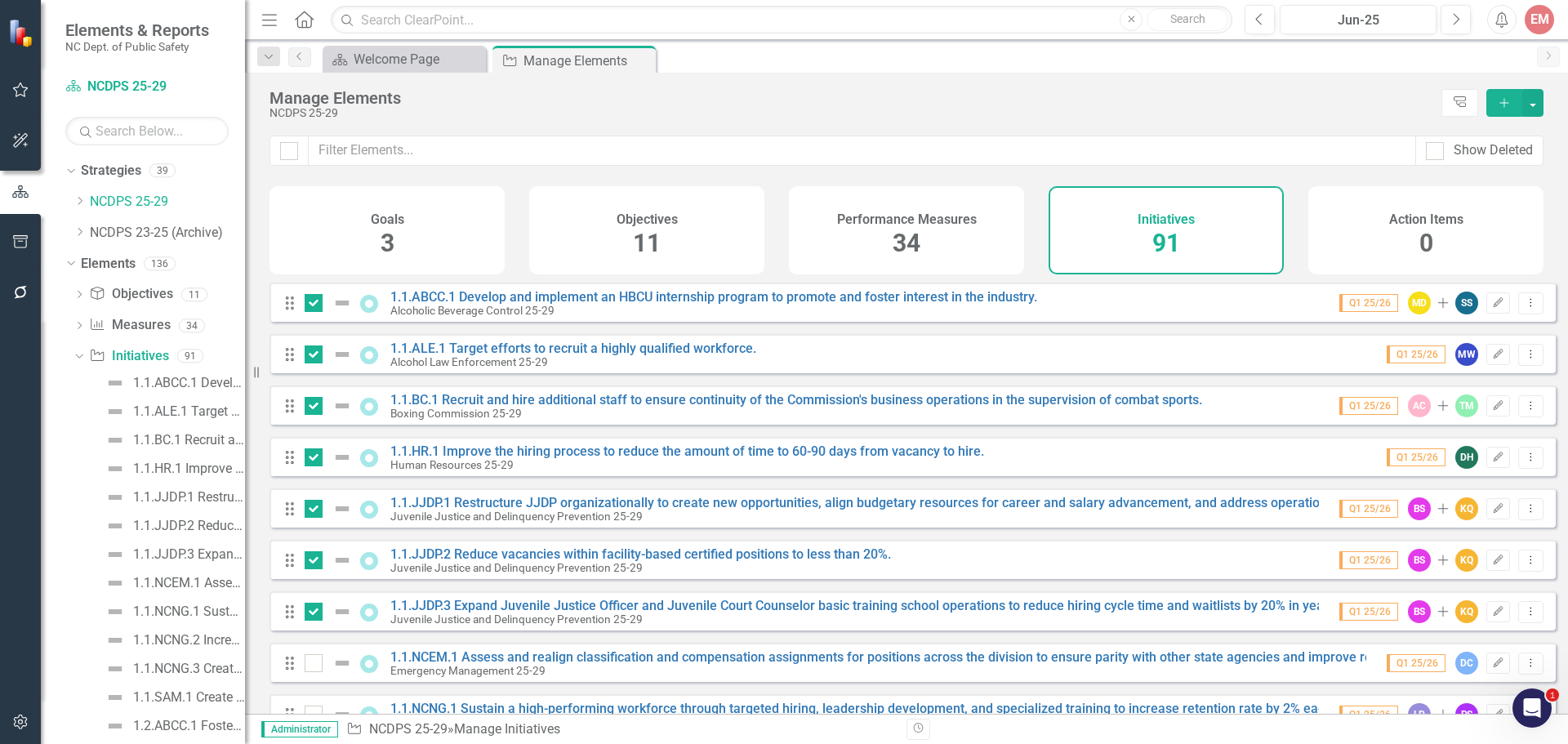 click at bounding box center (314, 663) 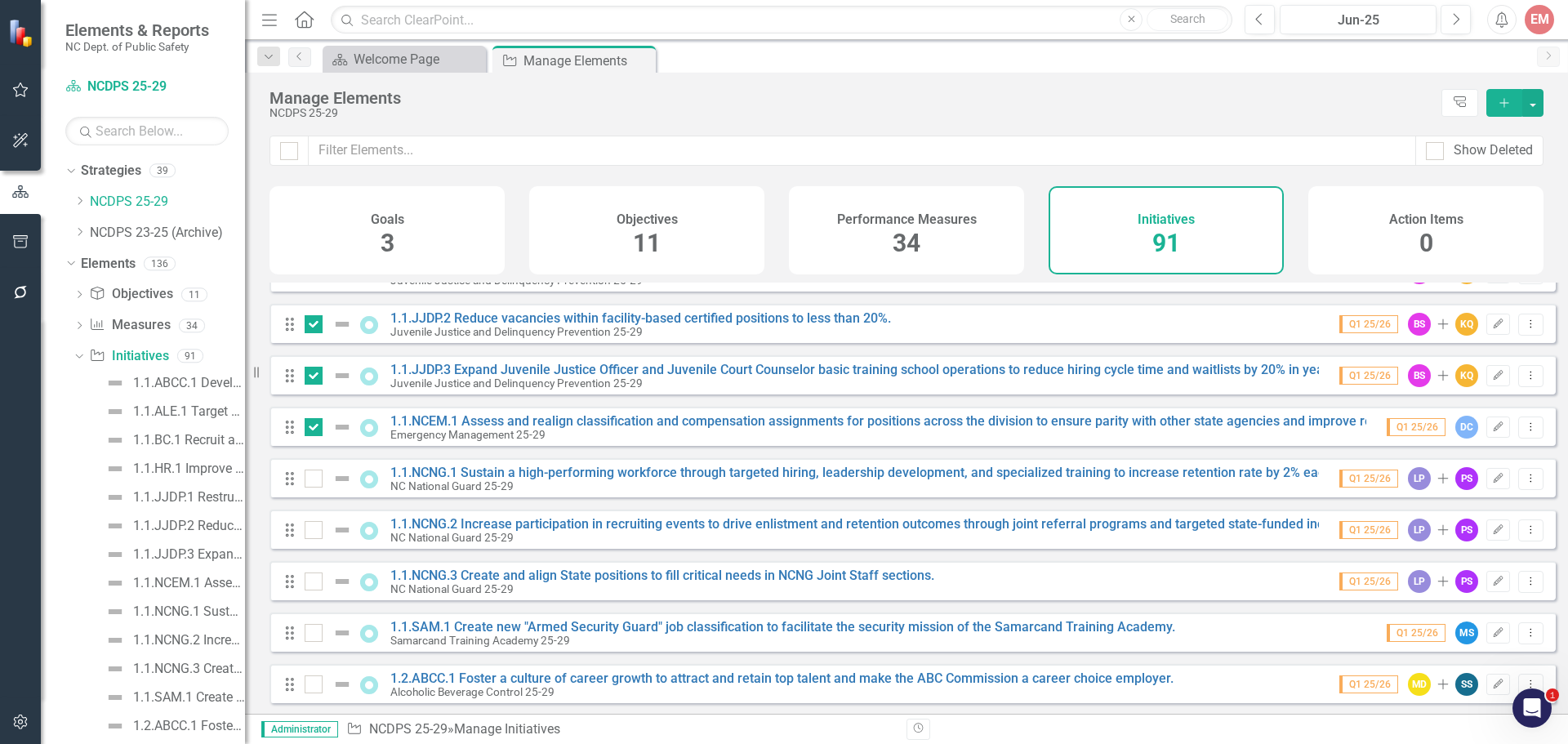scroll, scrollTop: 245, scrollLeft: 0, axis: vertical 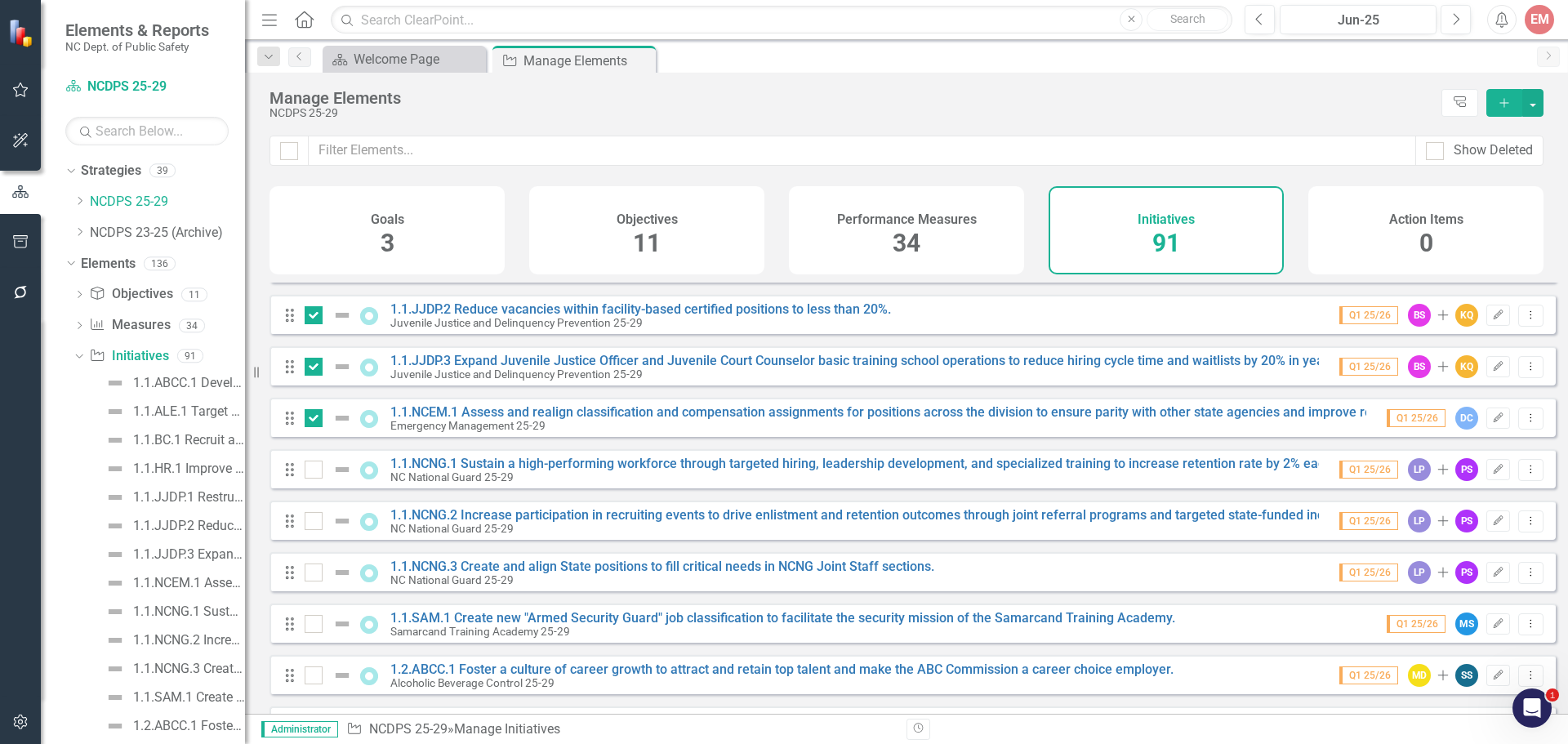 click at bounding box center (310, 466) 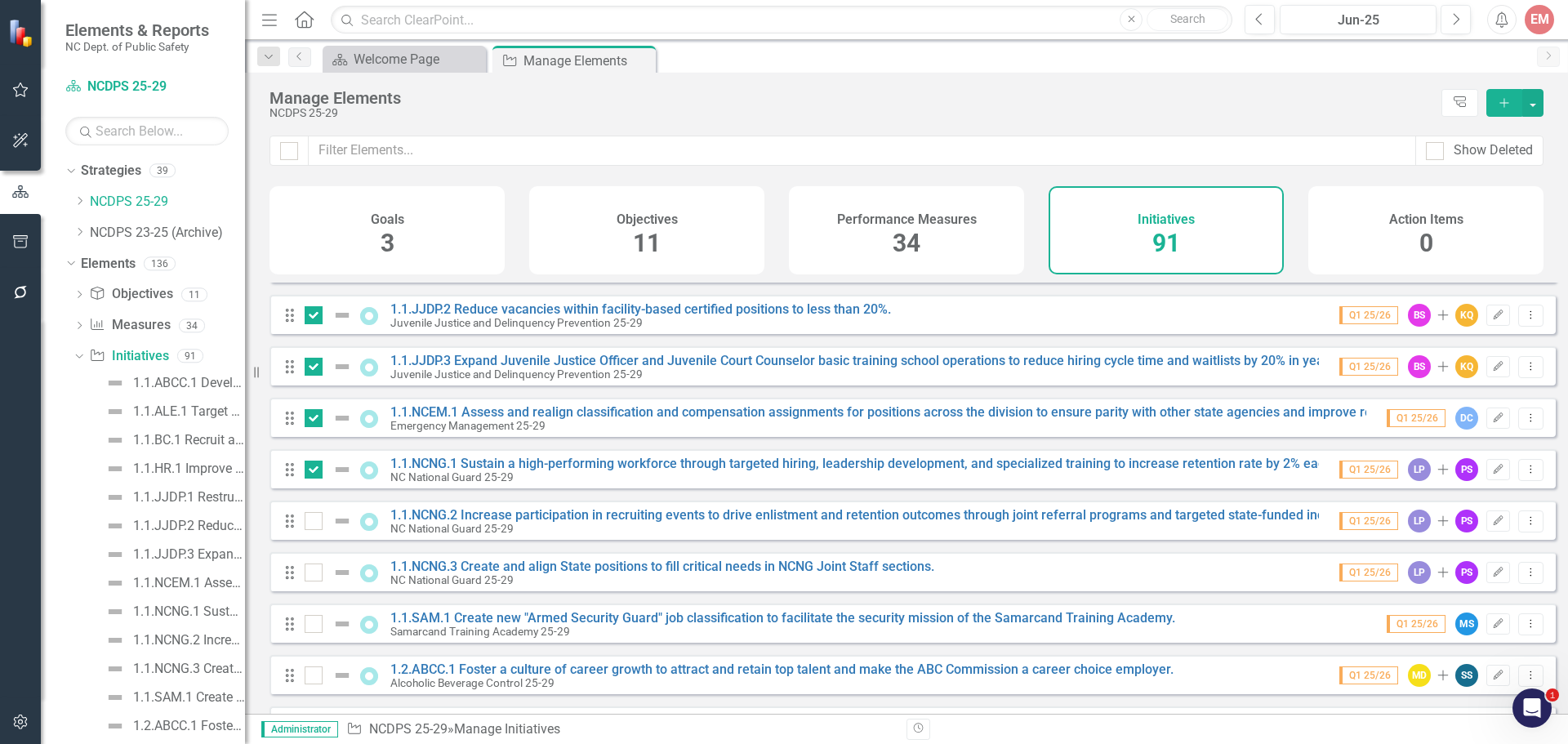 click at bounding box center (314, 315) 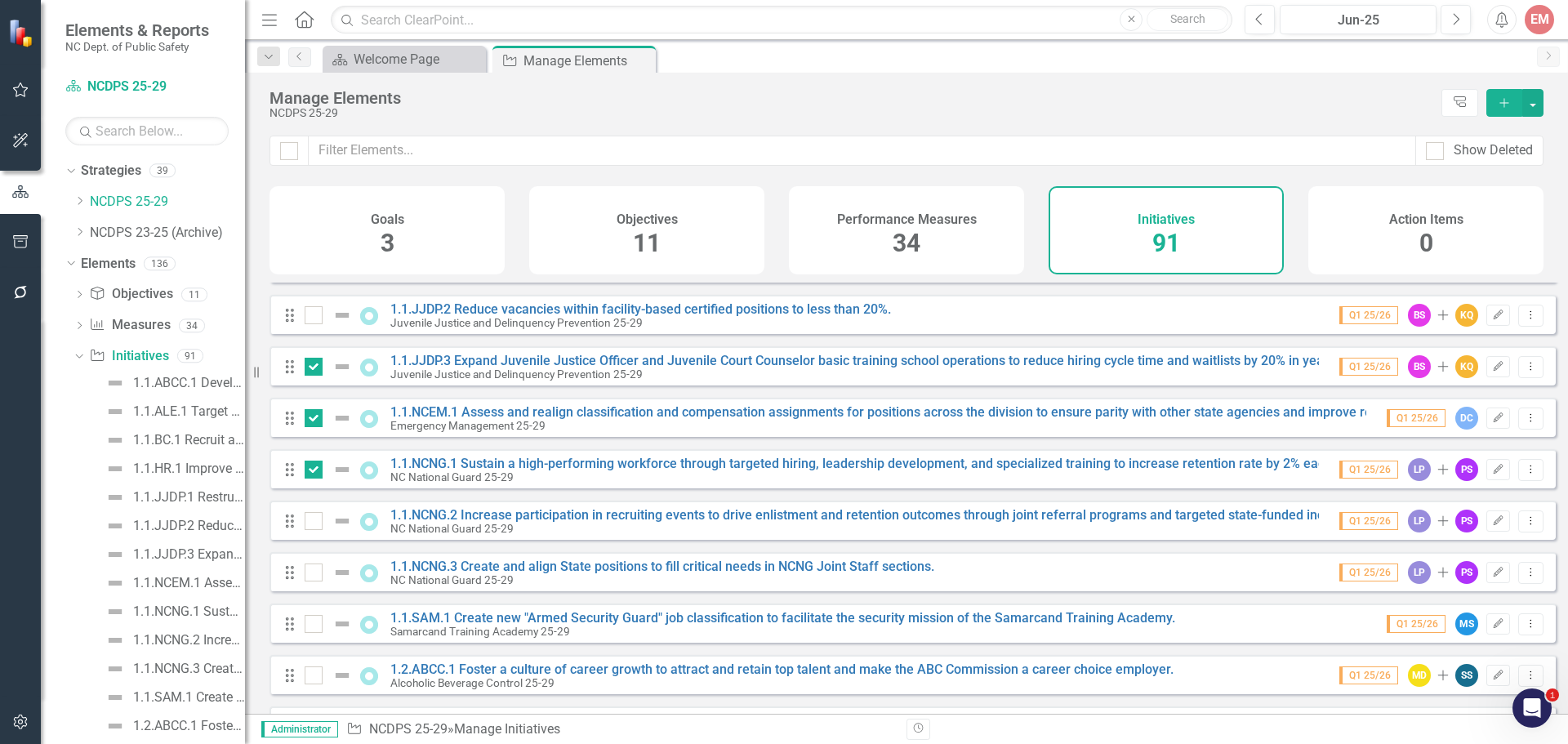 click at bounding box center (310, 363) 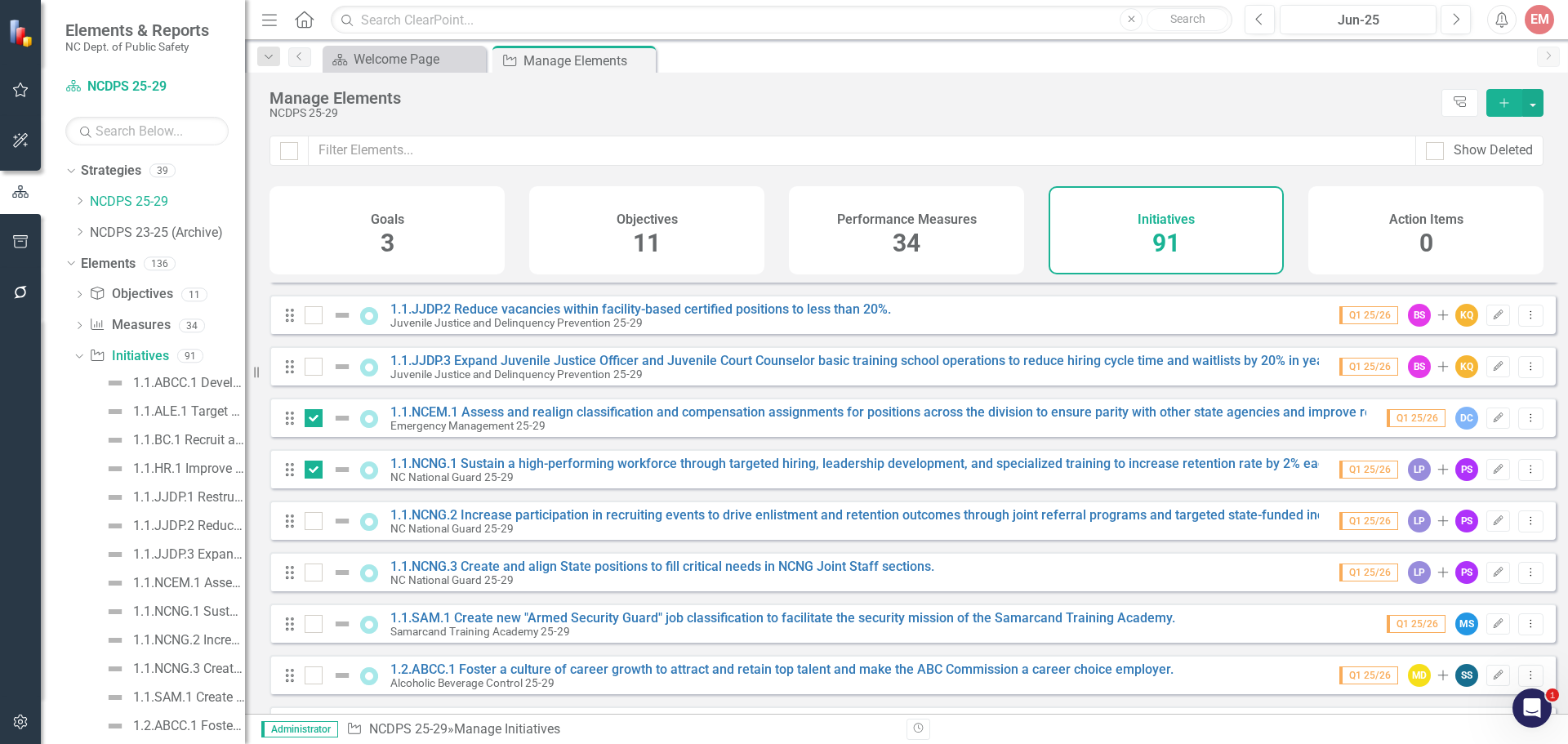 click at bounding box center [314, 418] 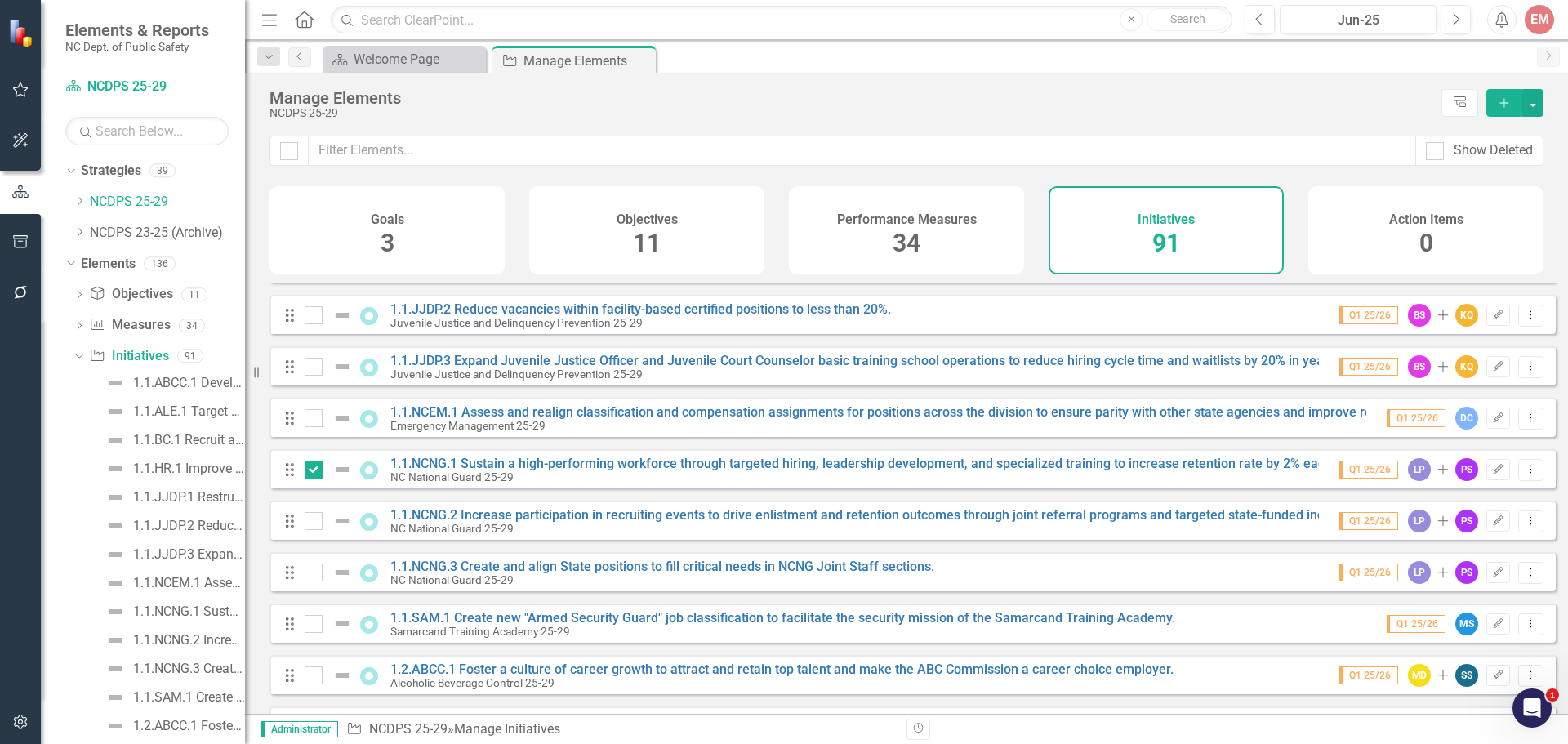 click at bounding box center (310, 466) 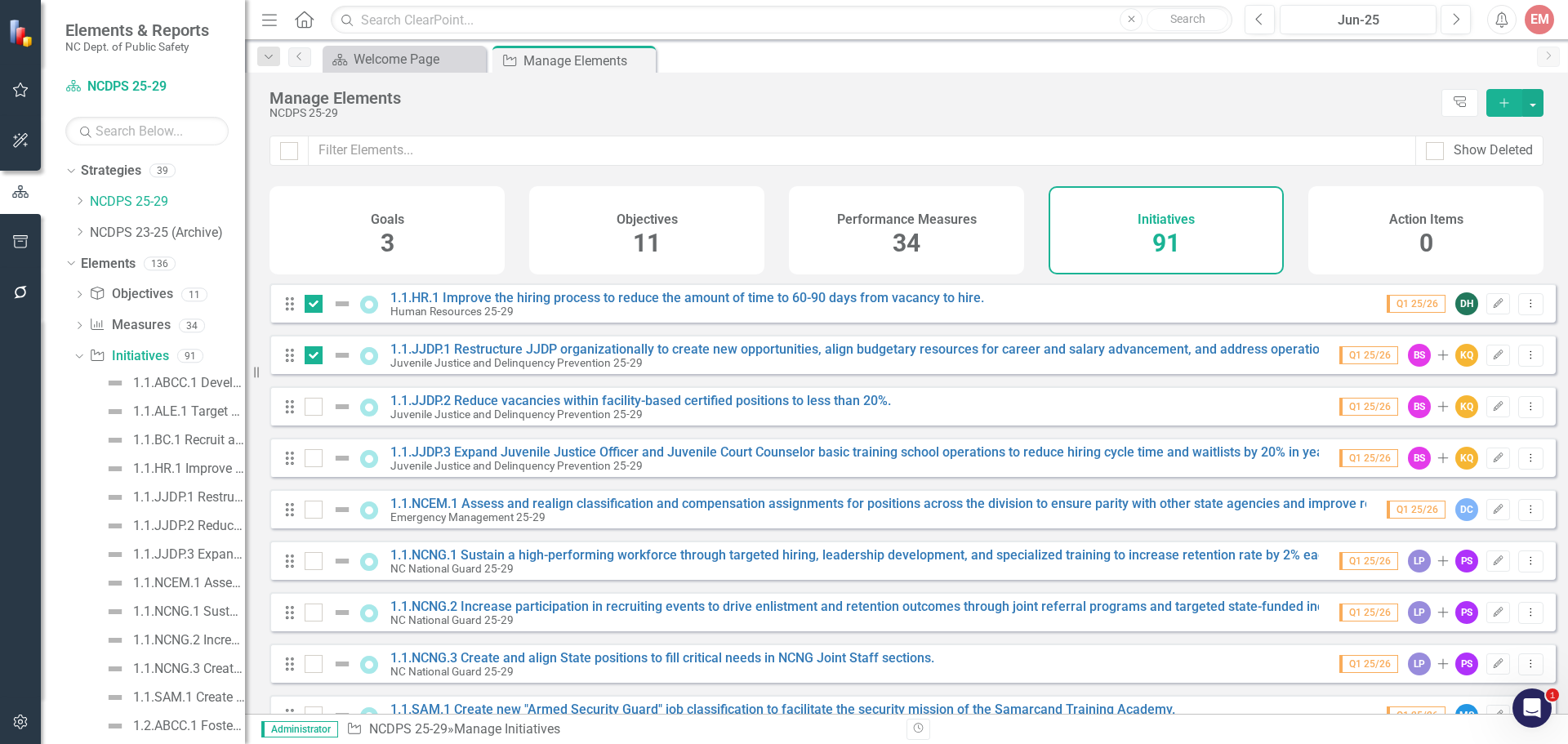 scroll, scrollTop: 0, scrollLeft: 0, axis: both 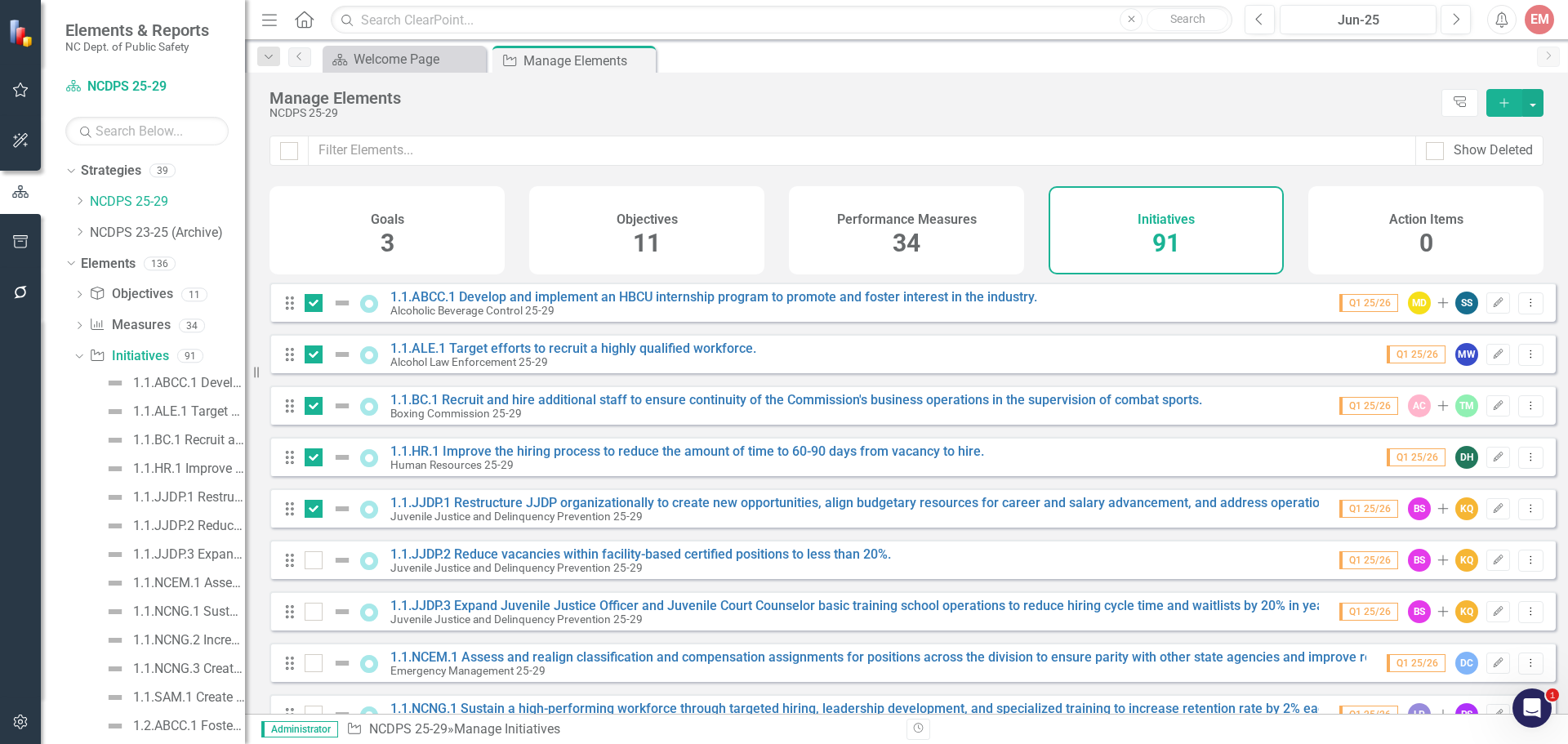 click at bounding box center (310, 299) 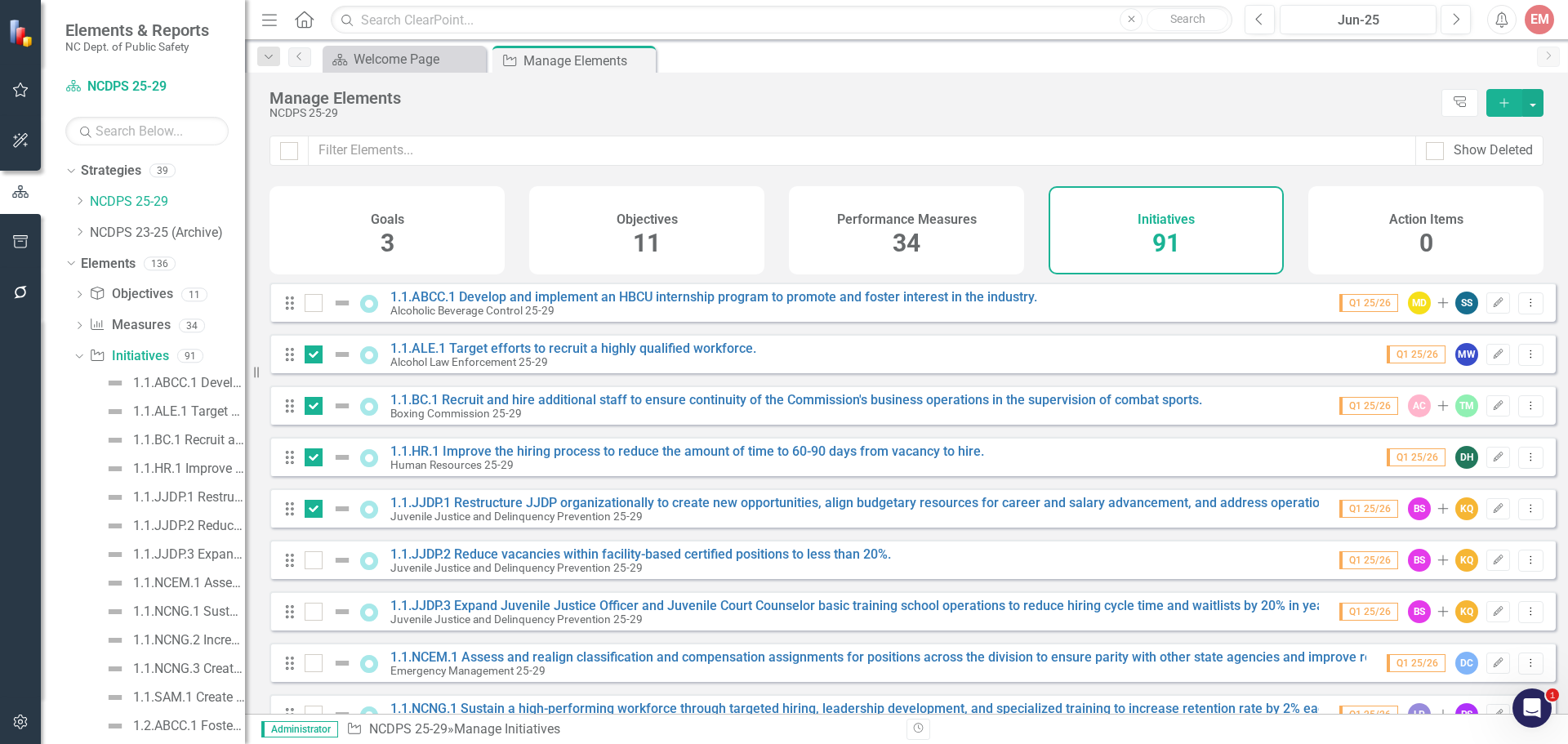 click at bounding box center (314, 354) 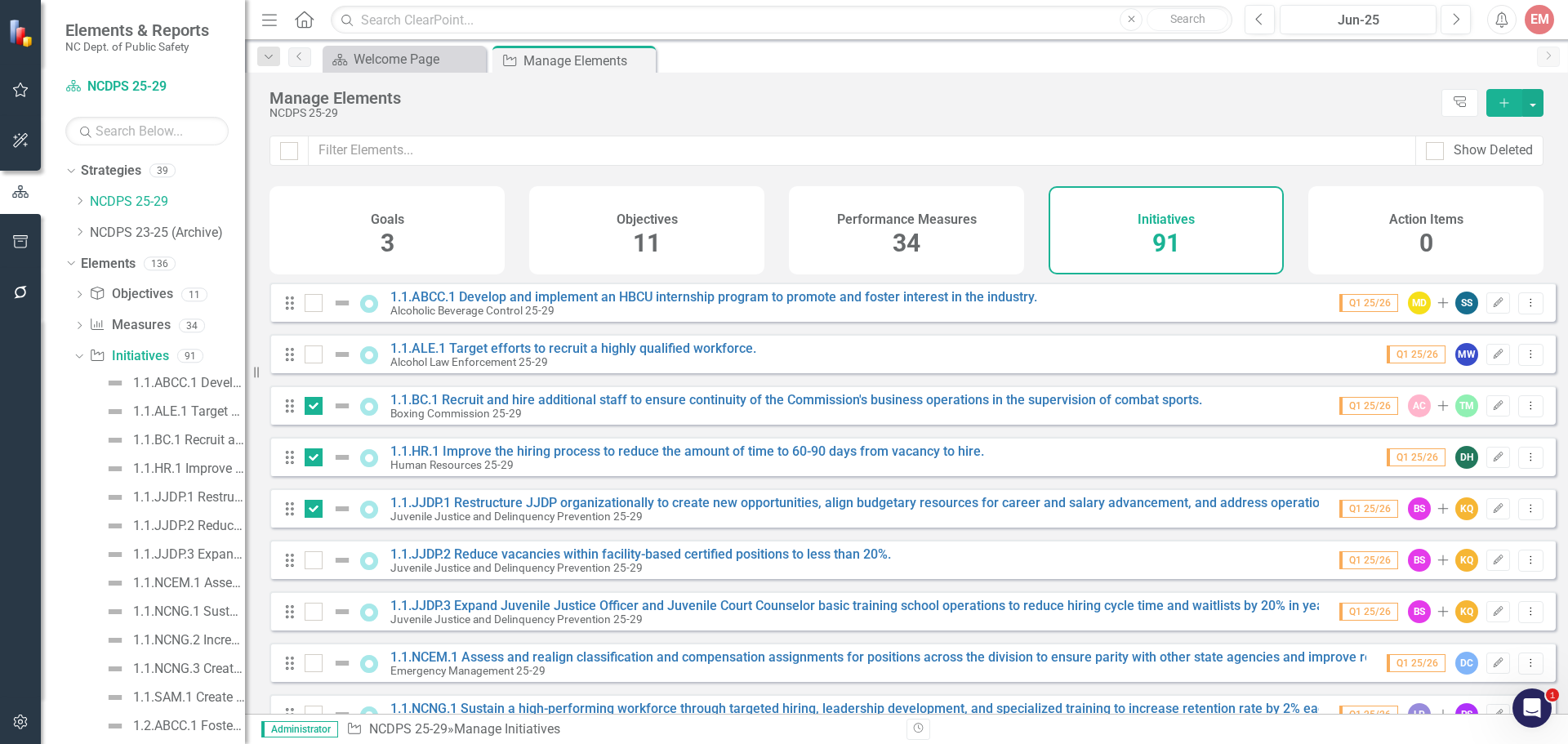 click at bounding box center [310, 402] 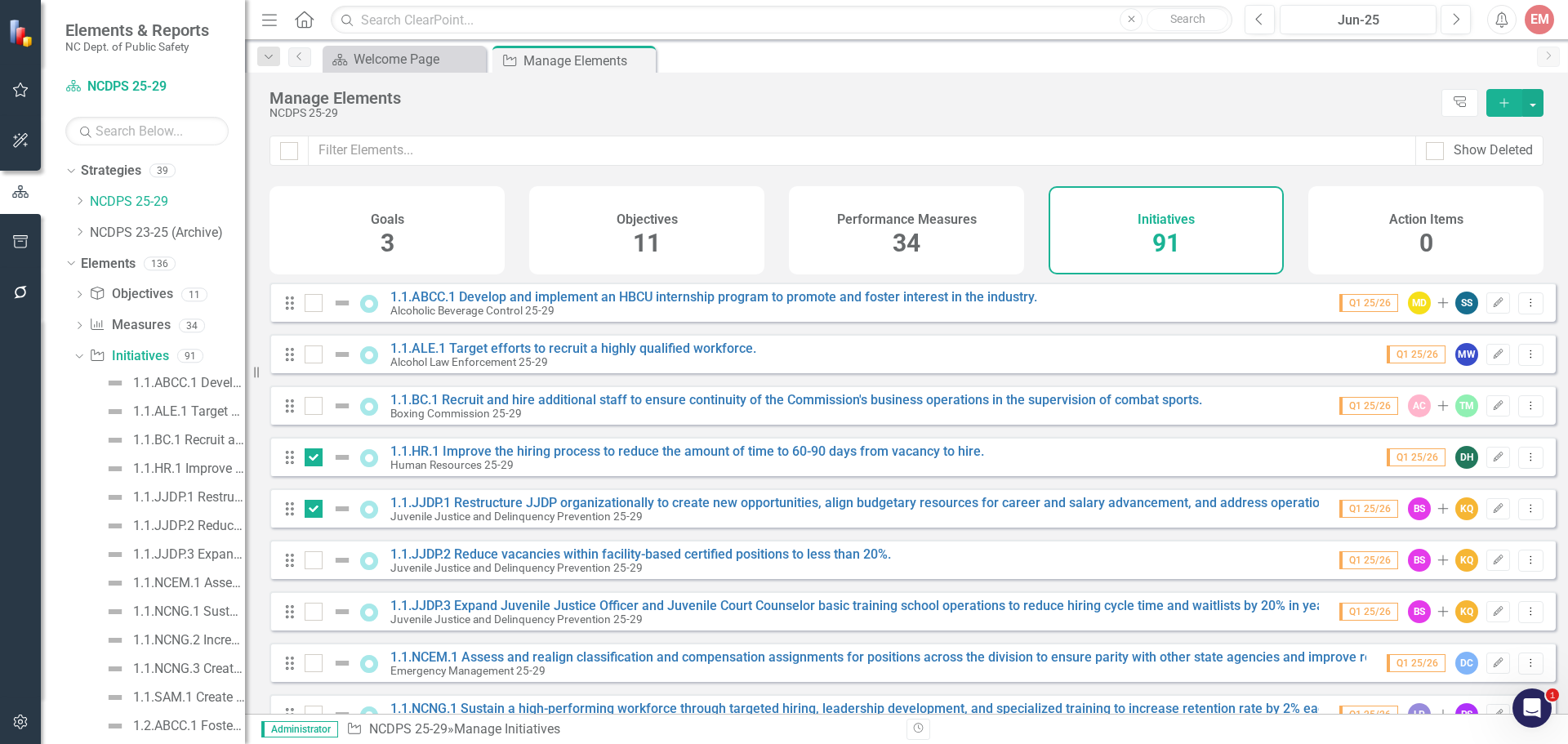click at bounding box center [310, 453] 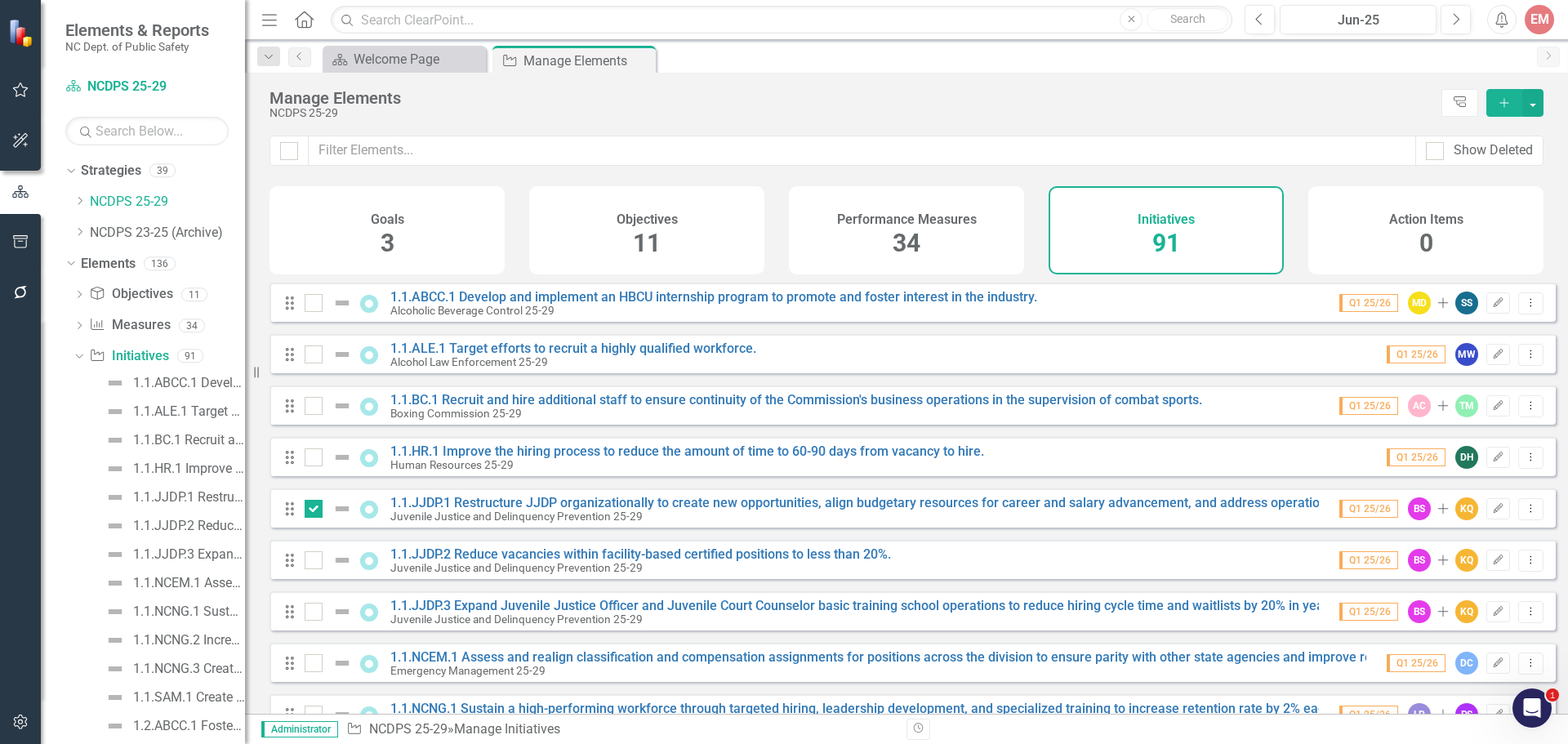 click at bounding box center [310, 505] 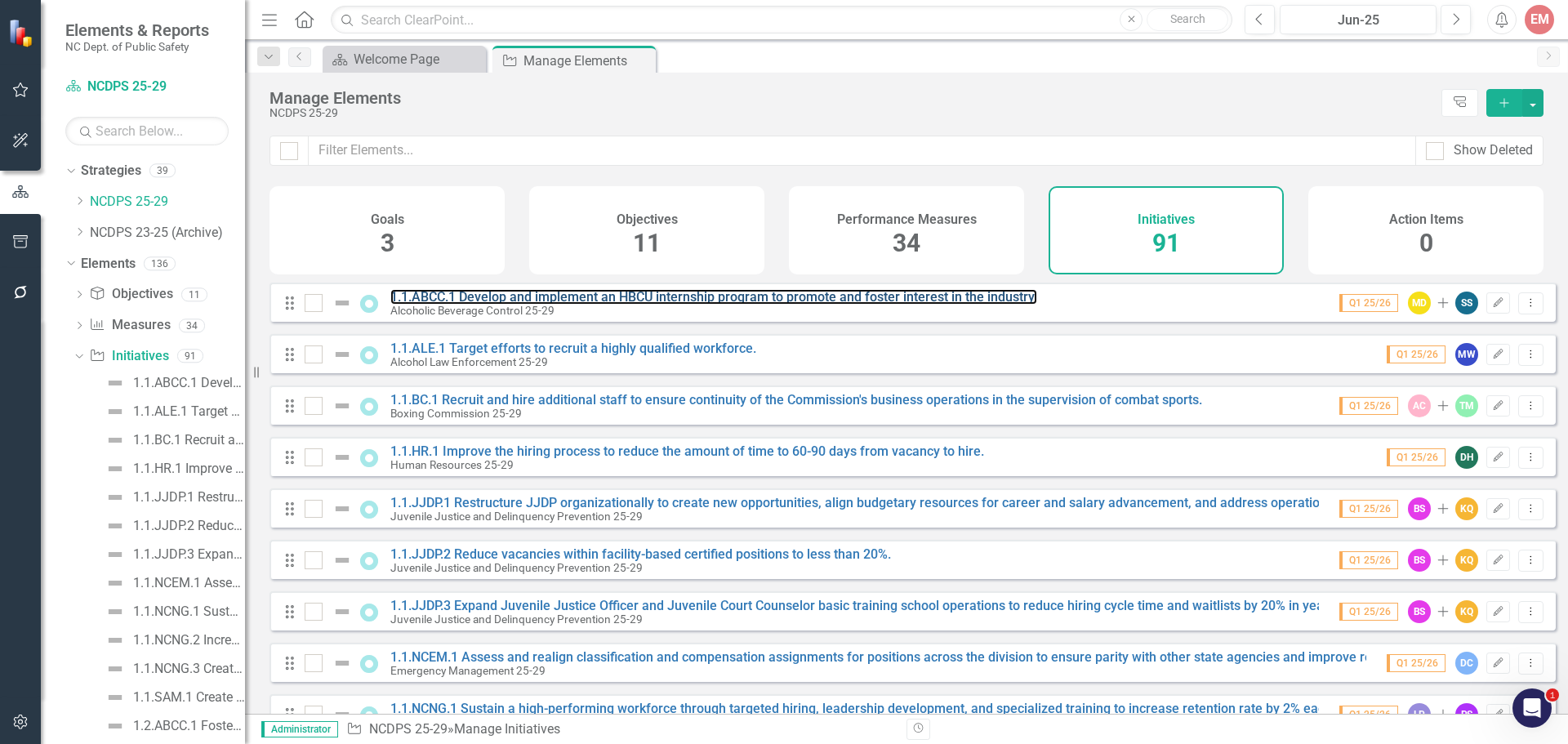click on "1.1.ABCC.1 Develop and implement an HBCU internship program to promote and foster interest in the industry." at bounding box center (714, 296) 